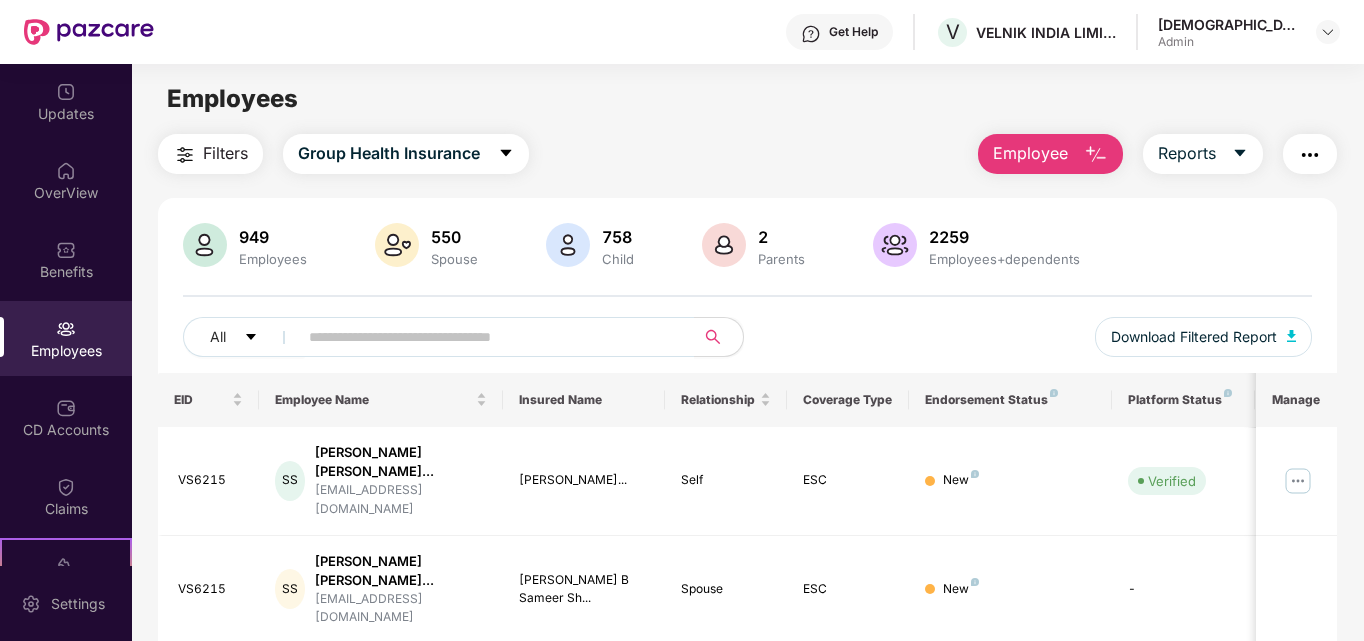 scroll, scrollTop: 0, scrollLeft: 0, axis: both 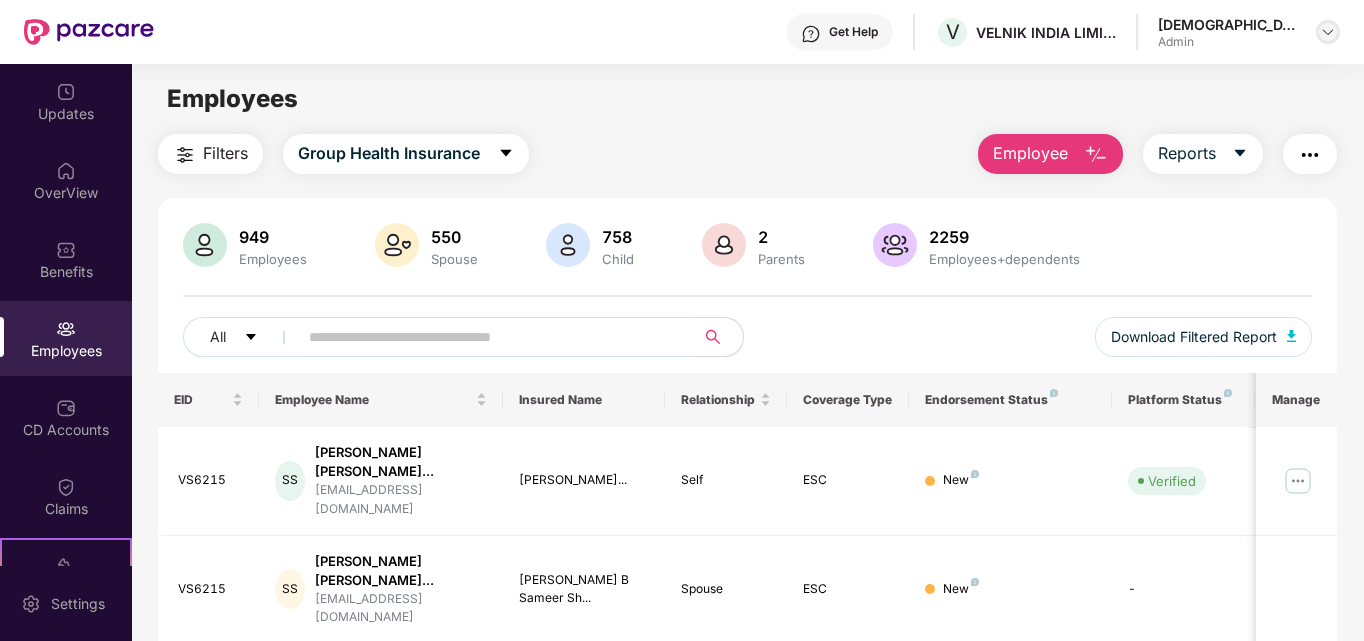 click at bounding box center (1328, 32) 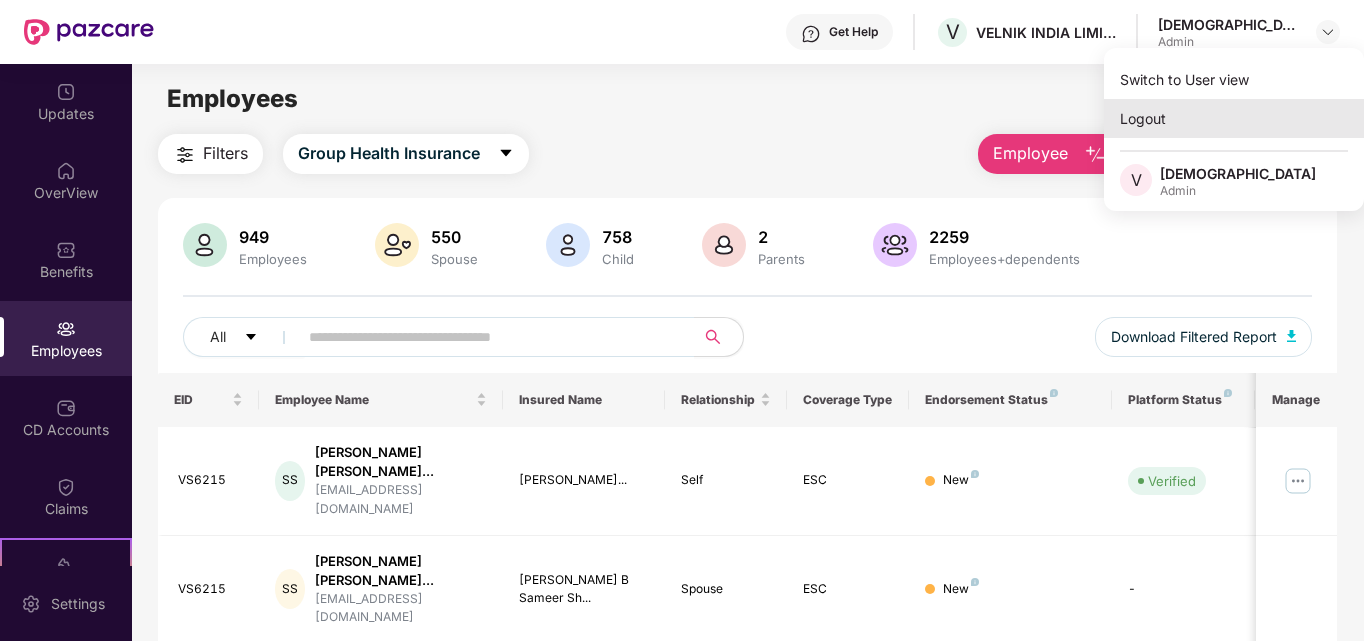 click on "Logout" at bounding box center (1234, 118) 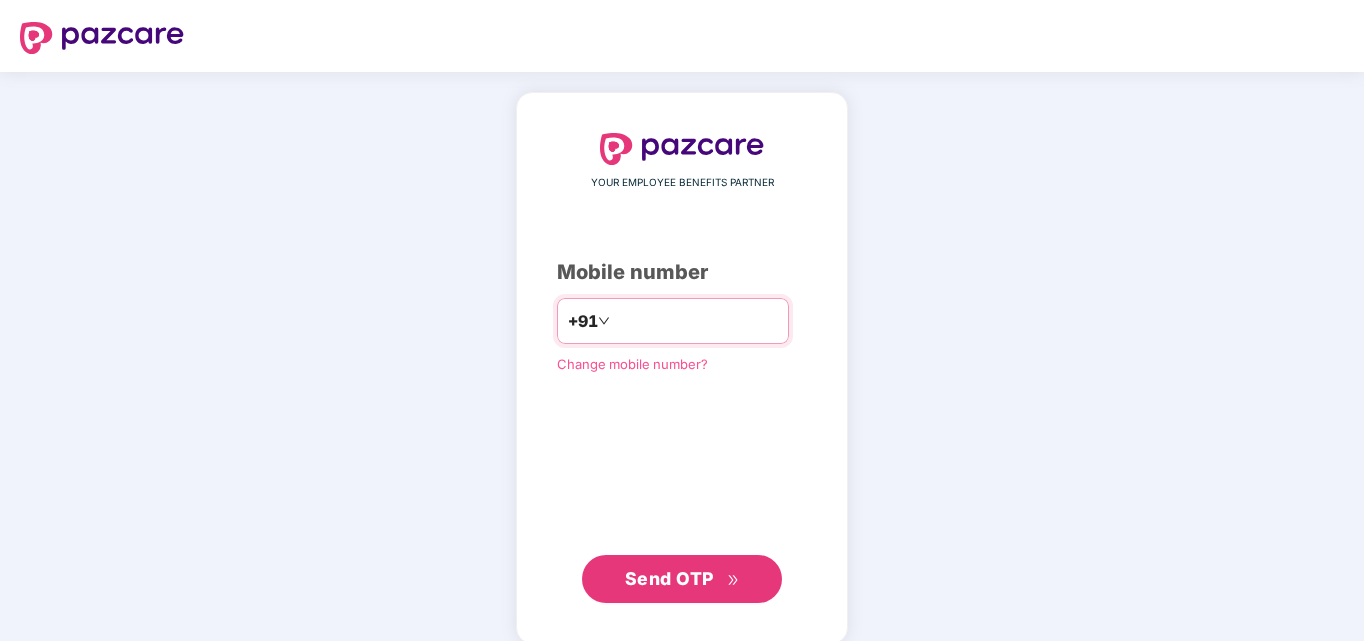 click at bounding box center [696, 321] 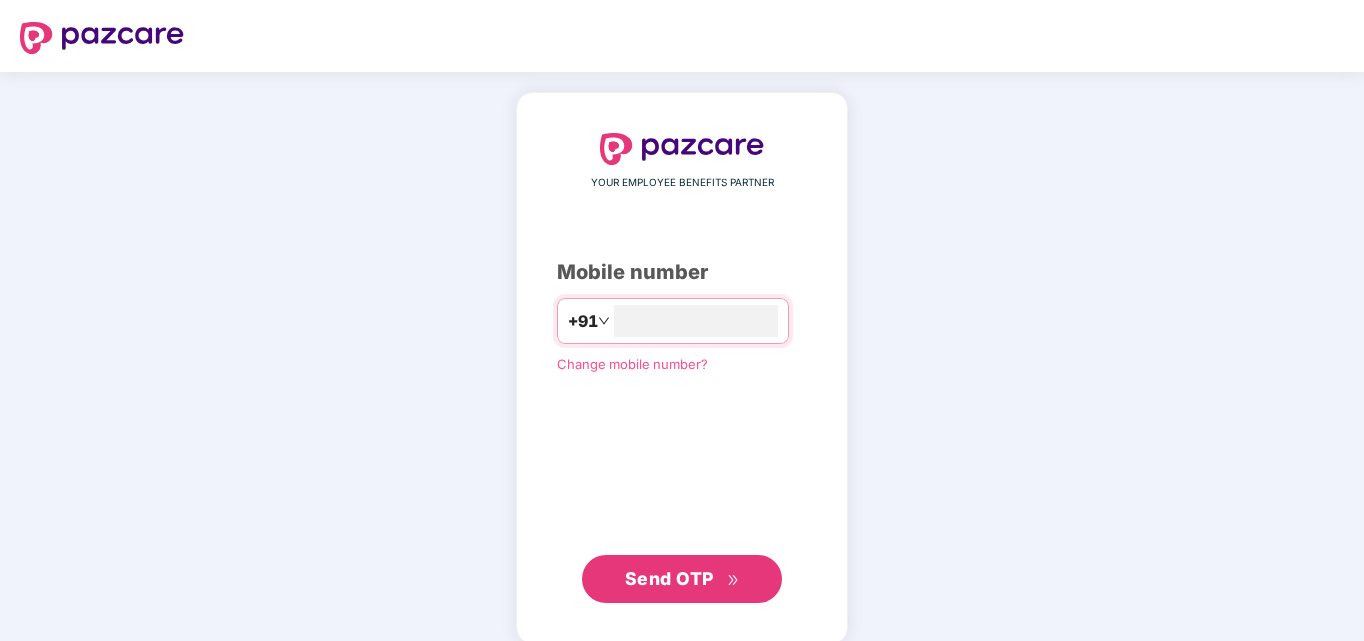 type on "**********" 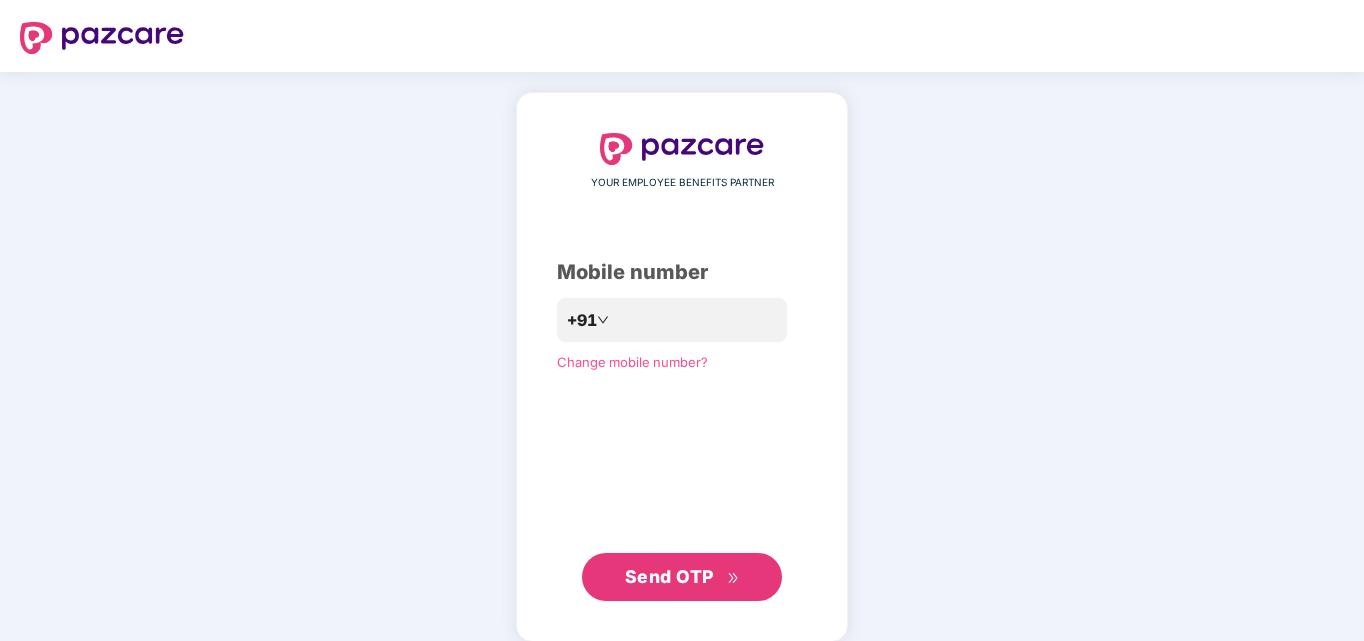 click on "Send OTP" at bounding box center [669, 576] 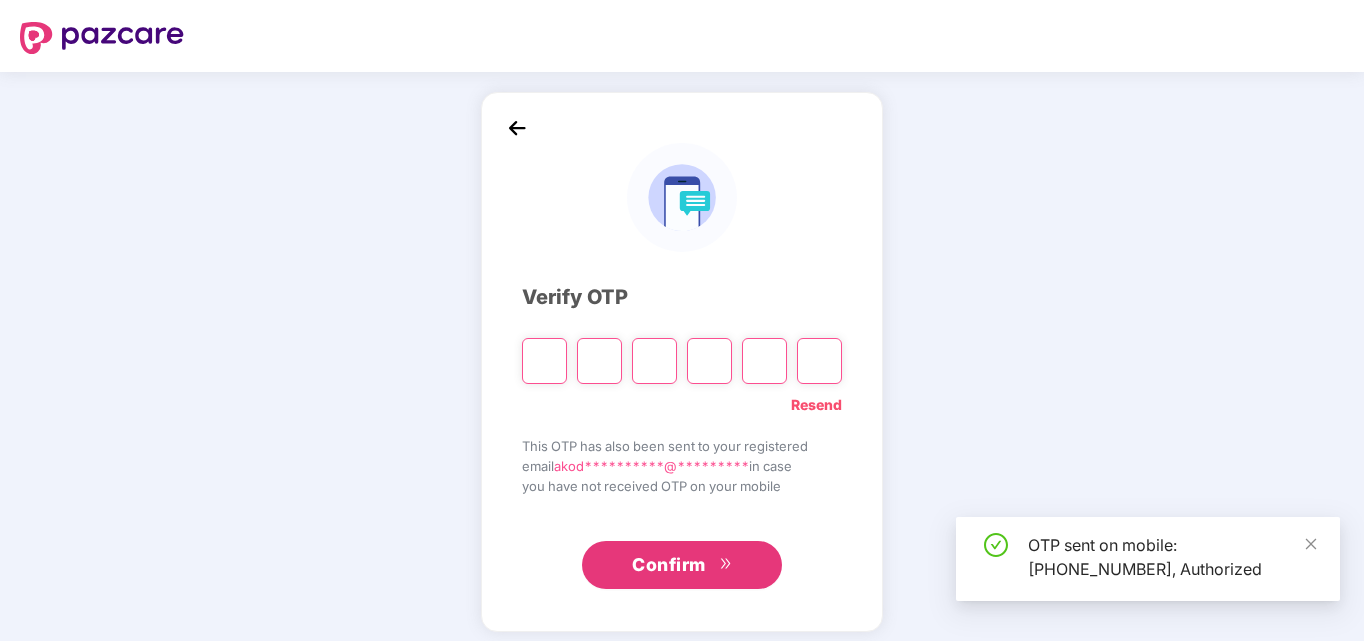 click at bounding box center (544, 361) 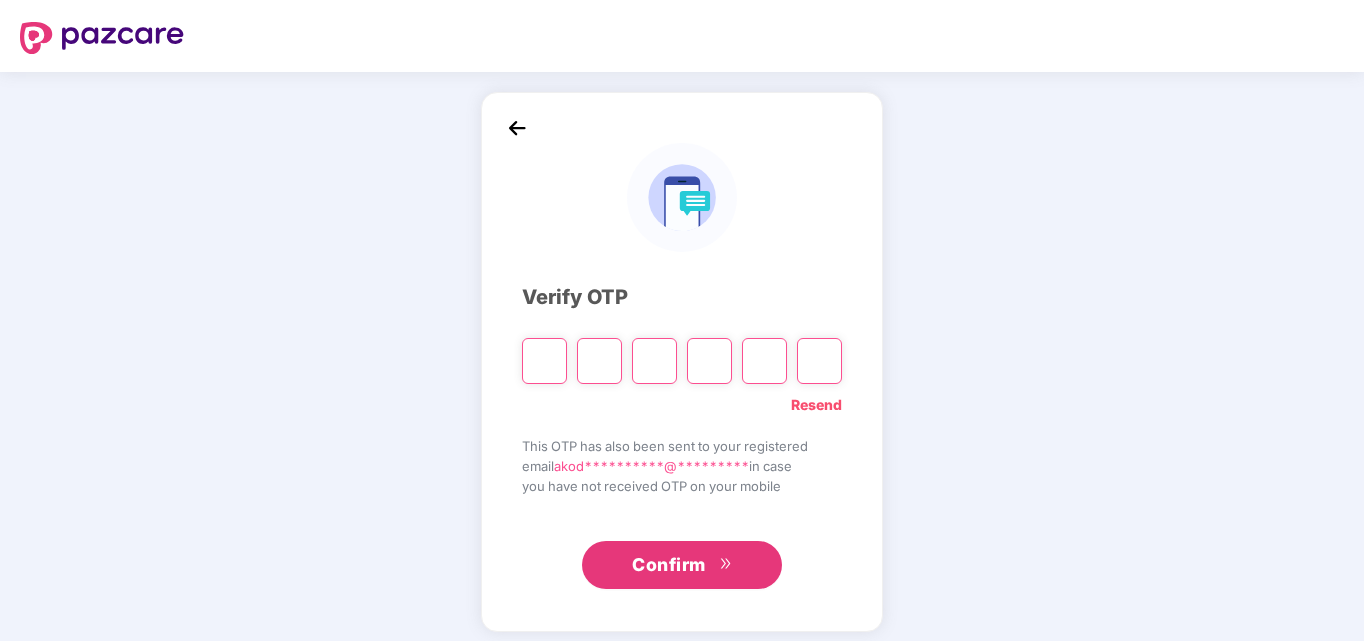click at bounding box center (544, 361) 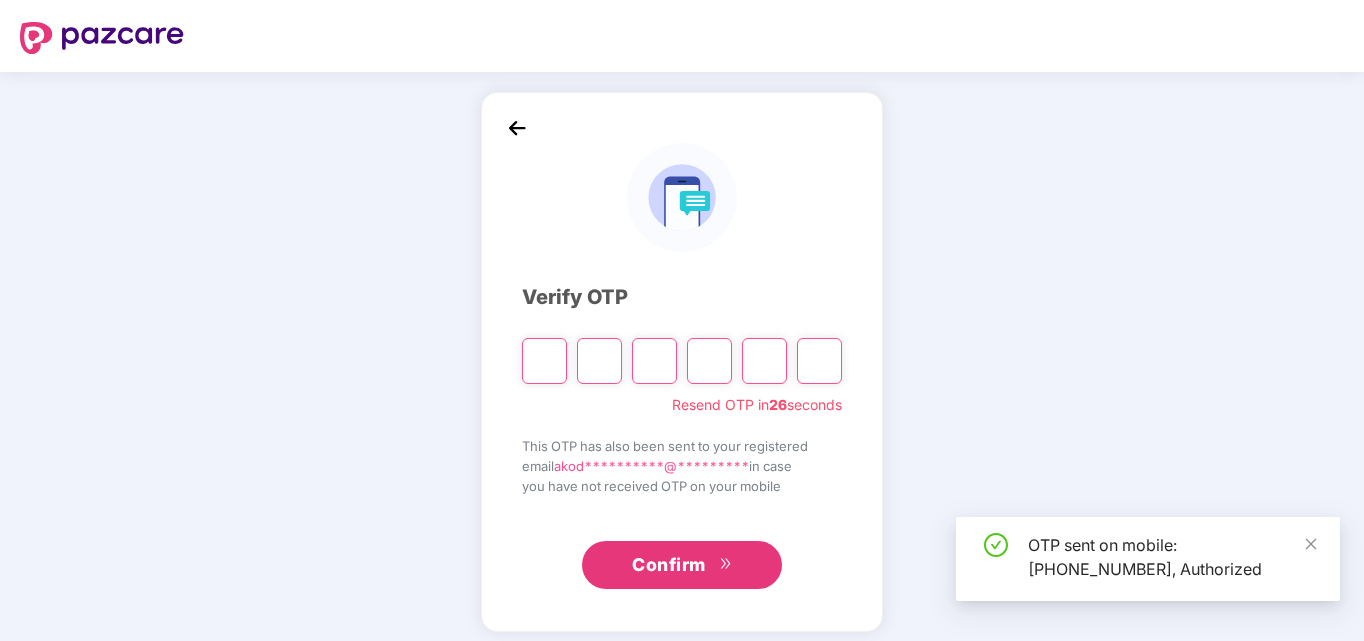 click at bounding box center [544, 361] 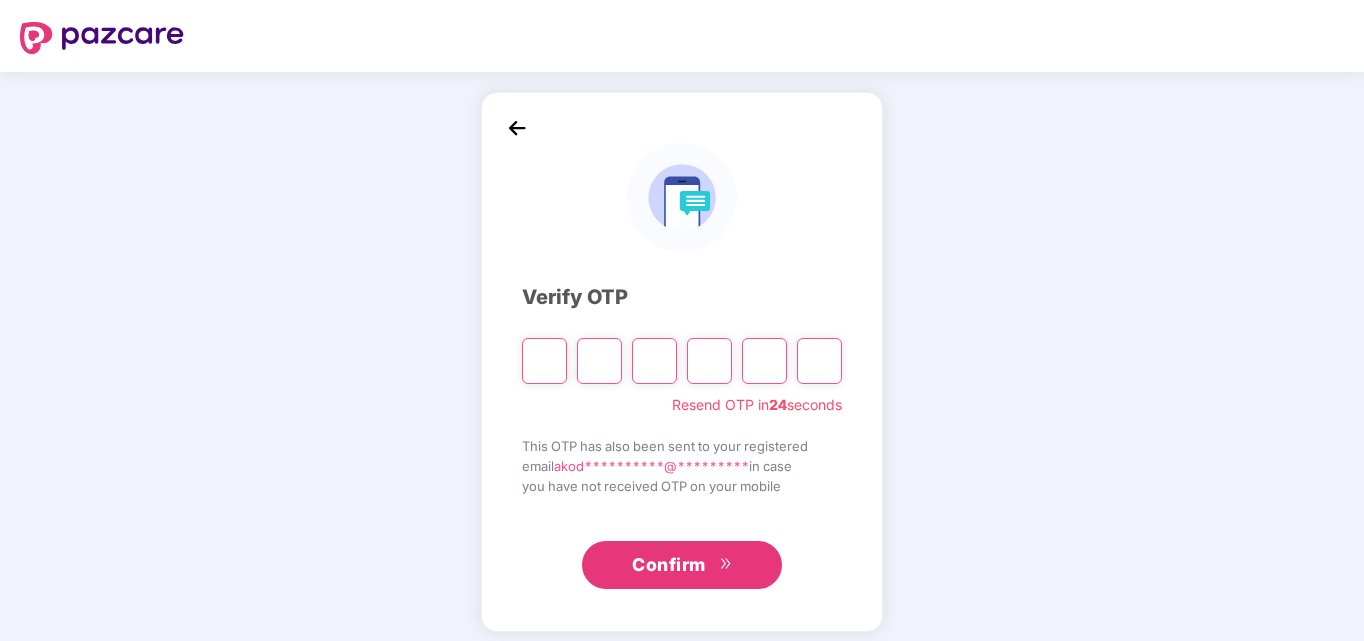 type on "*" 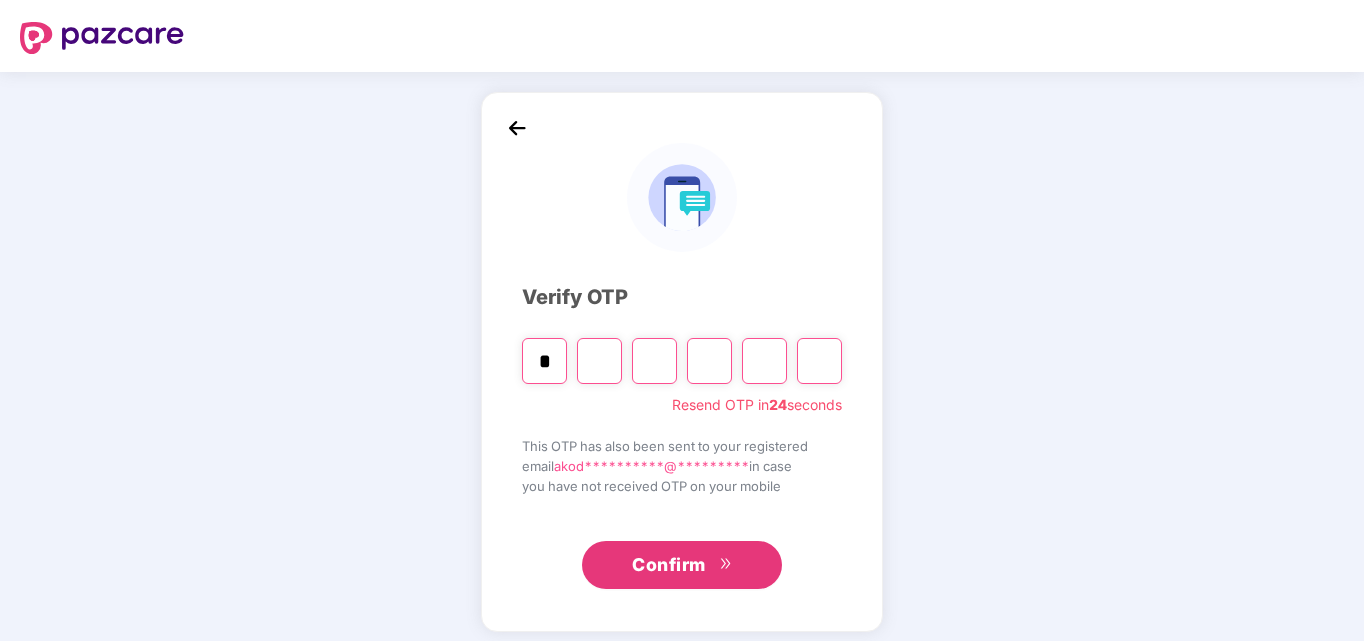 type on "*" 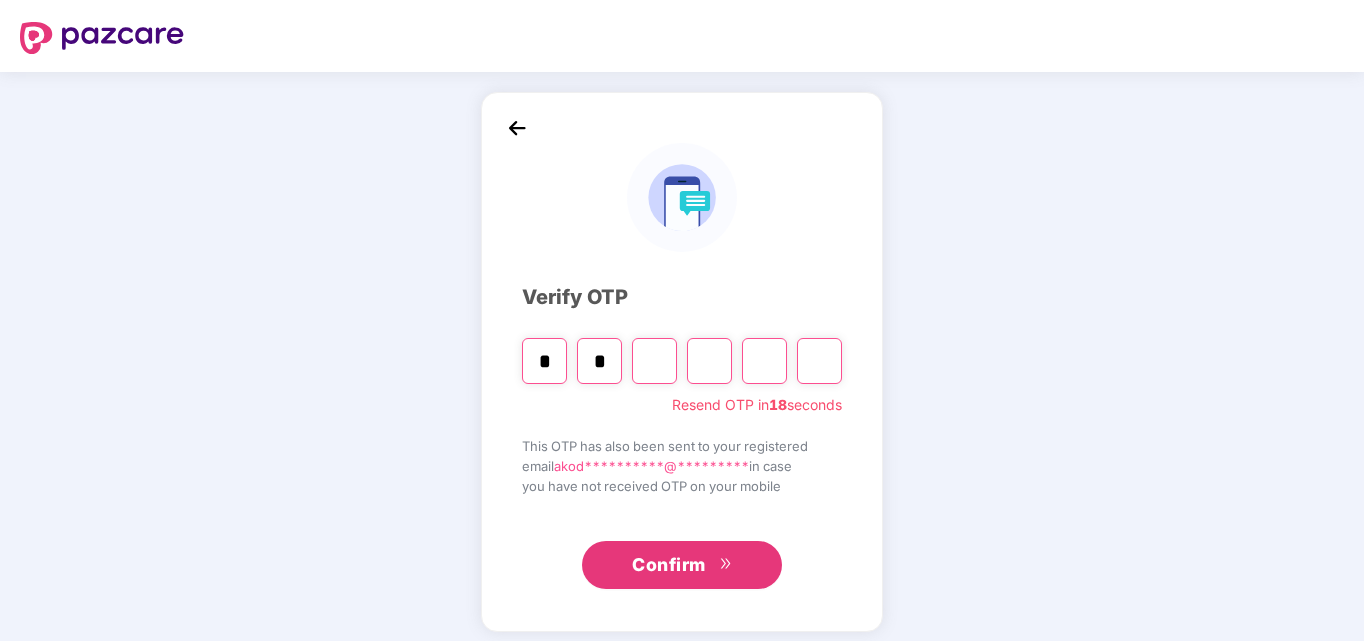 type on "*" 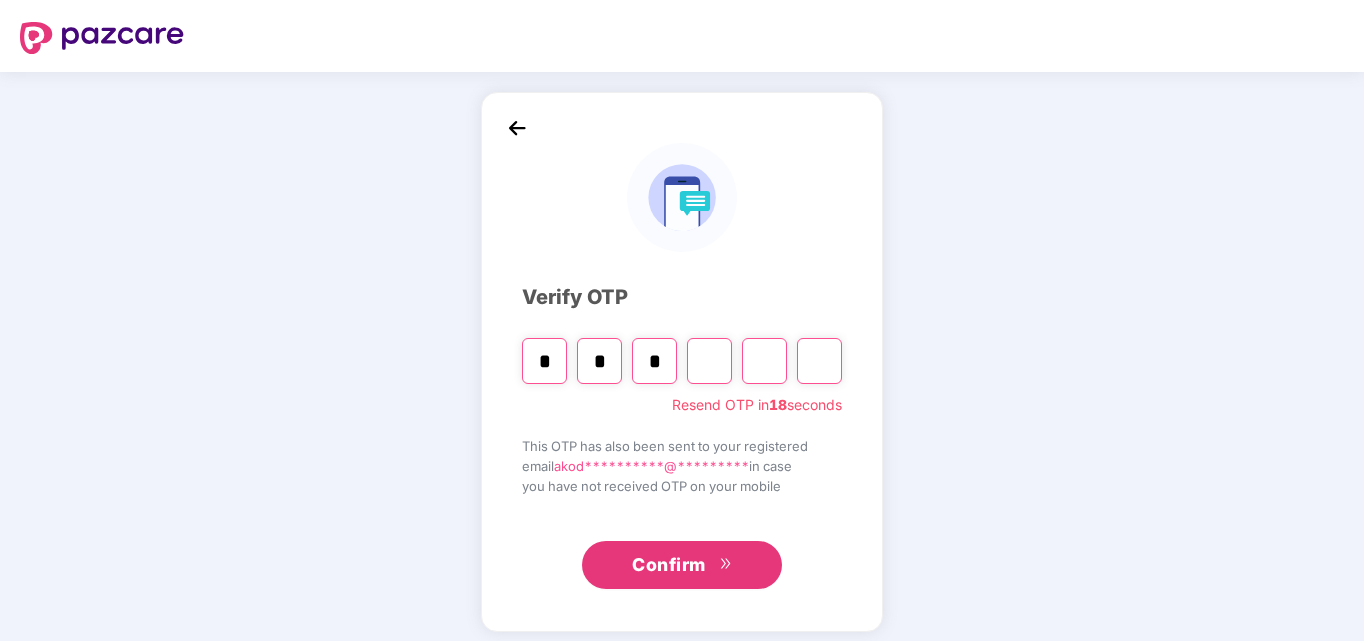 type on "*" 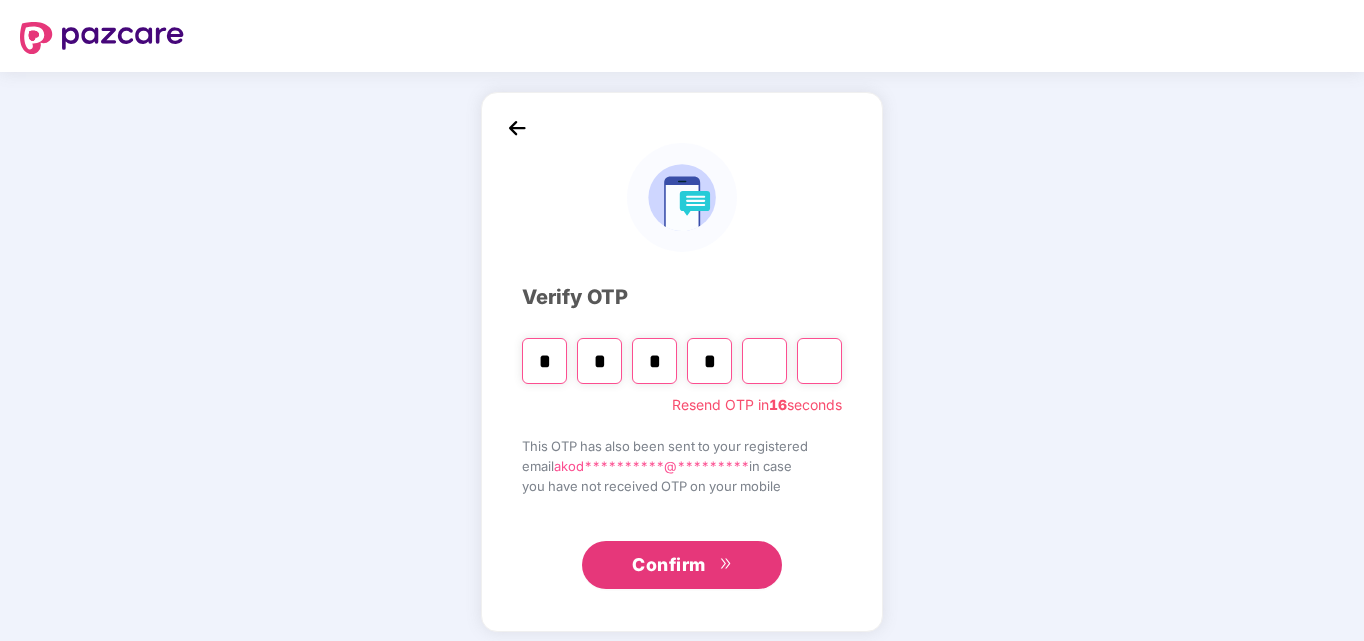 type on "*" 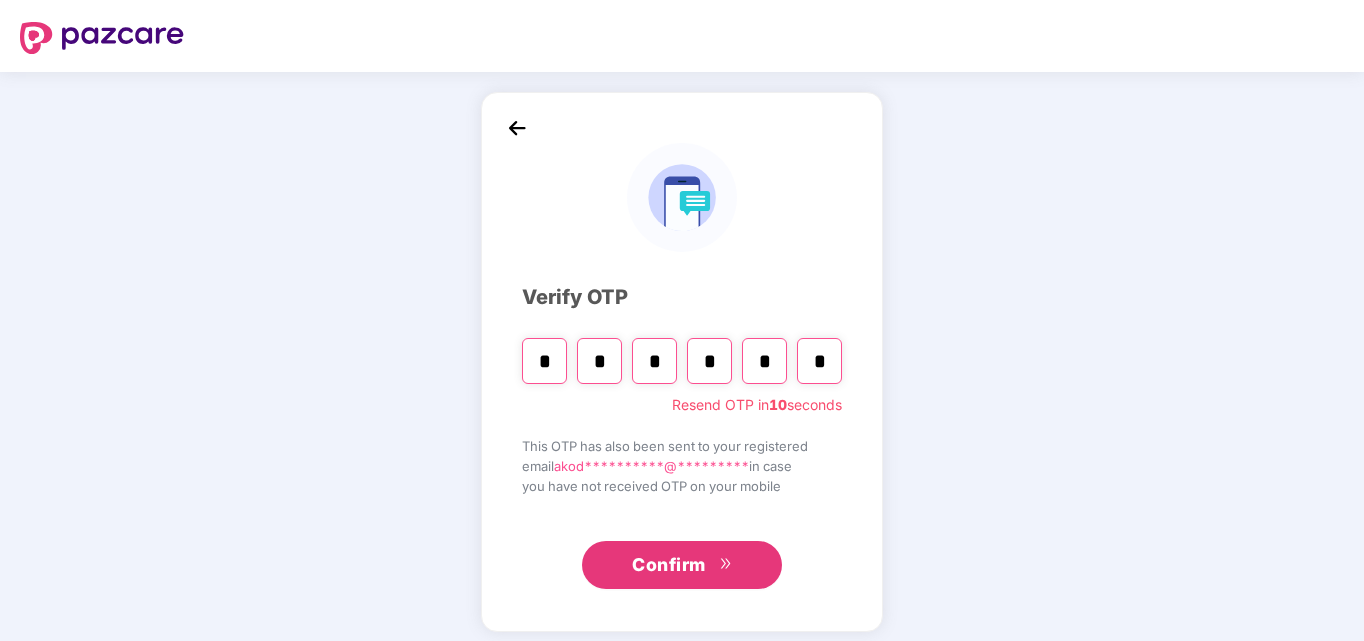type on "*" 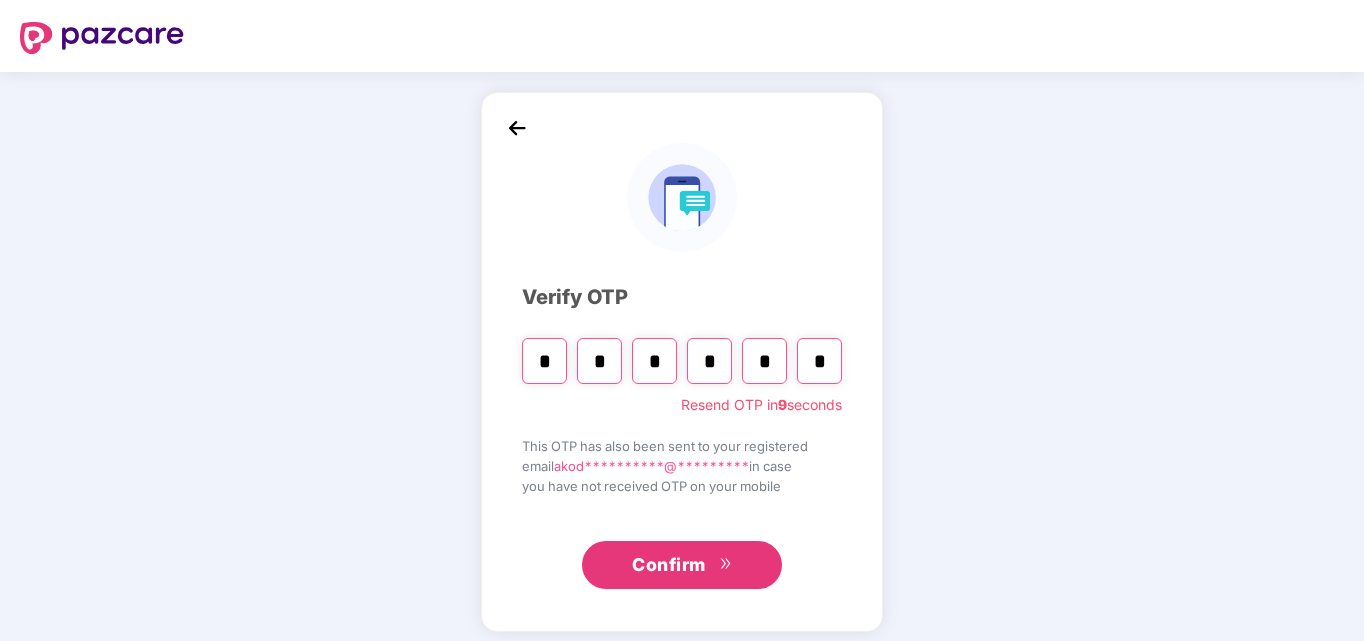 type on "*" 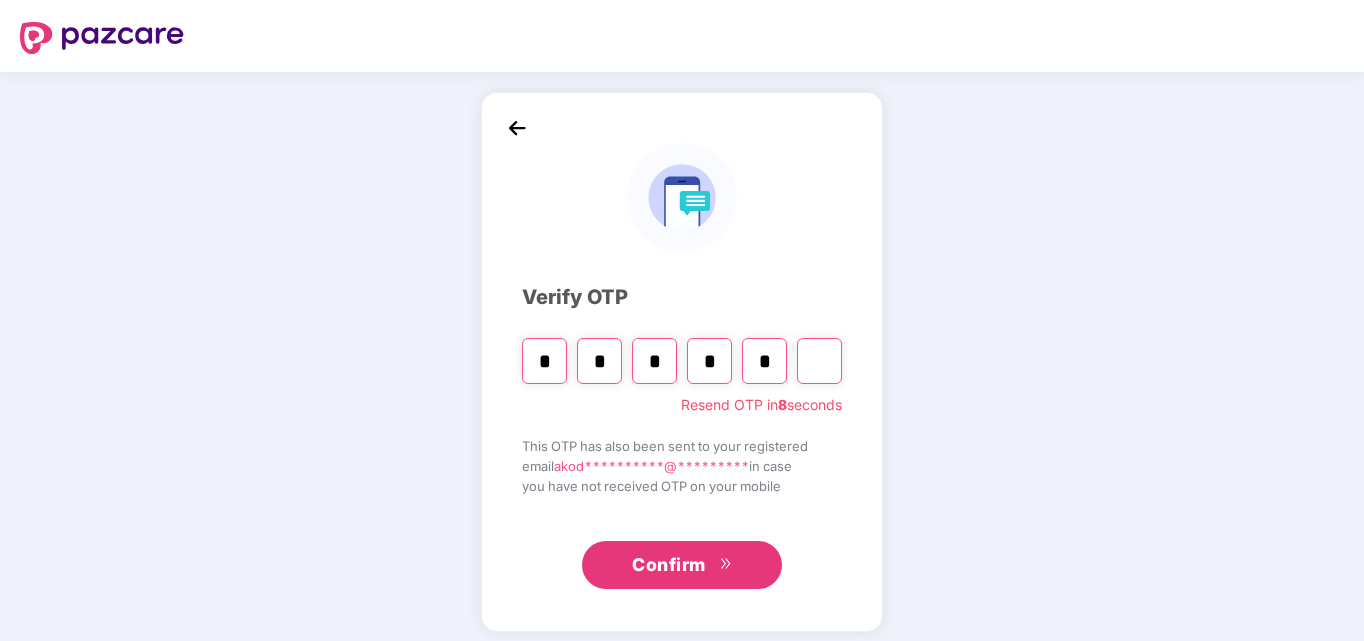 type on "*" 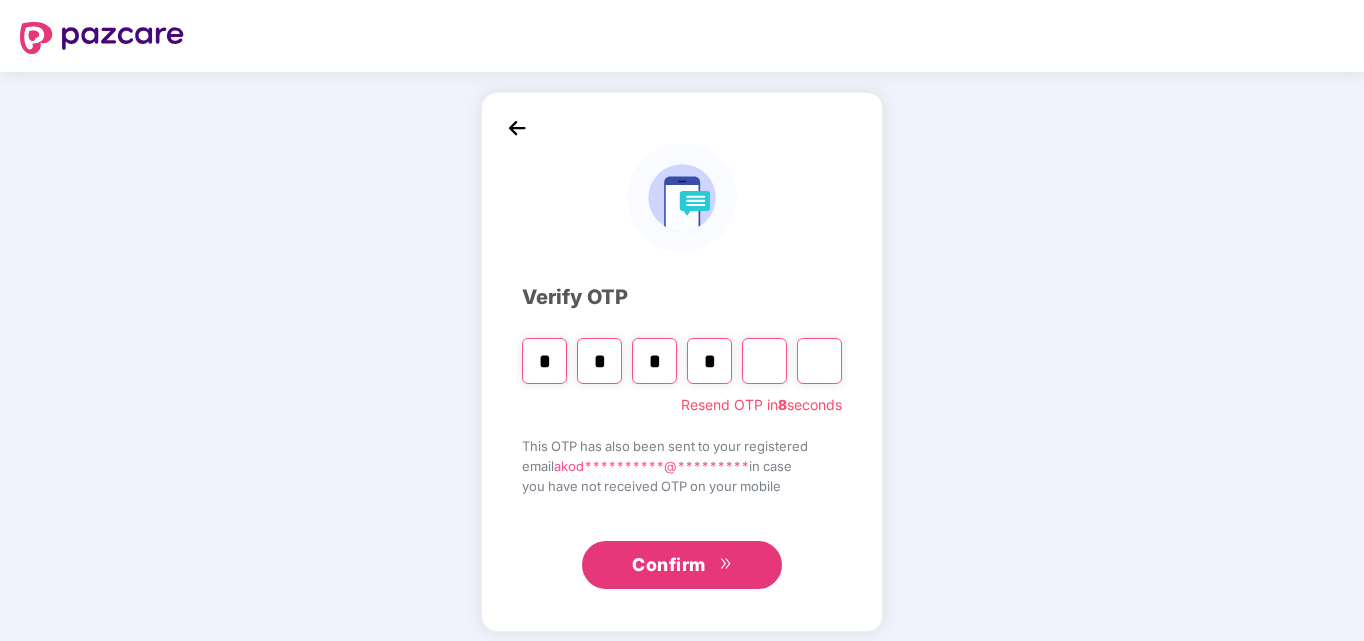 type on "*" 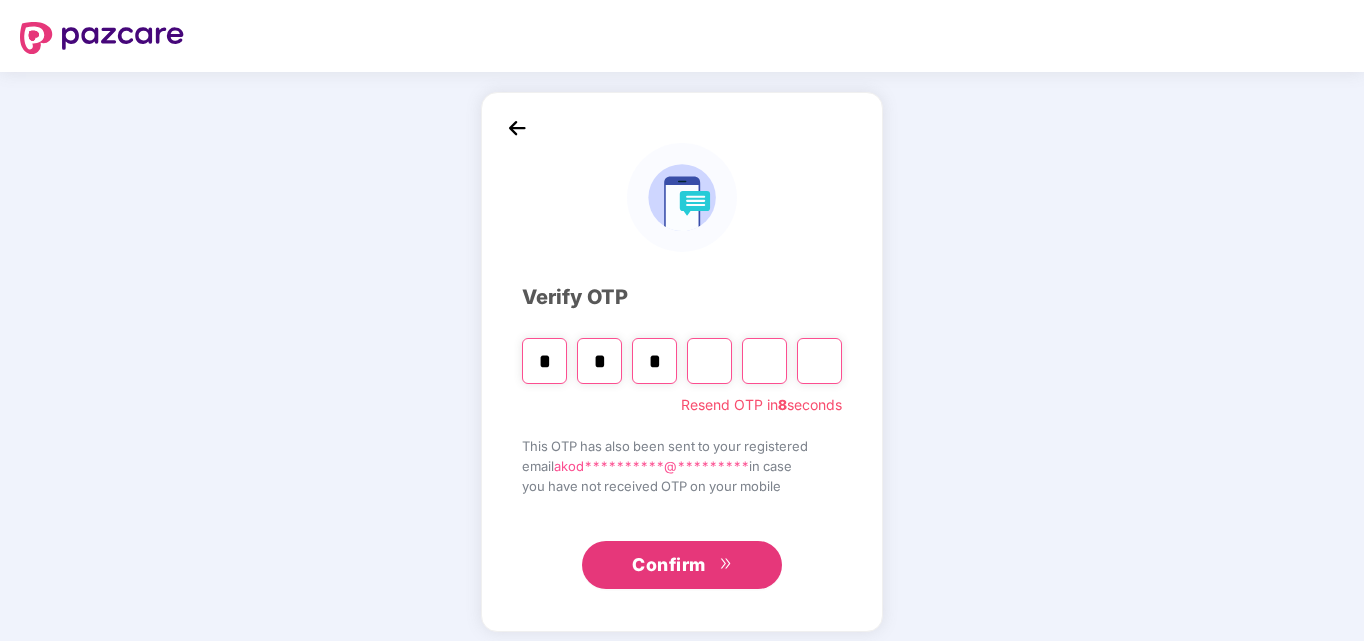 type on "*" 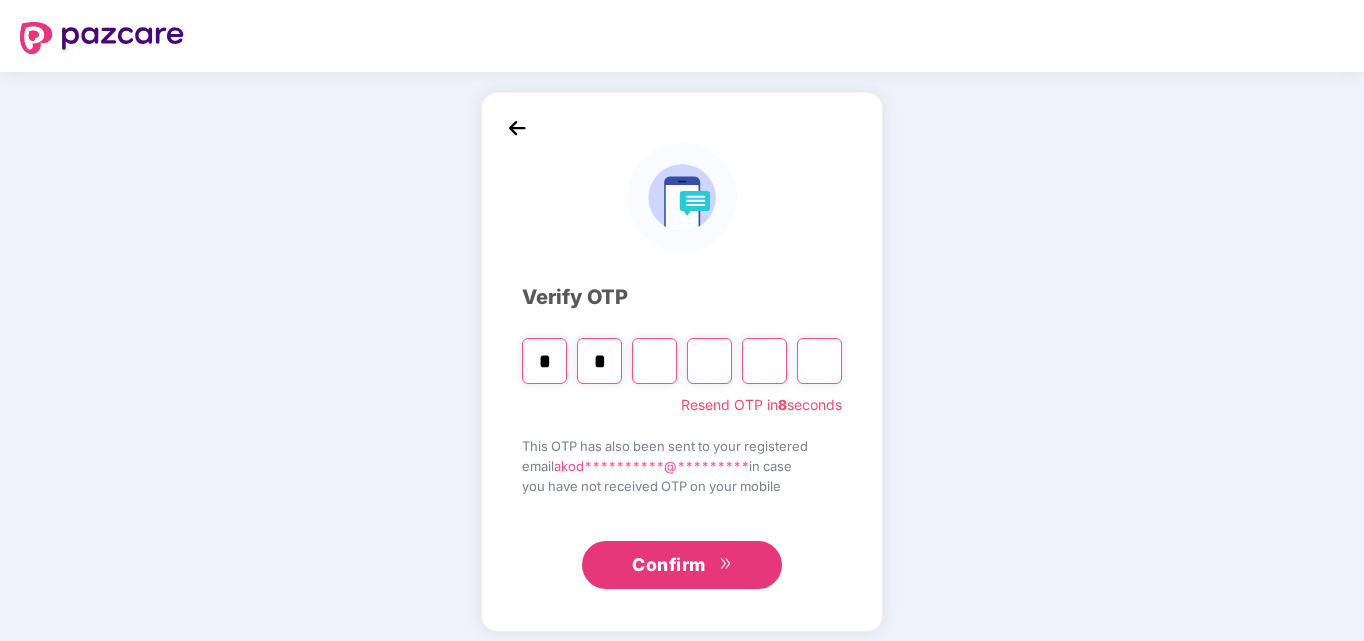 type on "*" 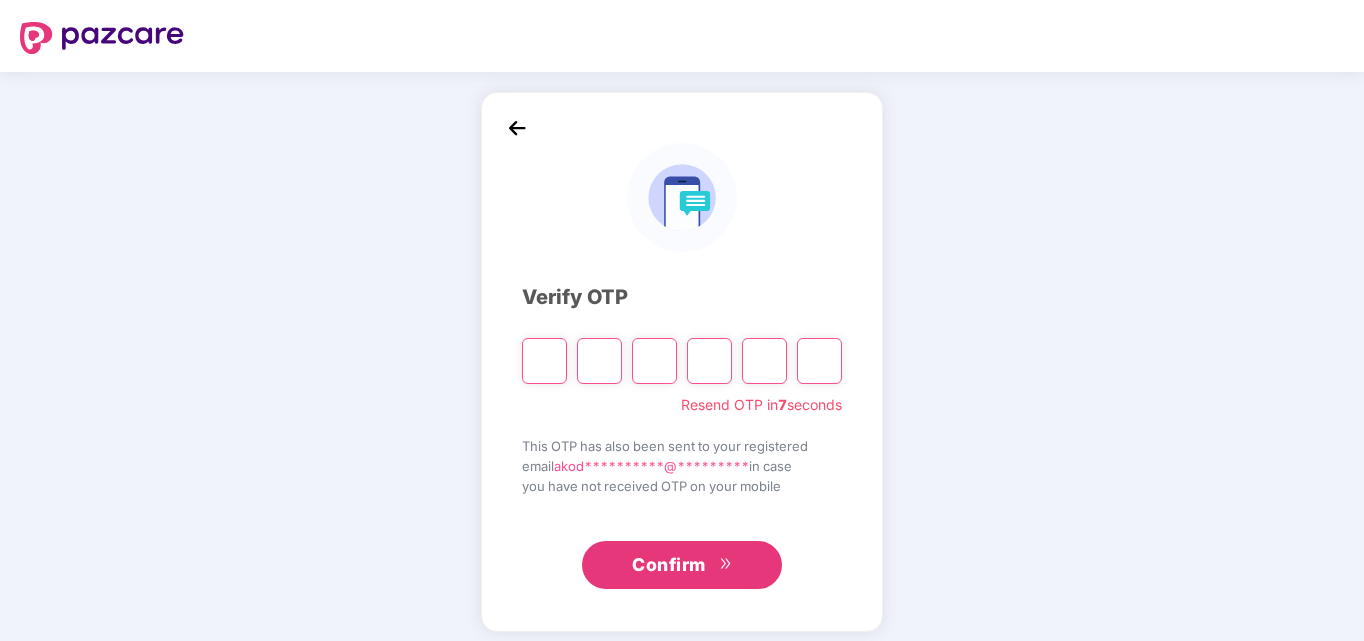 type on "*" 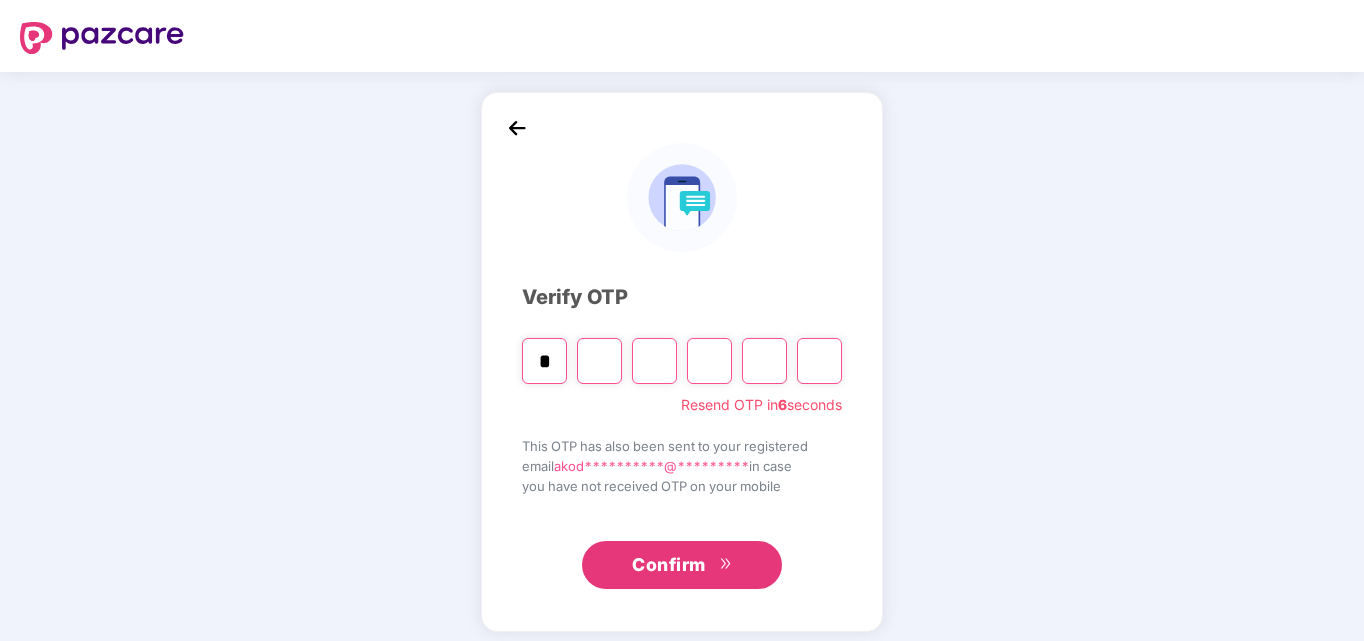 type on "*" 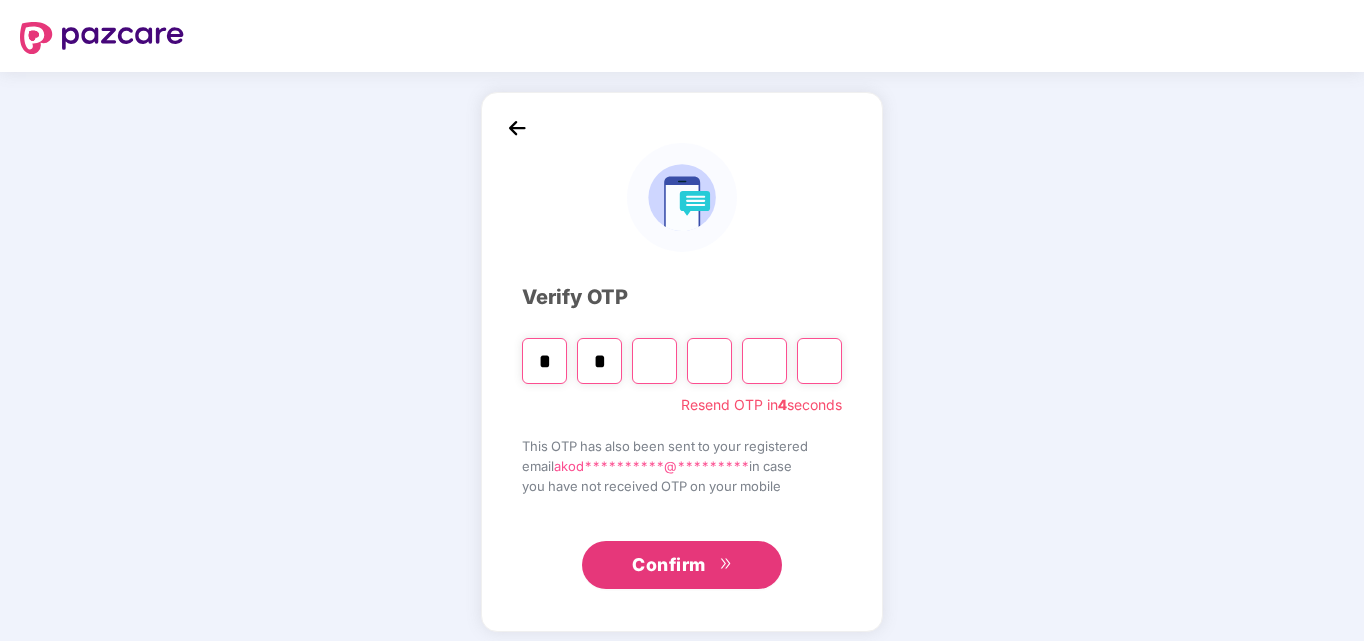 type on "*" 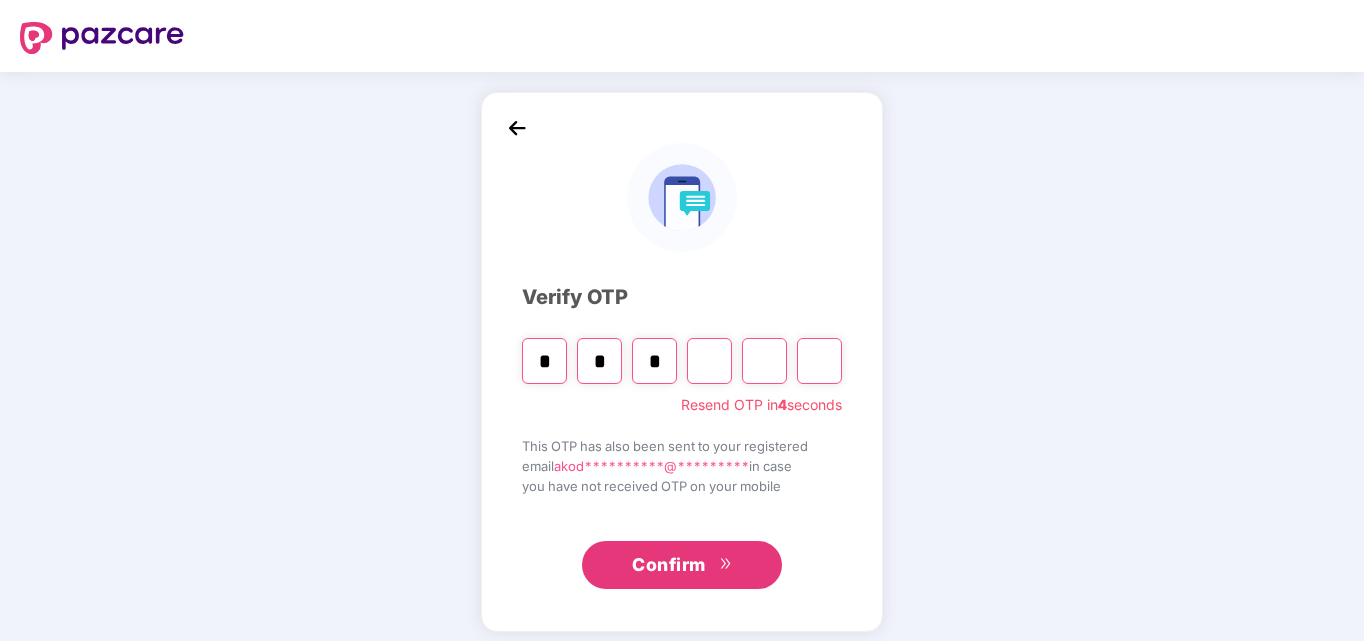 type on "*" 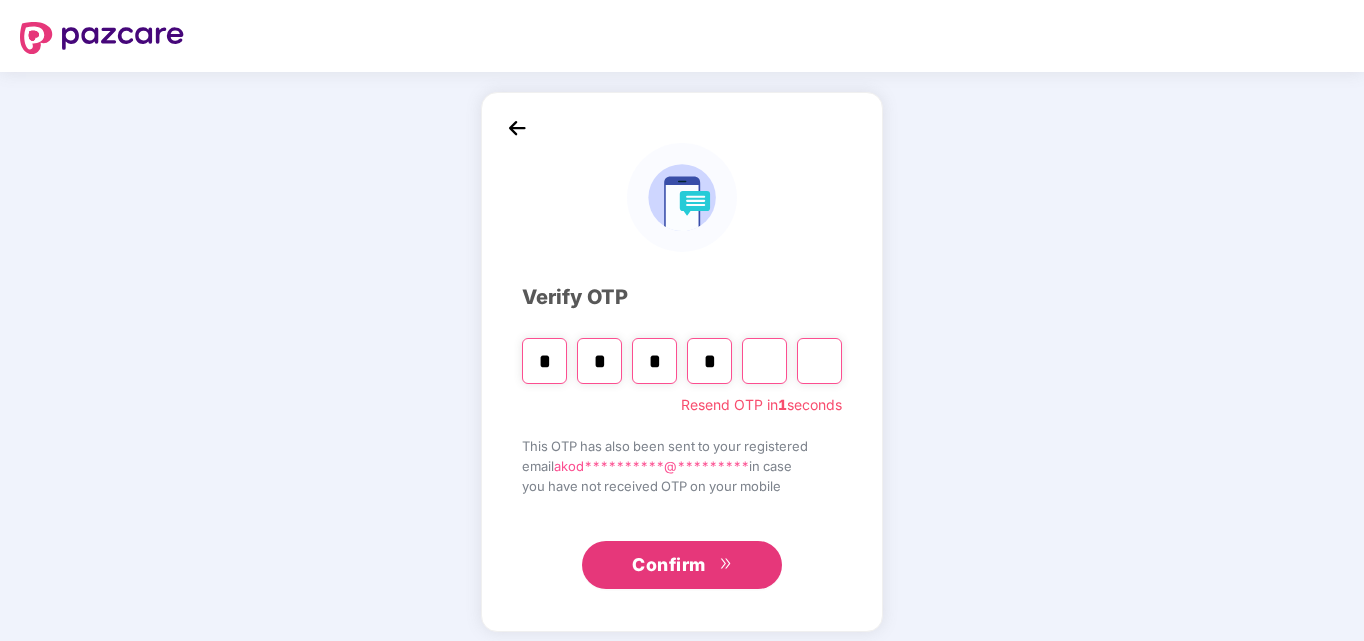 type 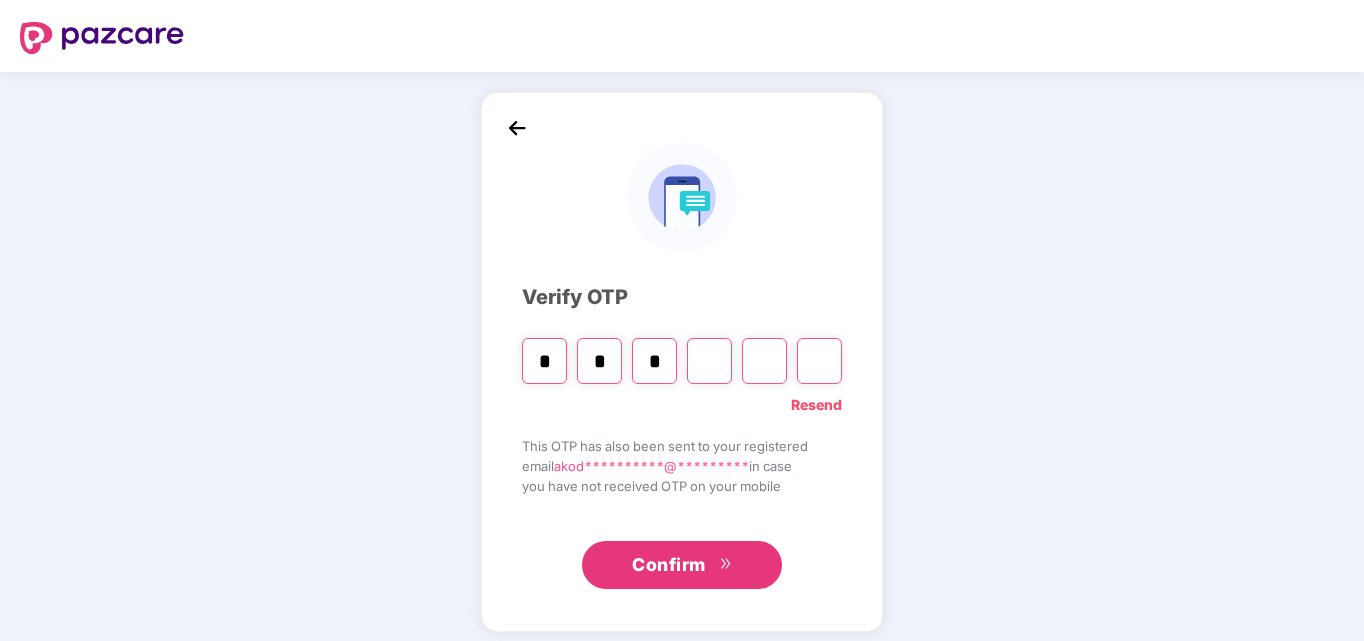 type on "*" 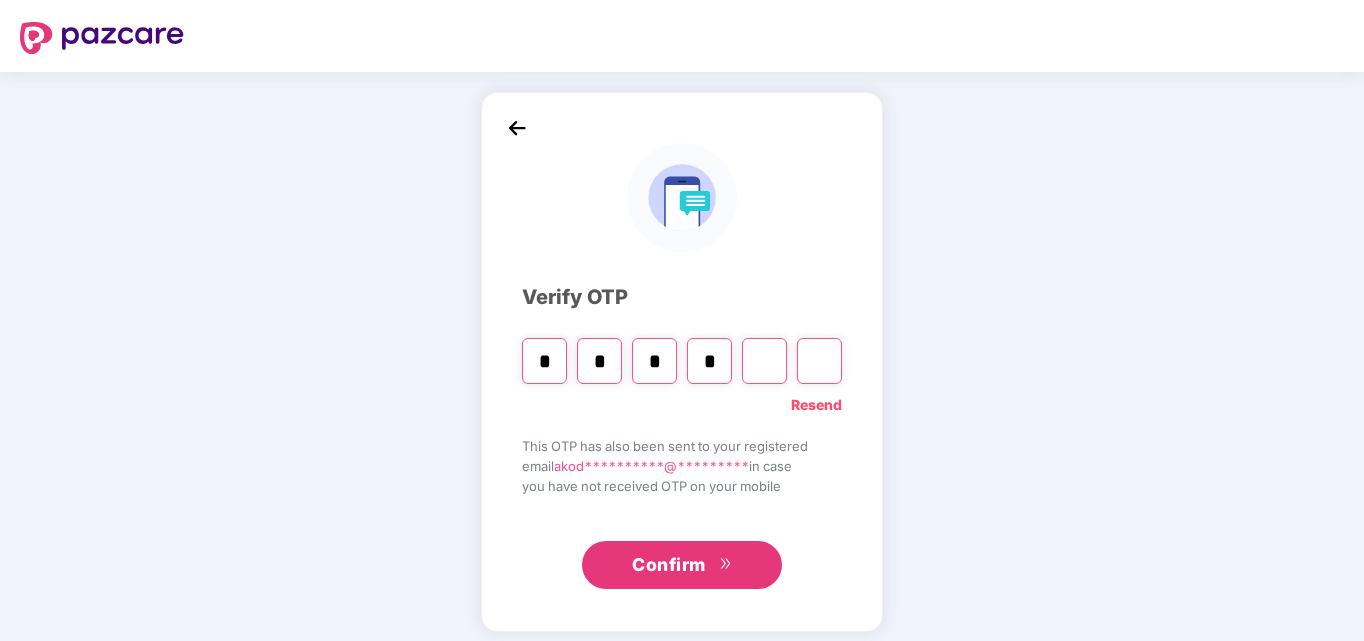 type on "*" 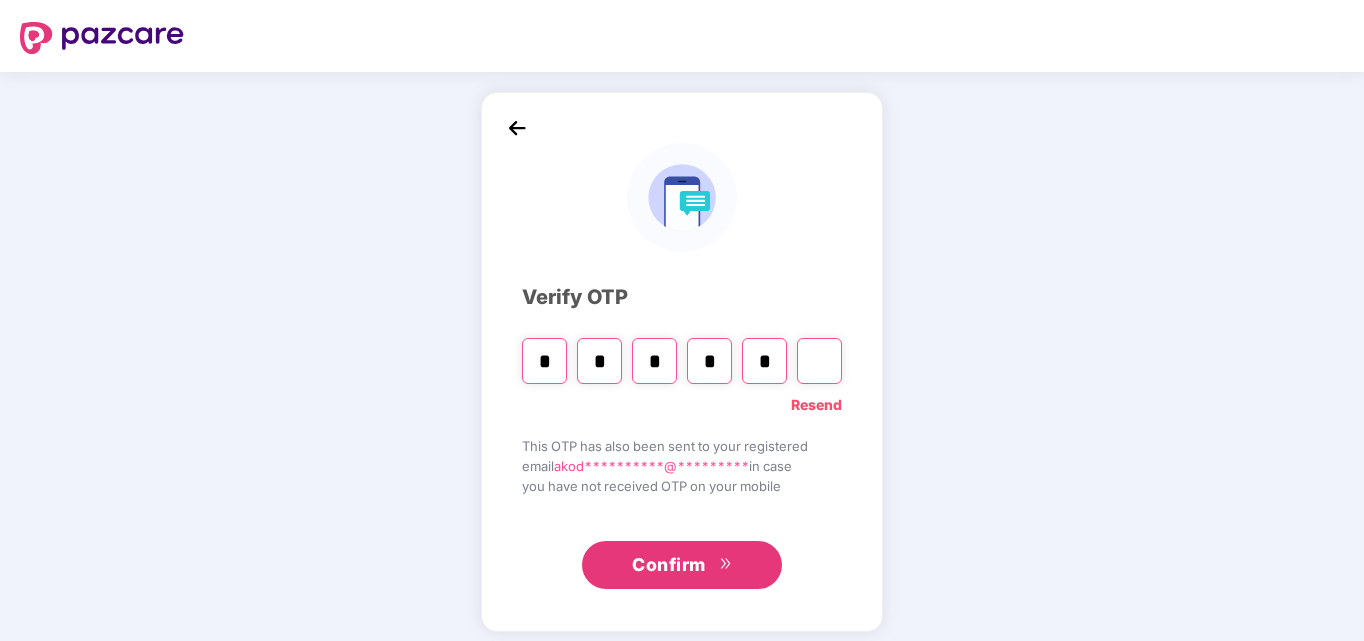 type on "*" 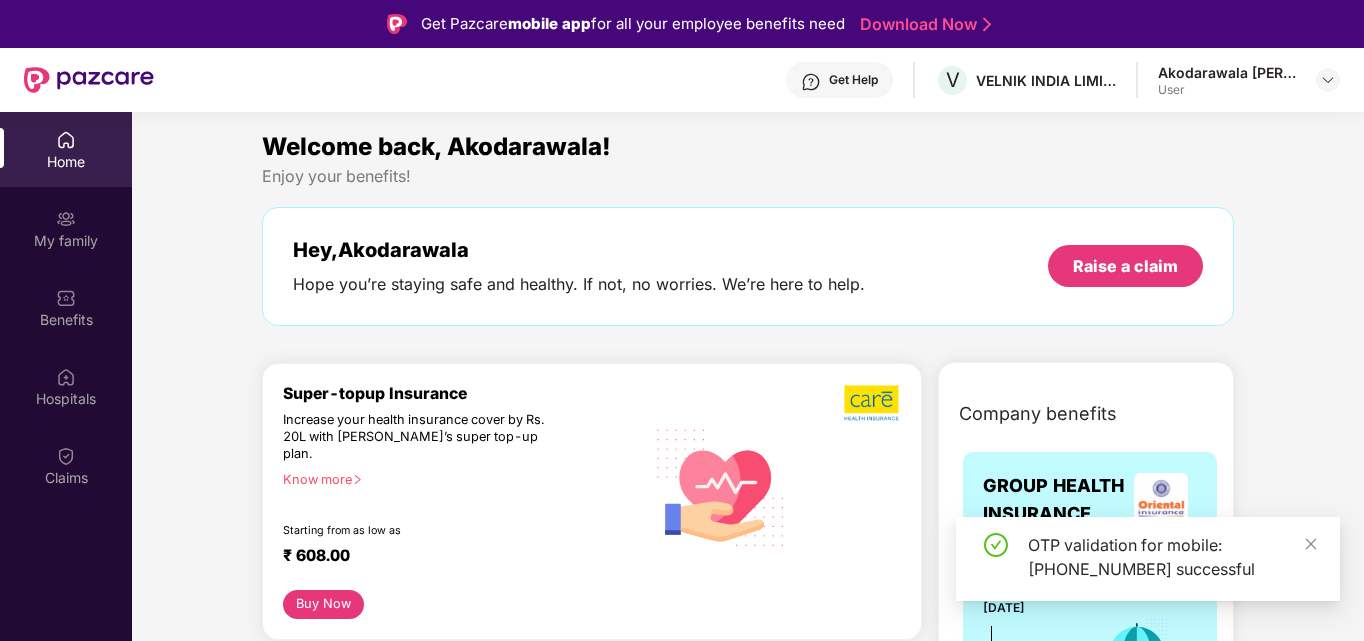 click on "Raise a claim" at bounding box center (1125, 266) 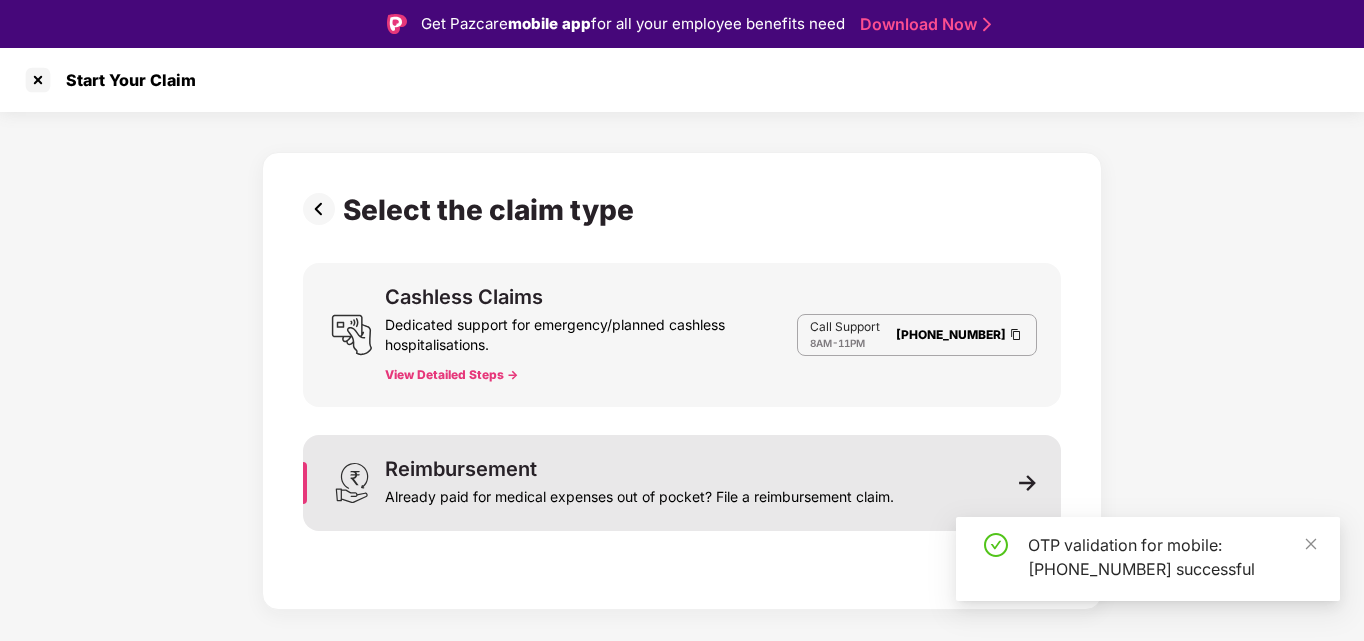 click on "Already paid for medical expenses out of pocket? File a reimbursement claim." at bounding box center [639, 493] 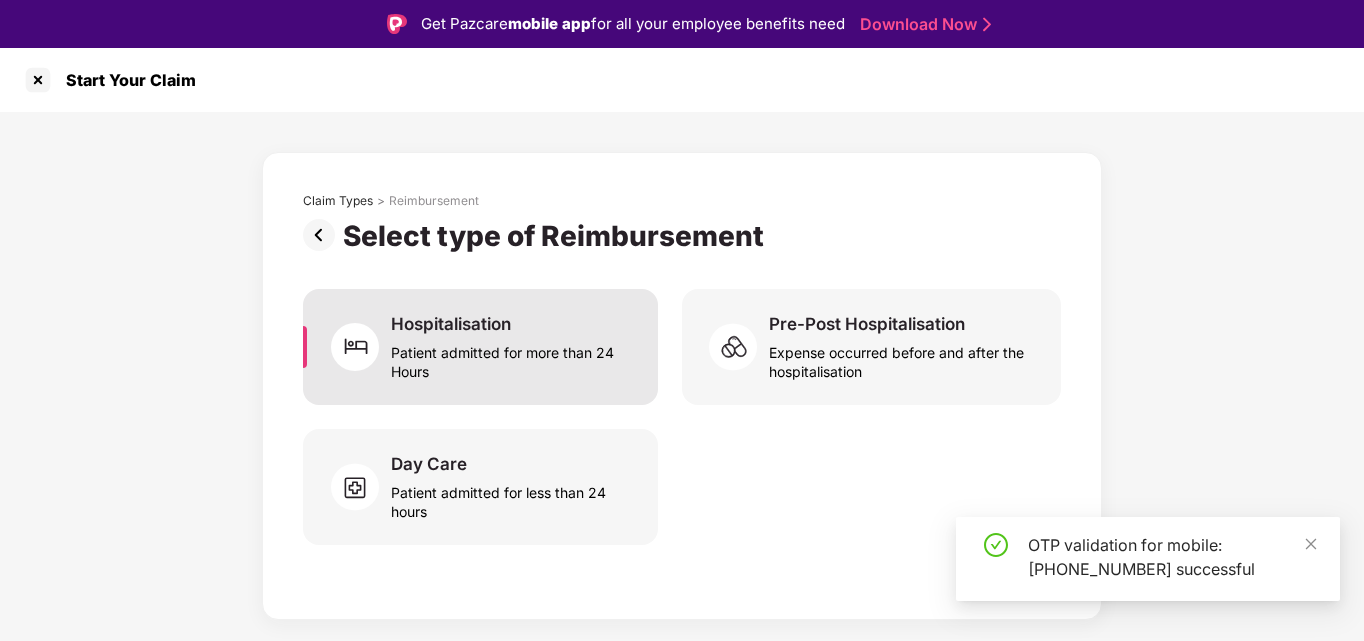 click on "Patient admitted for more than 24 Hours" at bounding box center (512, 358) 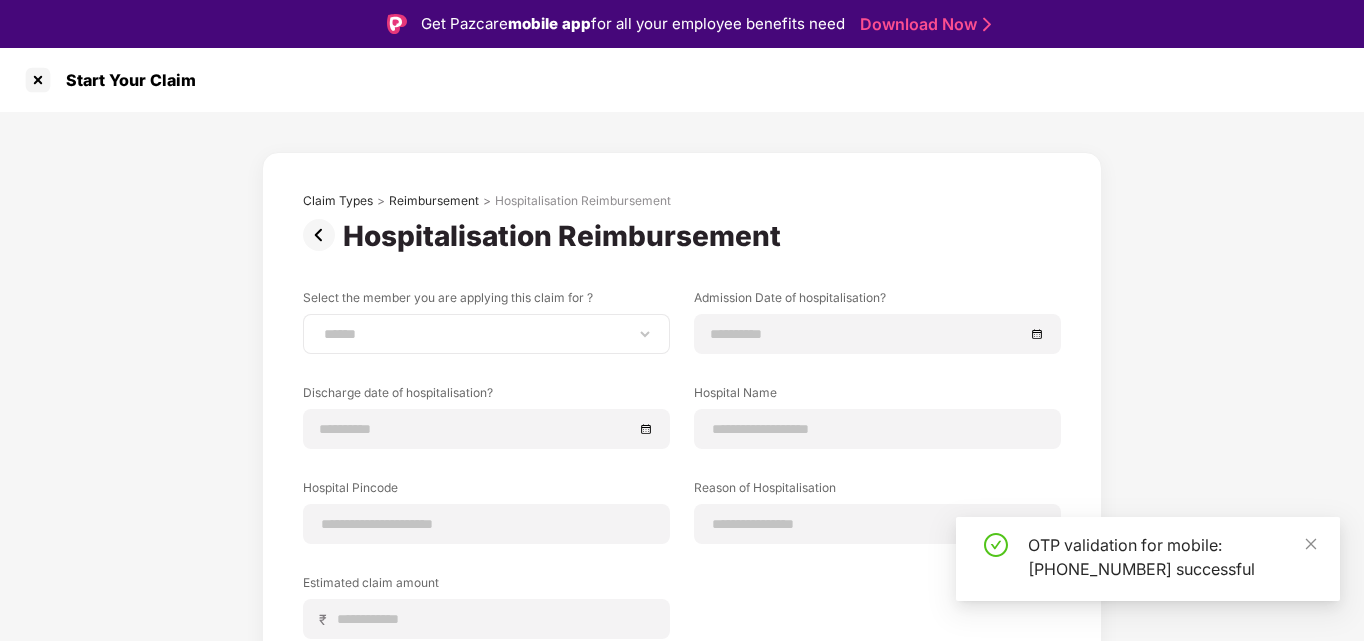 click on "**********" at bounding box center [486, 334] 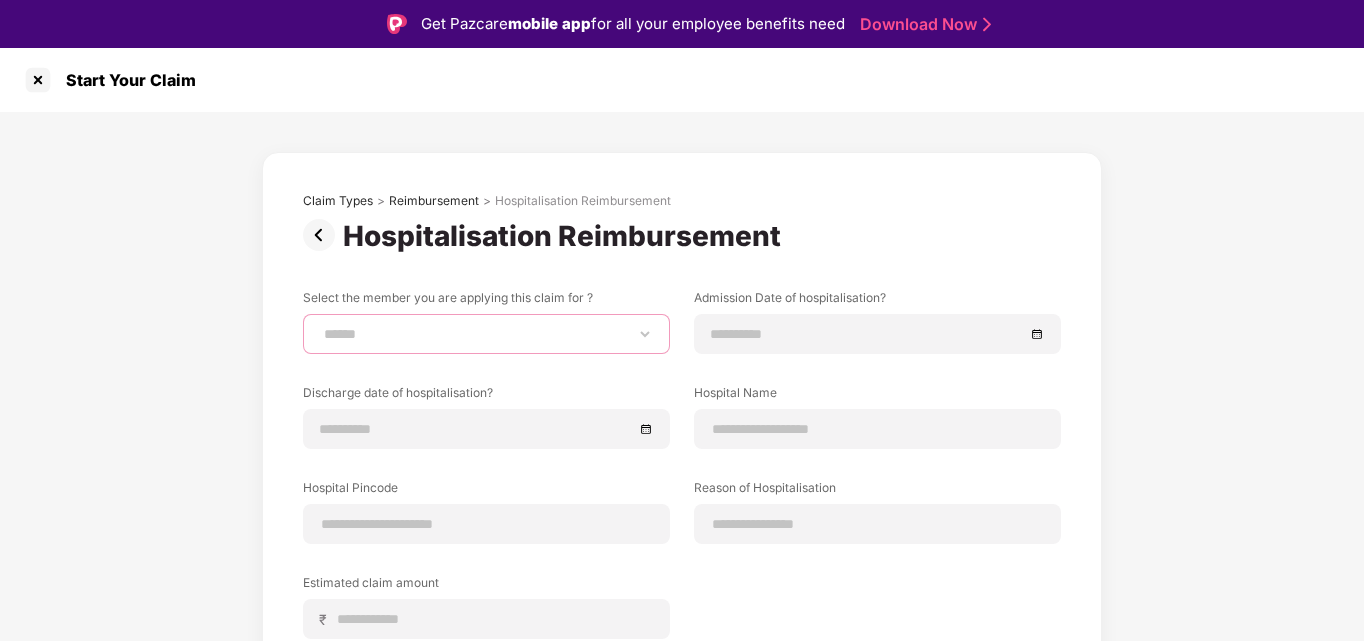 click on "**********" at bounding box center [486, 334] 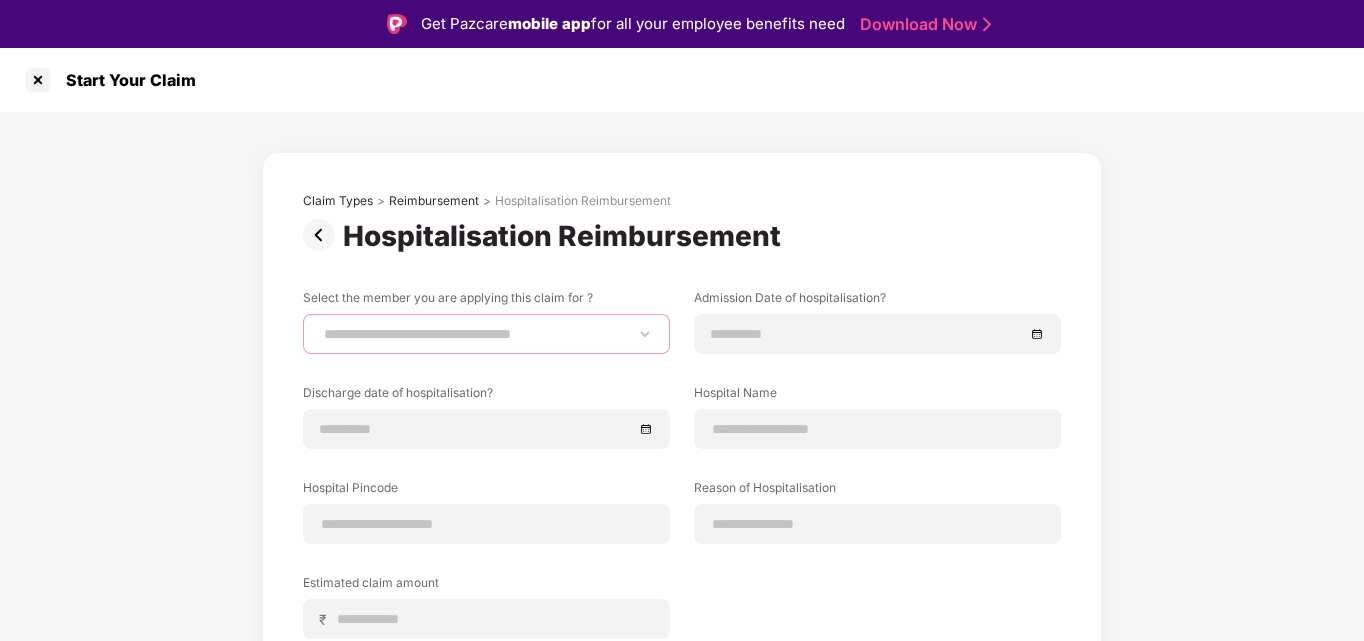 click on "**********" at bounding box center [486, 334] 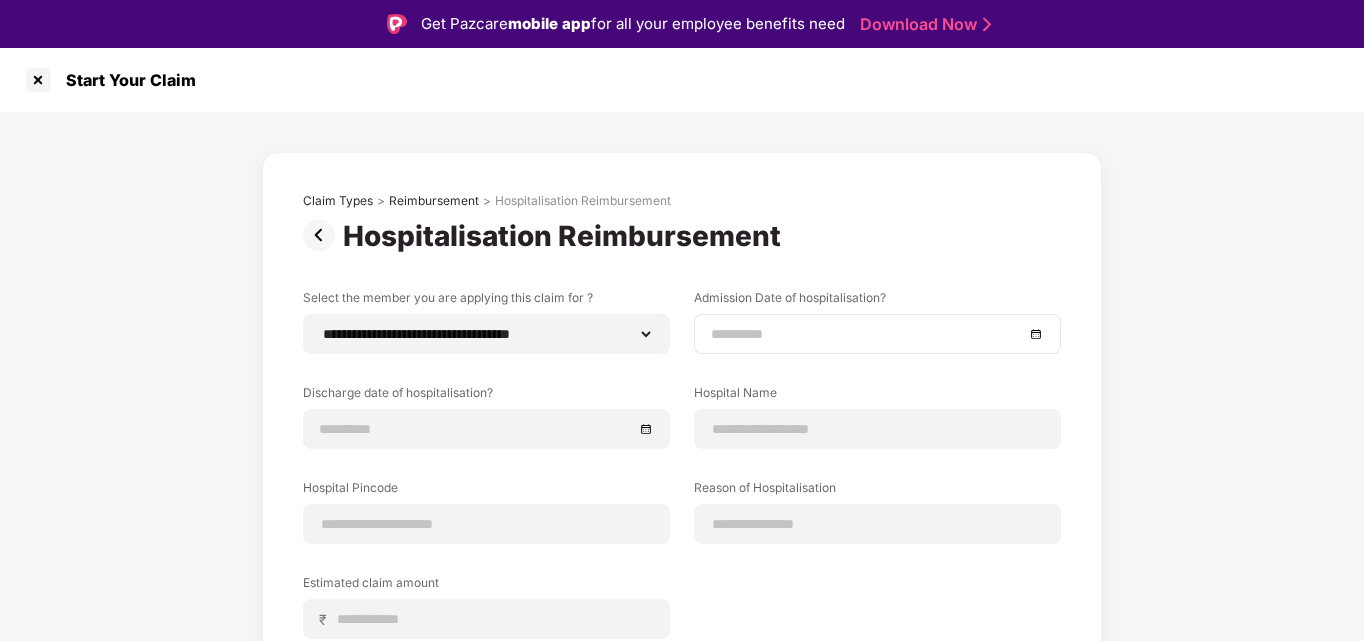 click at bounding box center [867, 334] 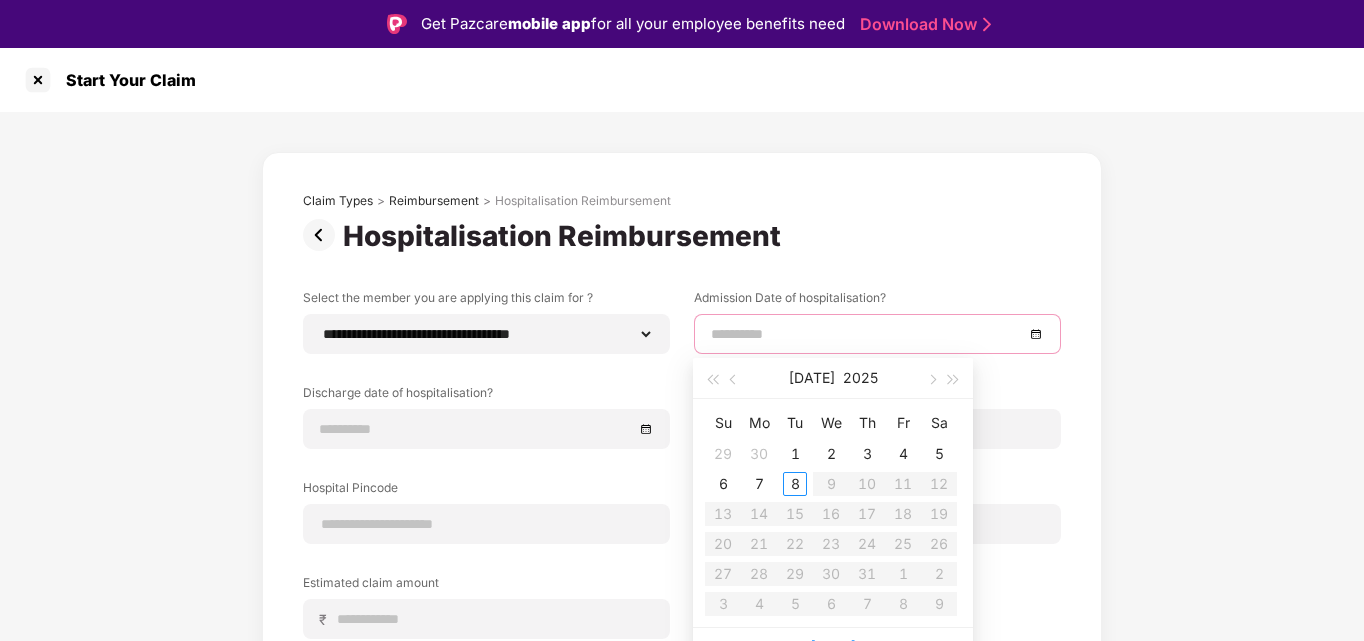 type on "**********" 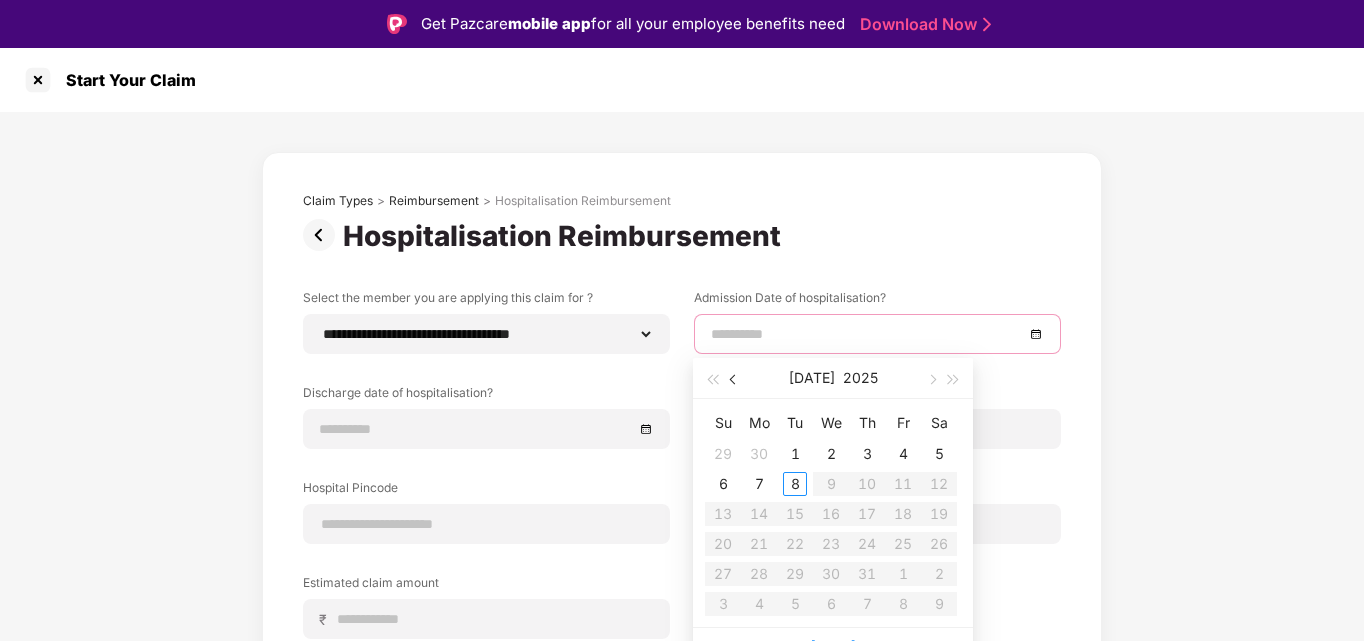 click at bounding box center [735, 380] 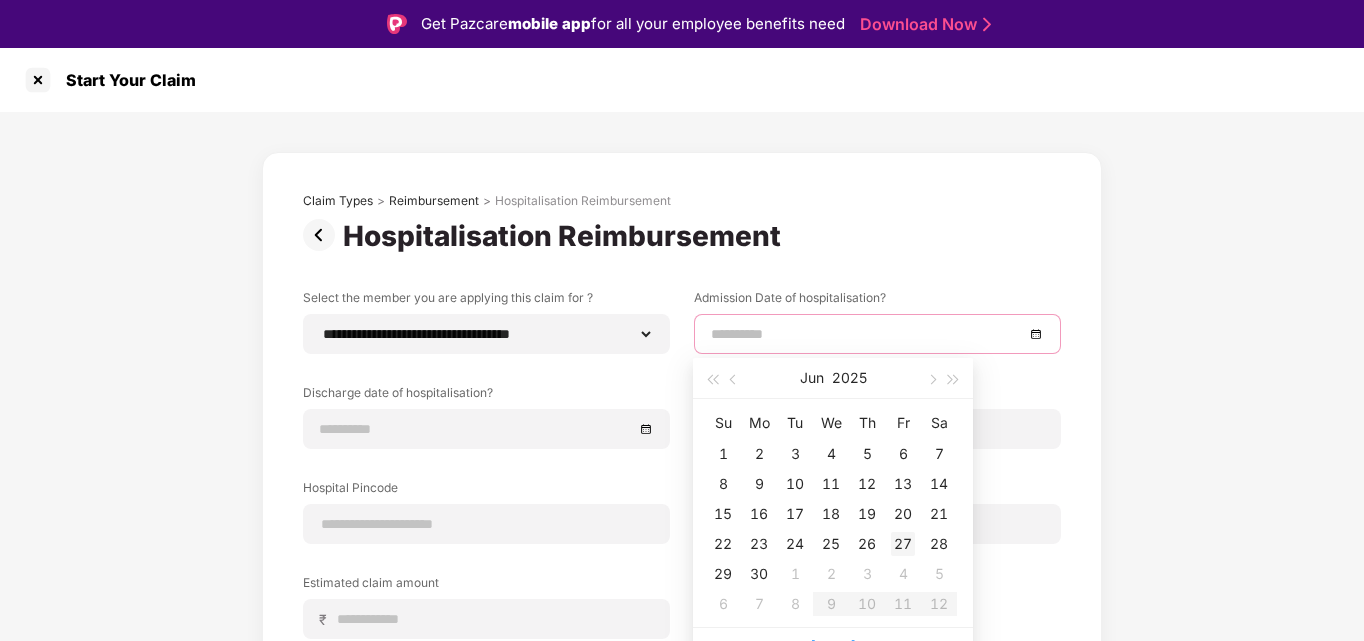 type on "**********" 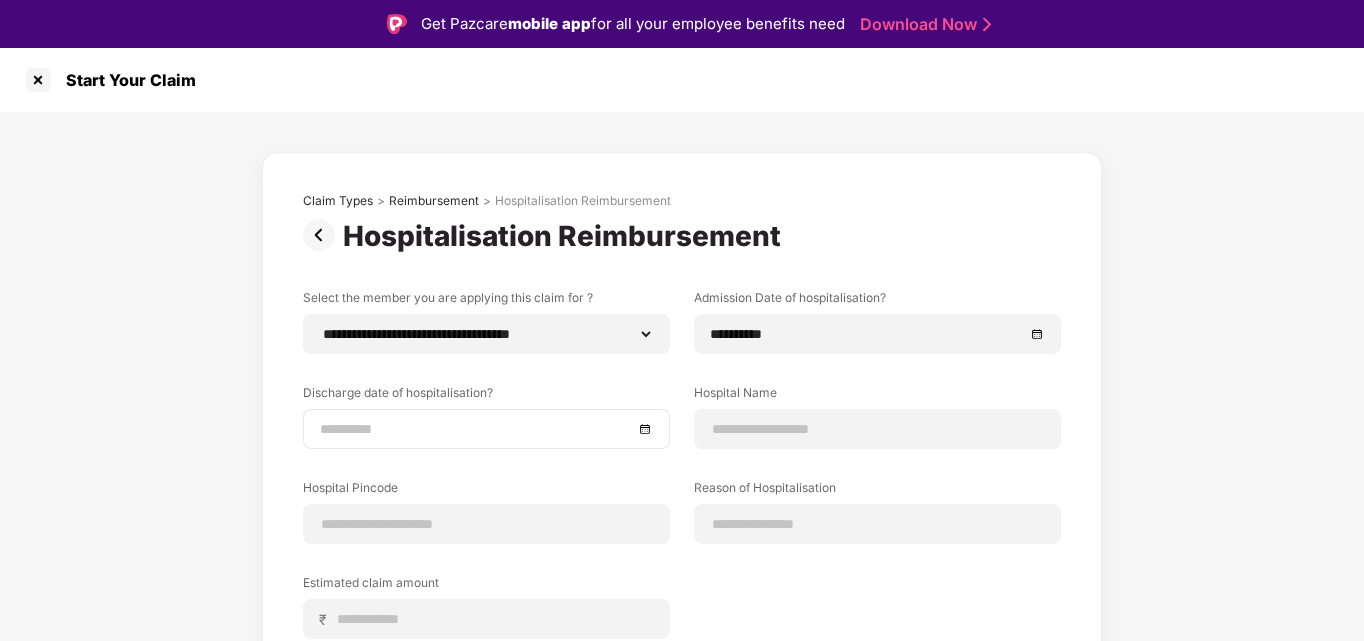 click at bounding box center [486, 429] 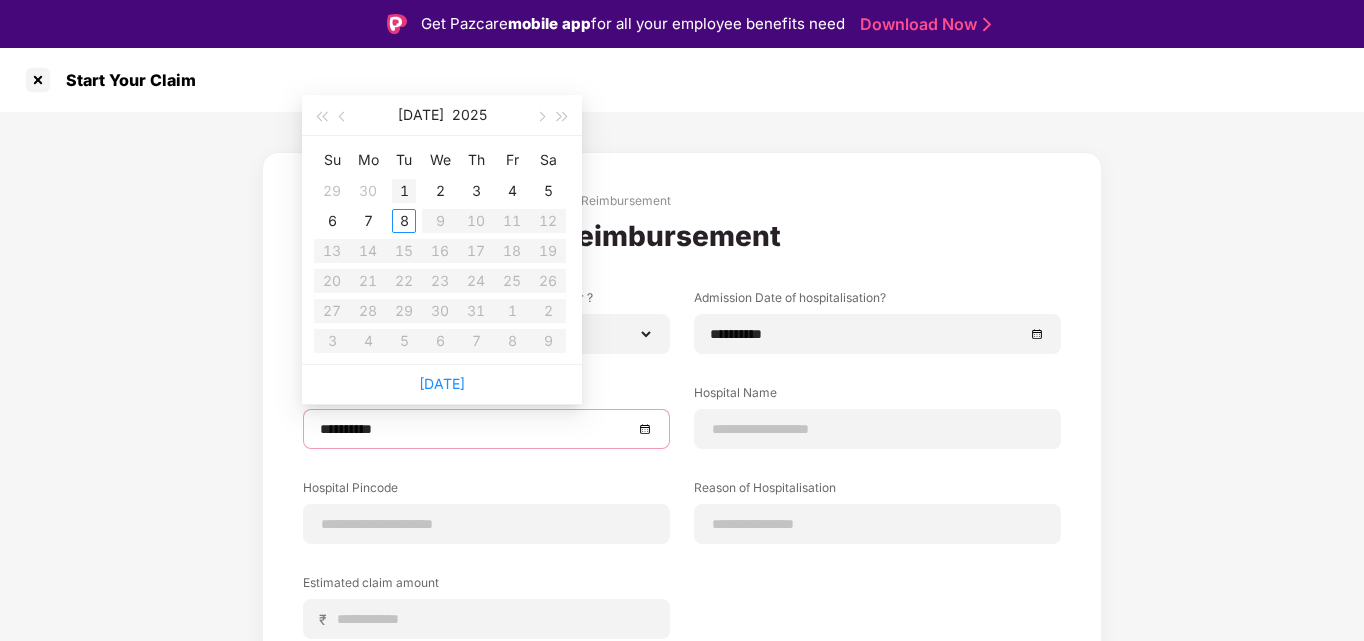 type on "**********" 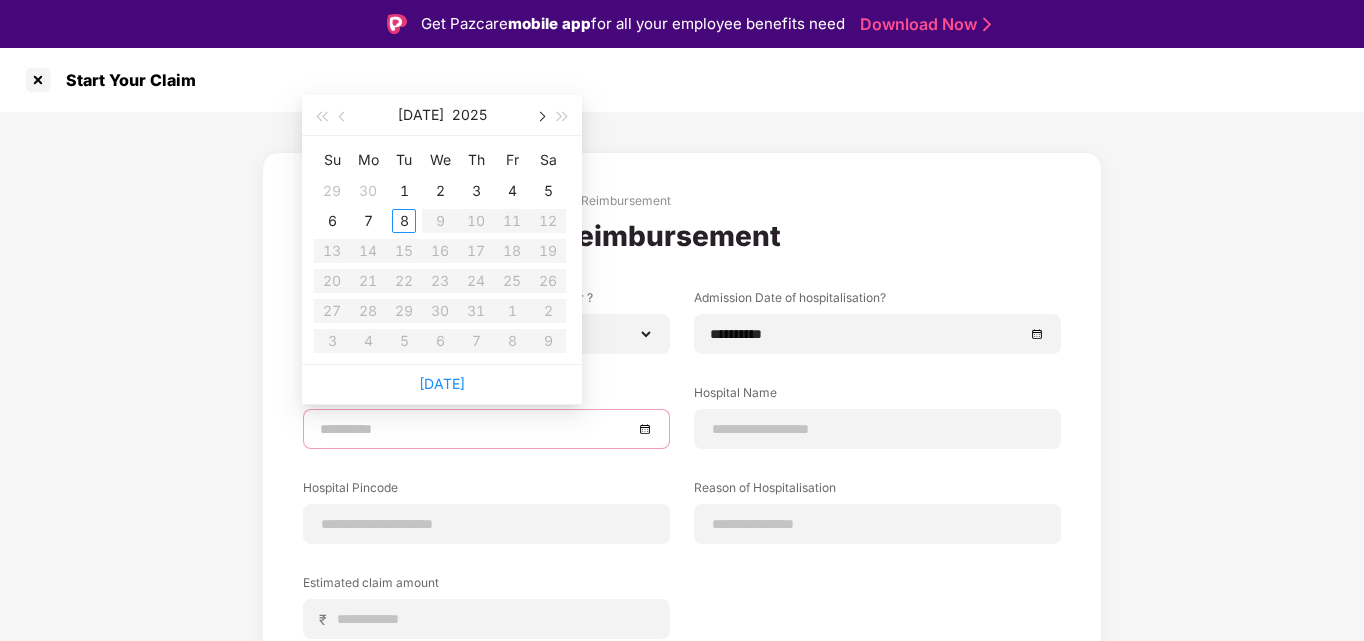 click at bounding box center (540, 115) 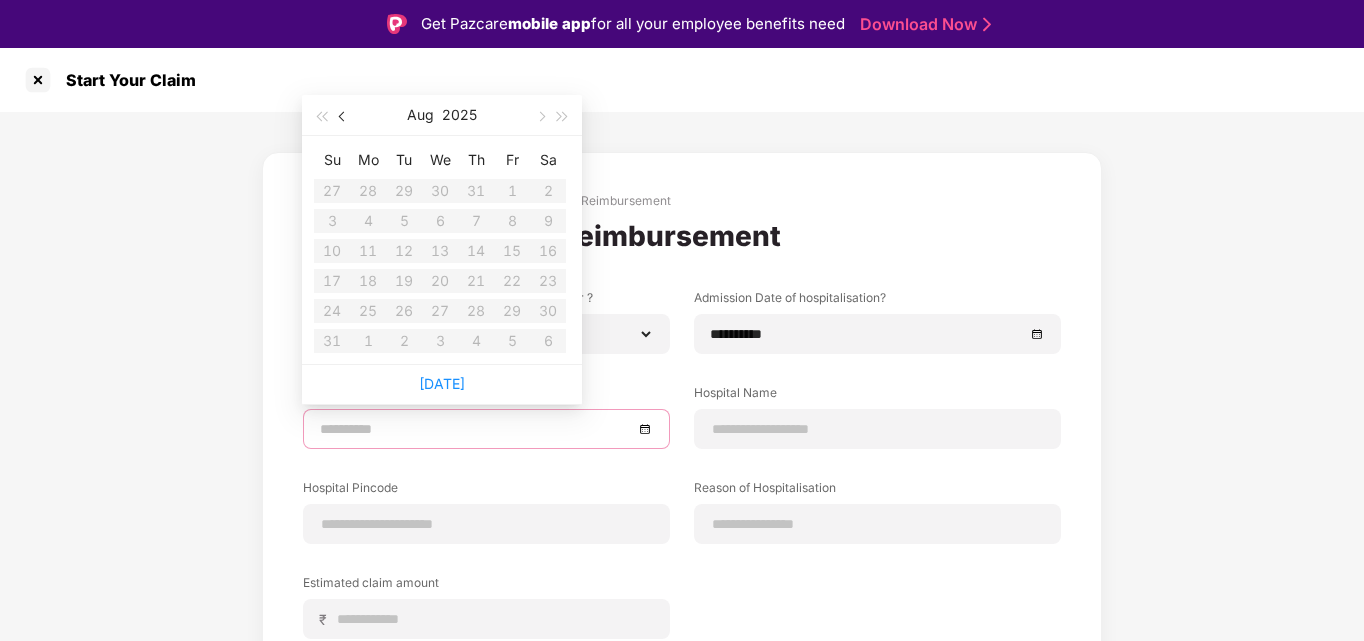 click at bounding box center (344, 117) 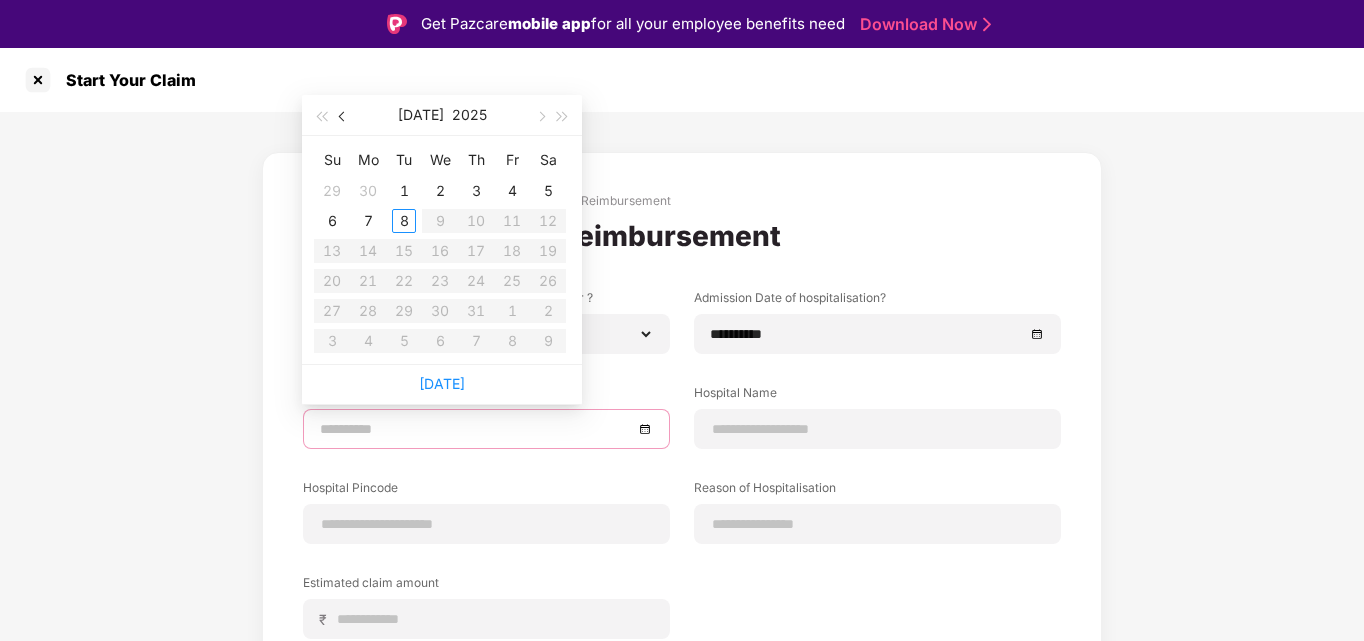 click at bounding box center (344, 117) 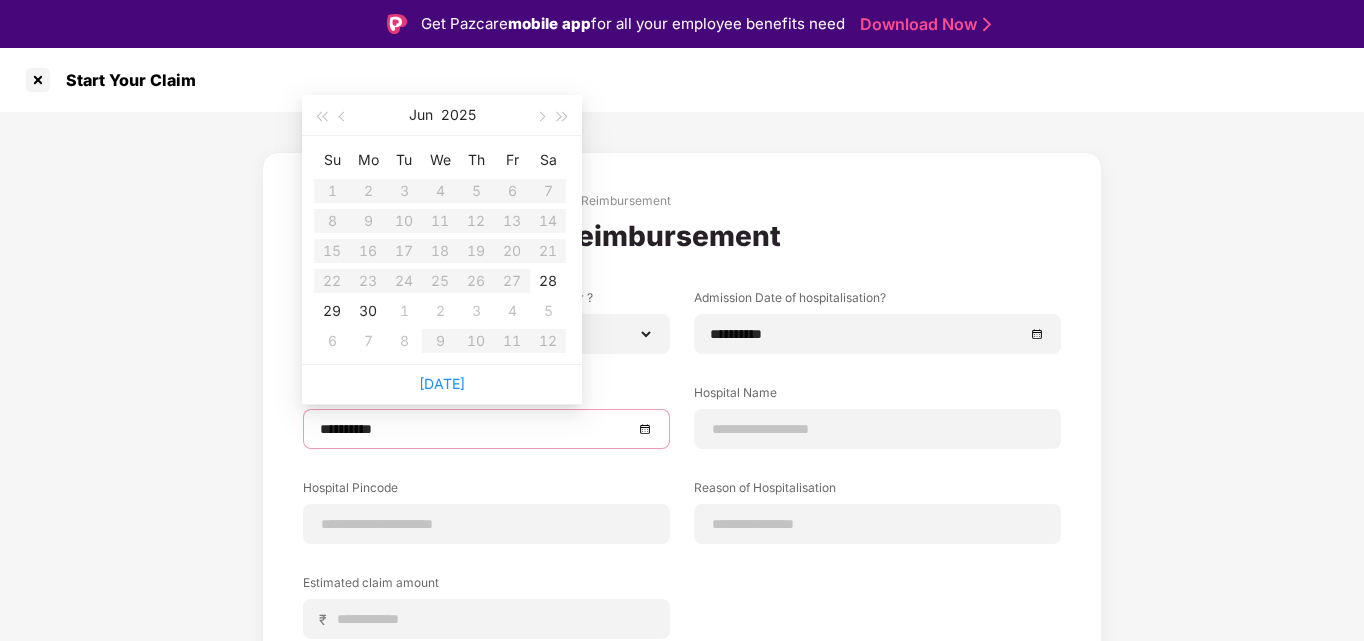 type on "**********" 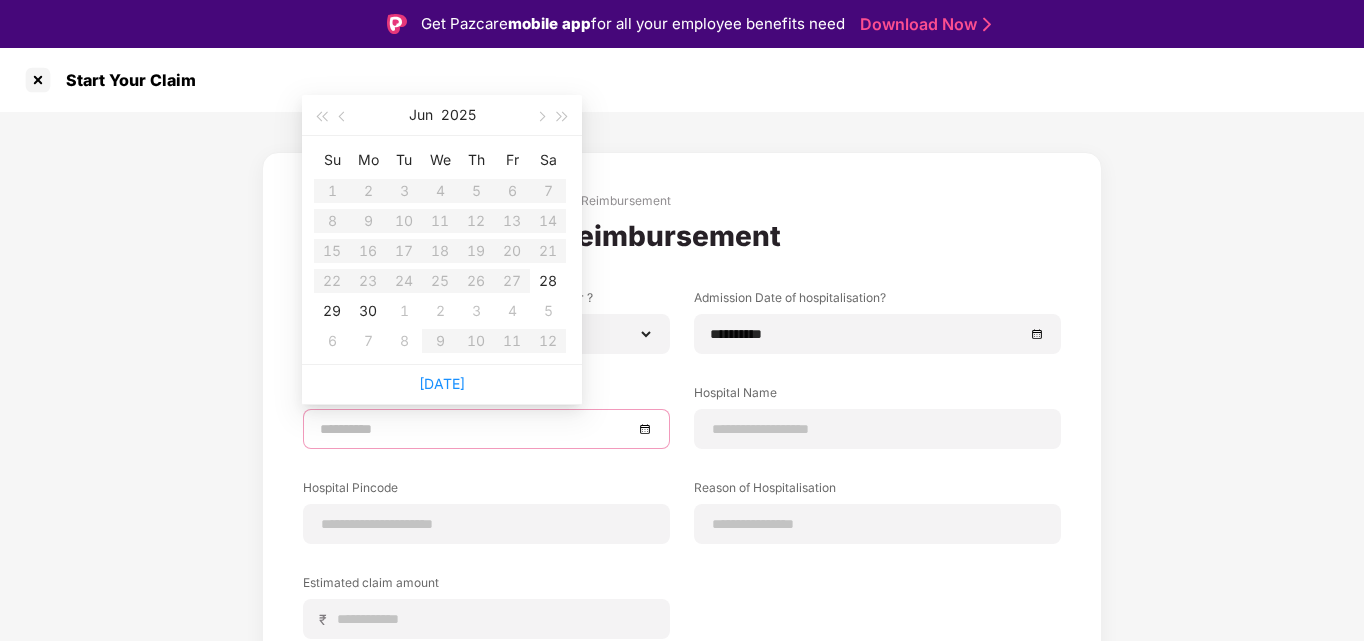 type on "**********" 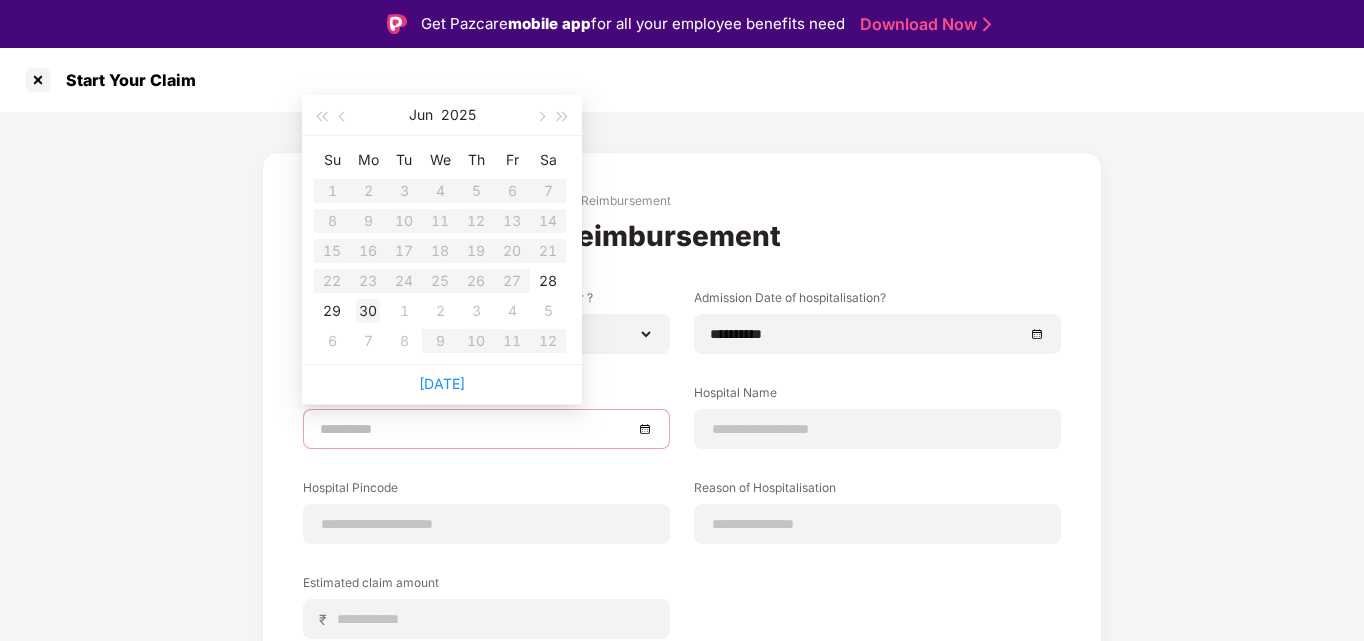 type on "**********" 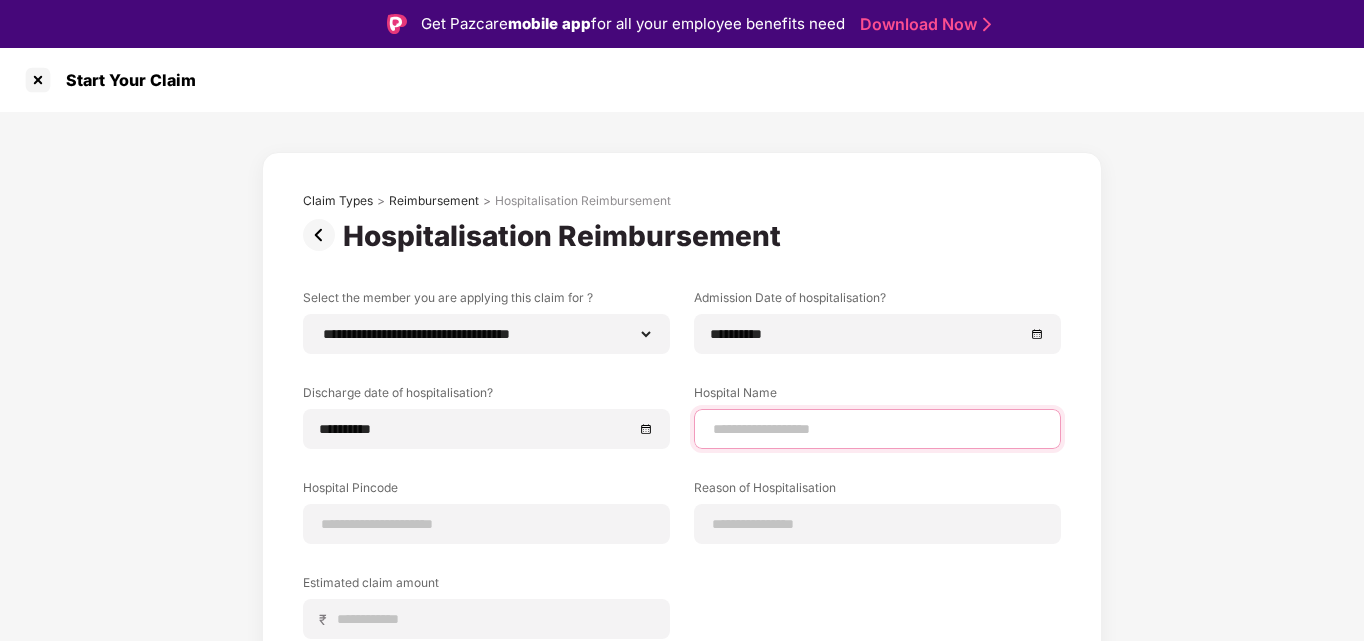 click at bounding box center [877, 429] 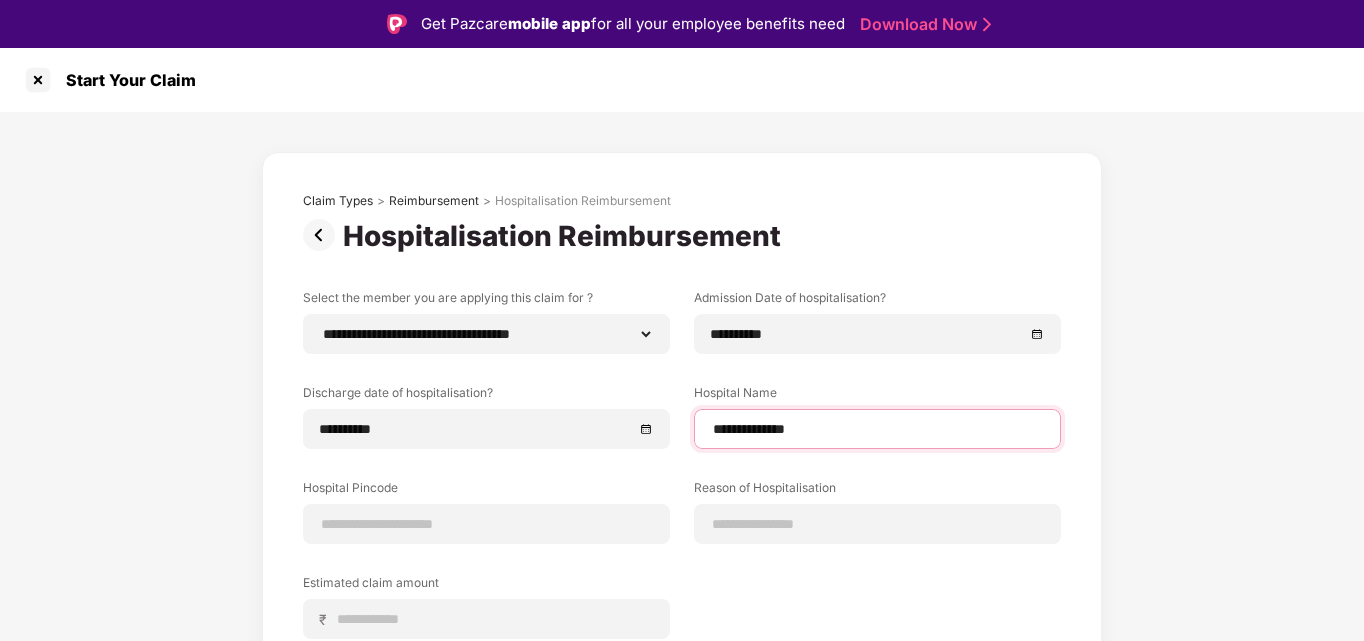 type on "**********" 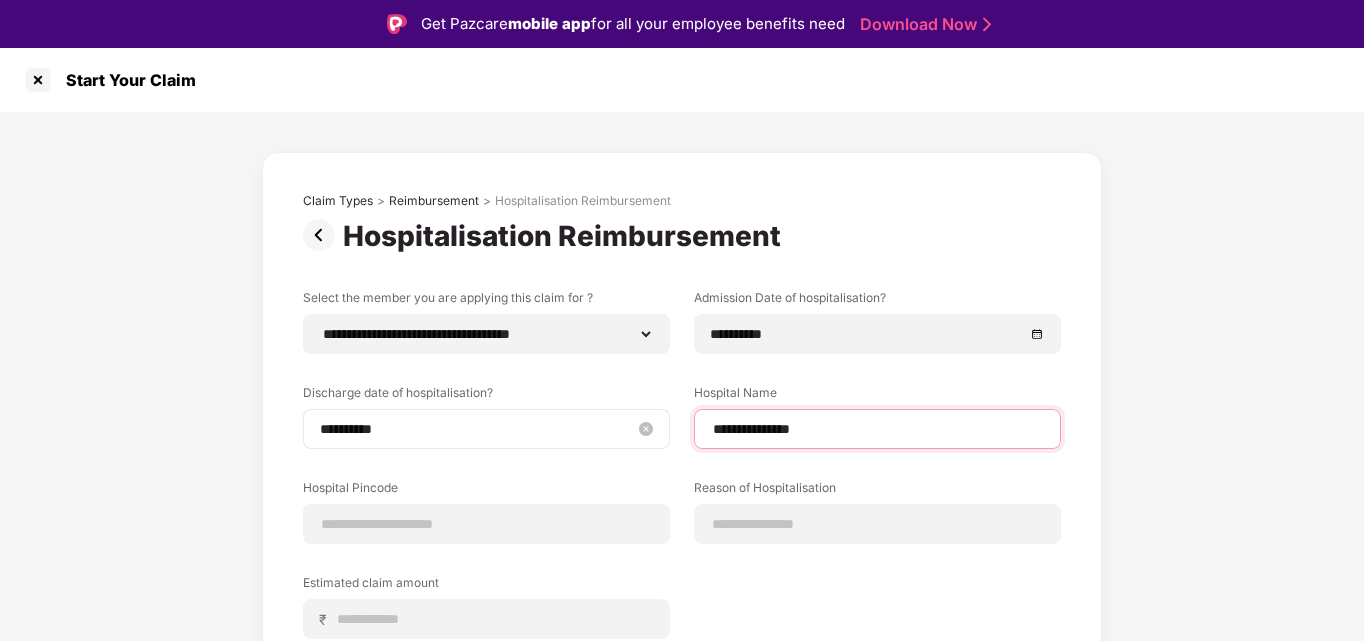 drag, startPoint x: 843, startPoint y: 430, endPoint x: 650, endPoint y: 438, distance: 193.16573 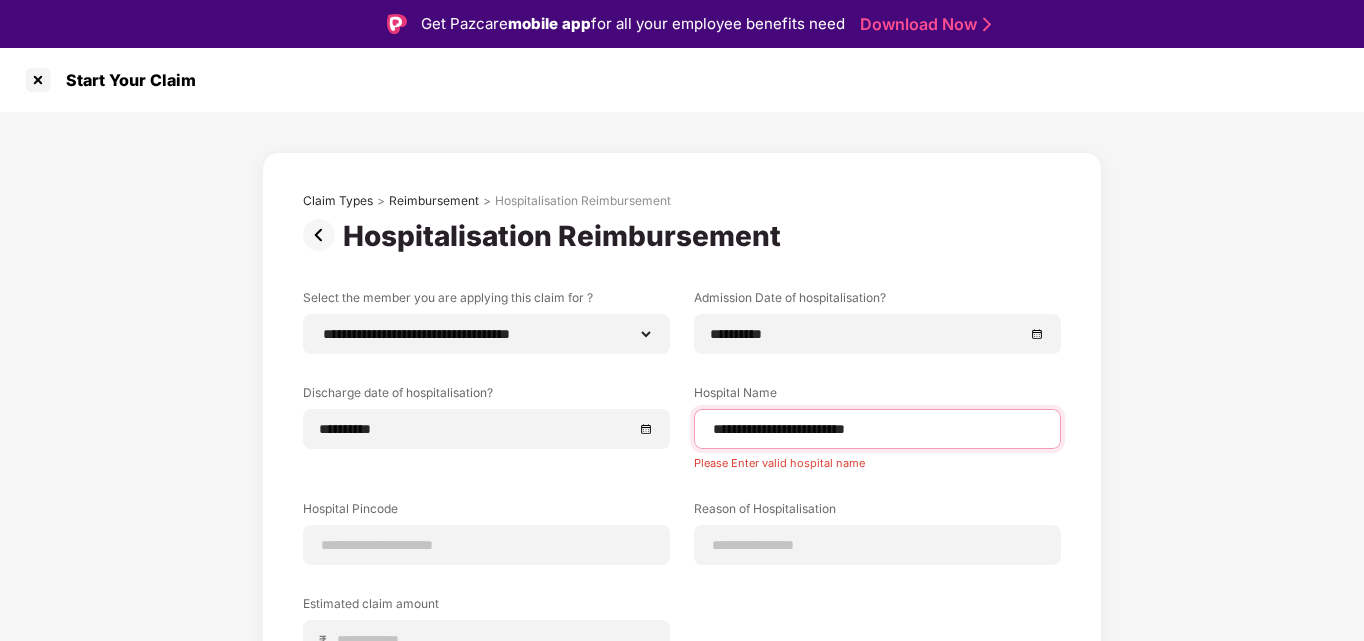 drag, startPoint x: 754, startPoint y: 432, endPoint x: 729, endPoint y: 426, distance: 25.70992 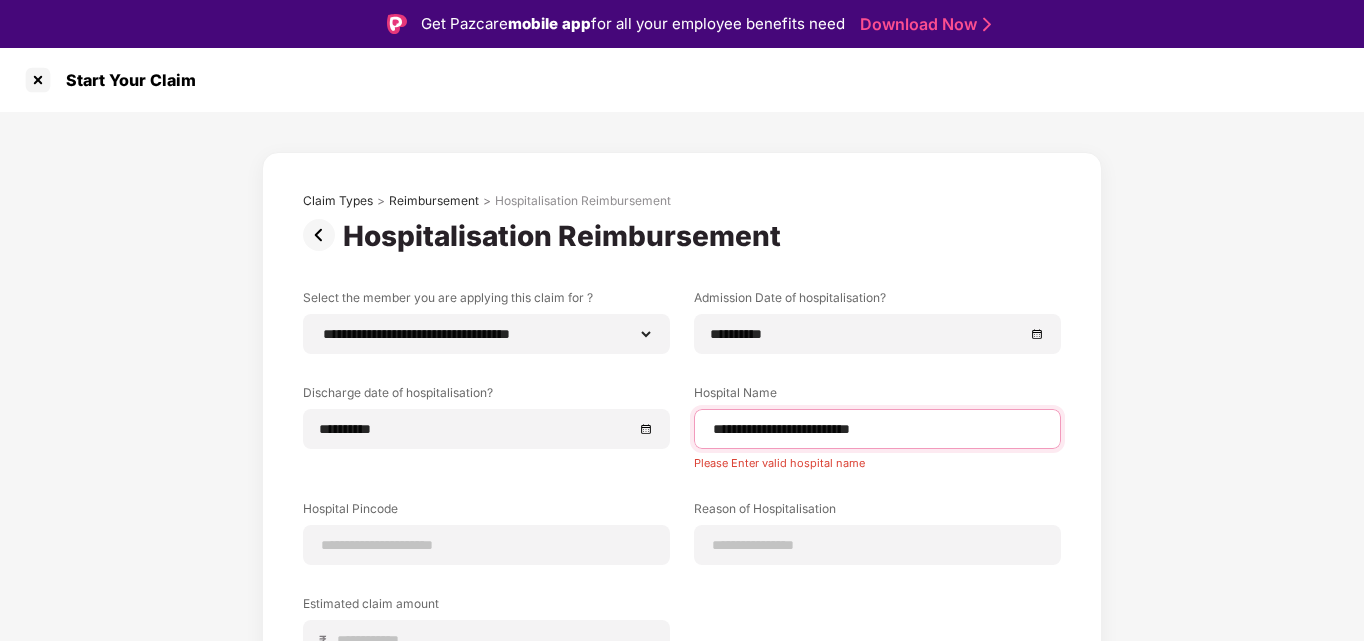 type on "**********" 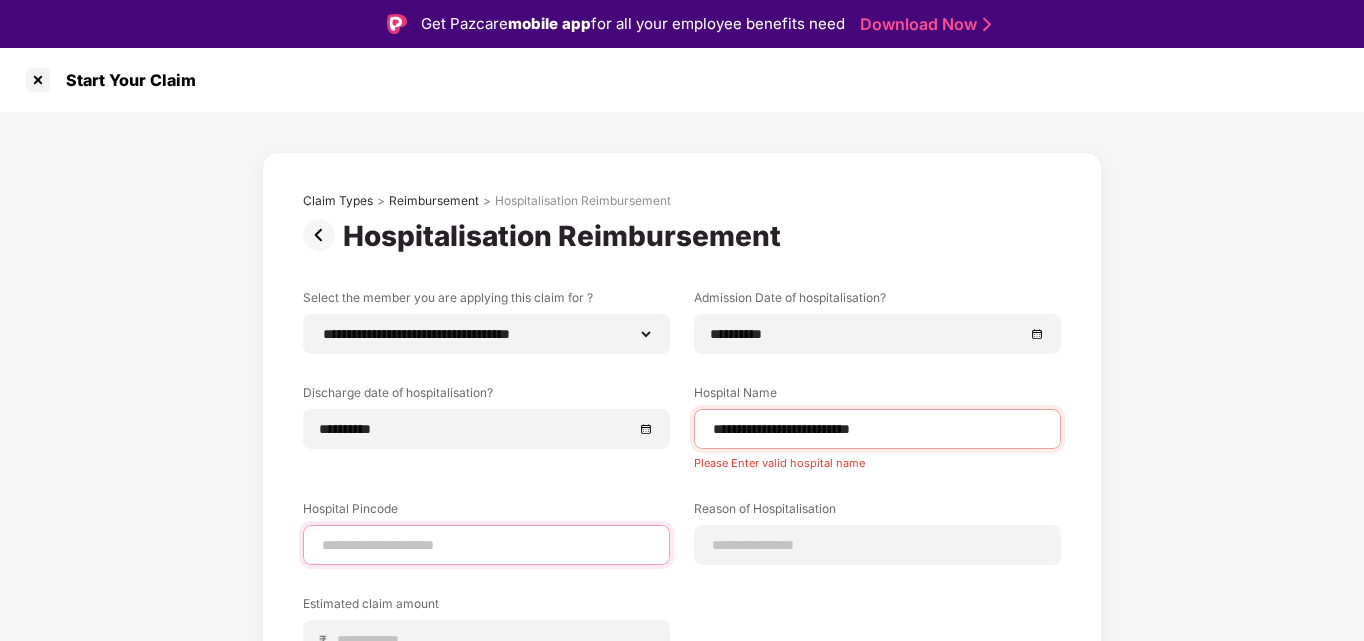 click at bounding box center (486, 545) 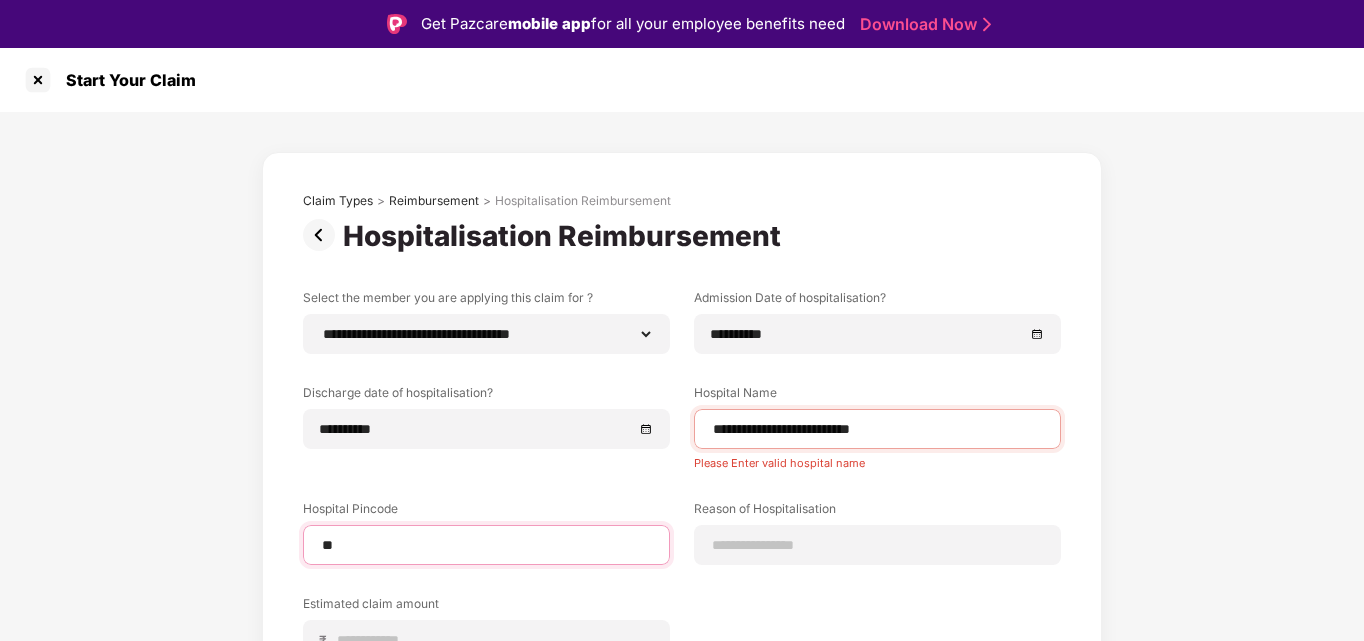 type on "*" 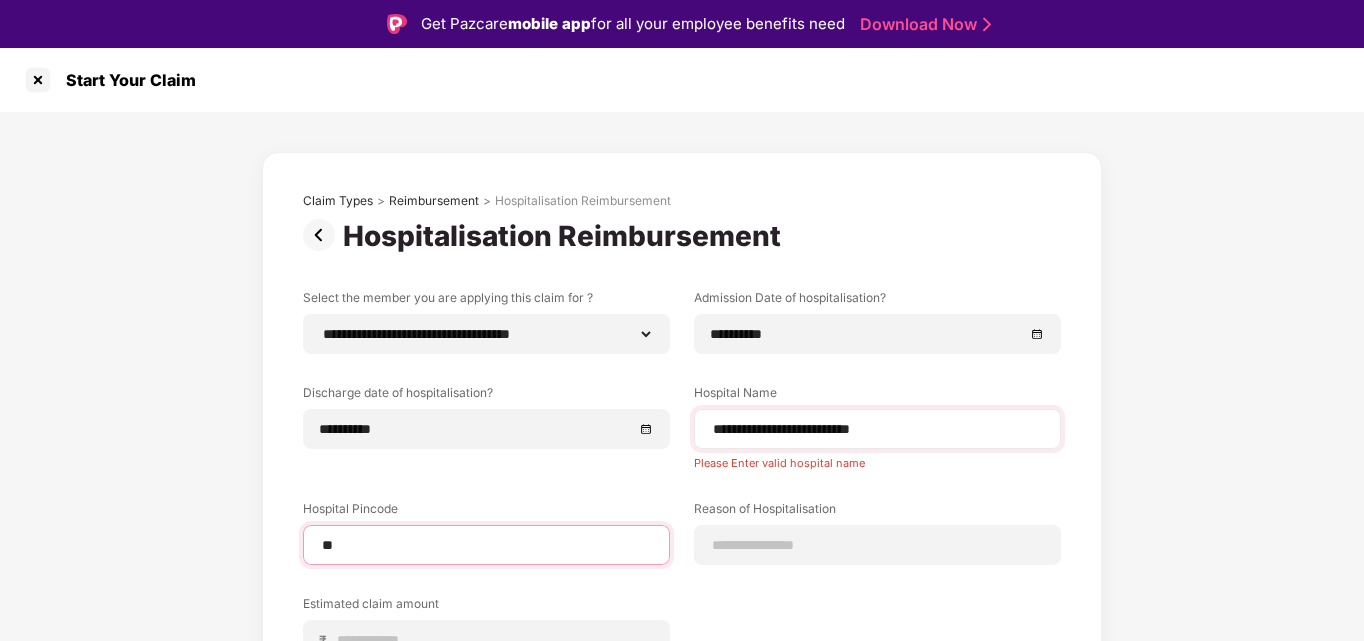 type on "**" 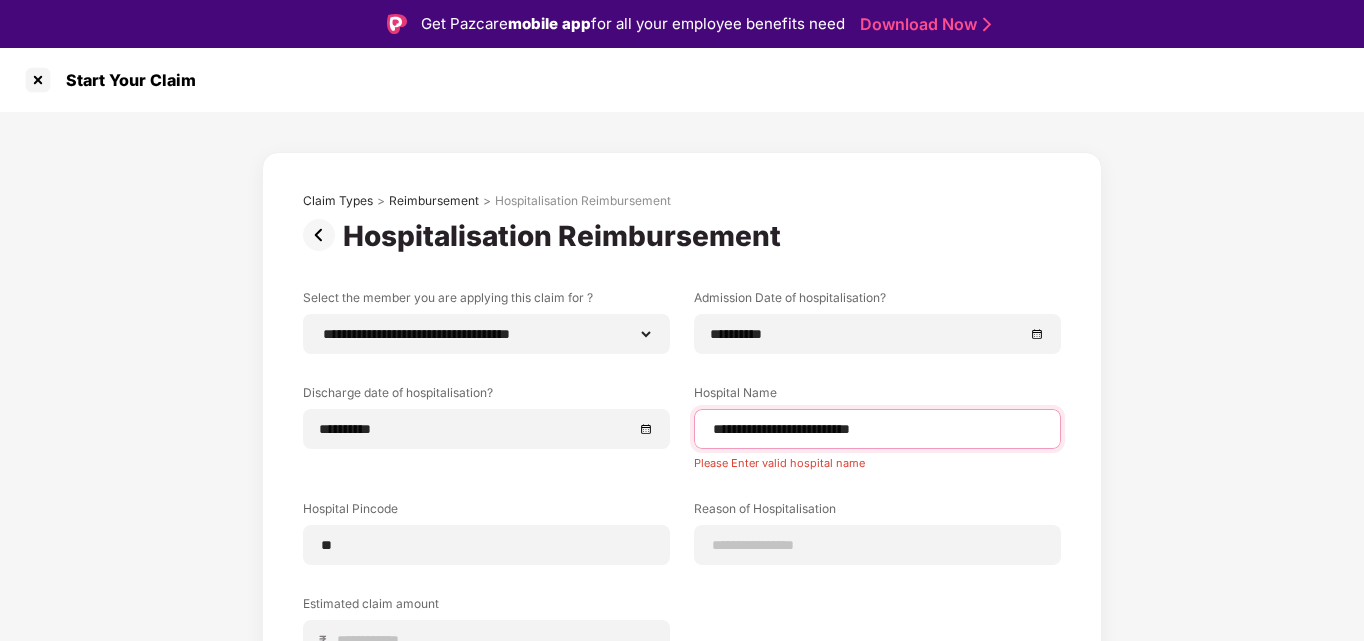 click on "**********" at bounding box center [877, 429] 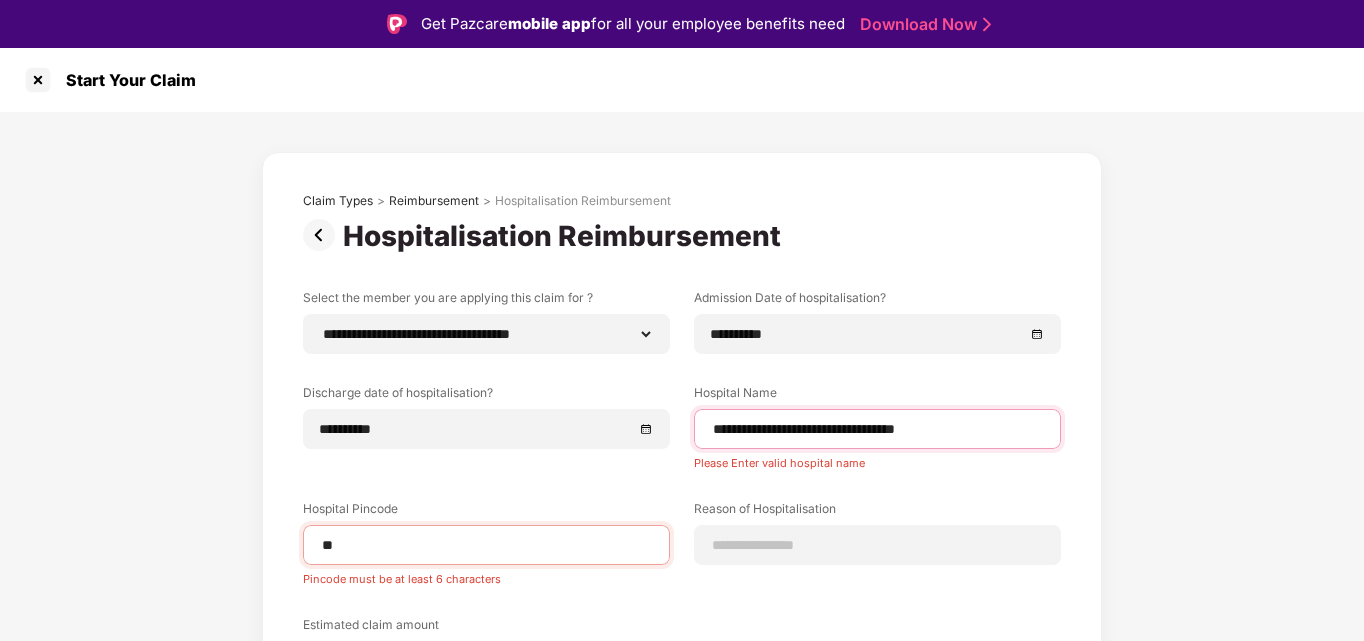 type on "**********" 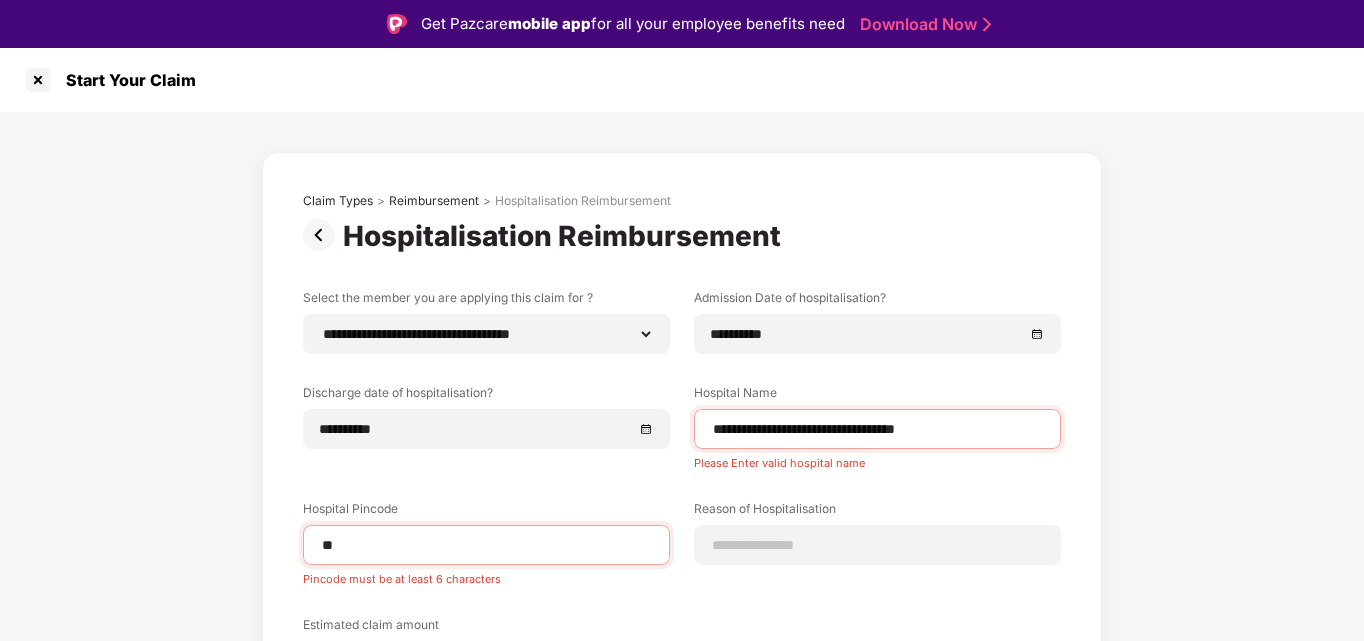 drag, startPoint x: 763, startPoint y: 434, endPoint x: 861, endPoint y: 494, distance: 114.90866 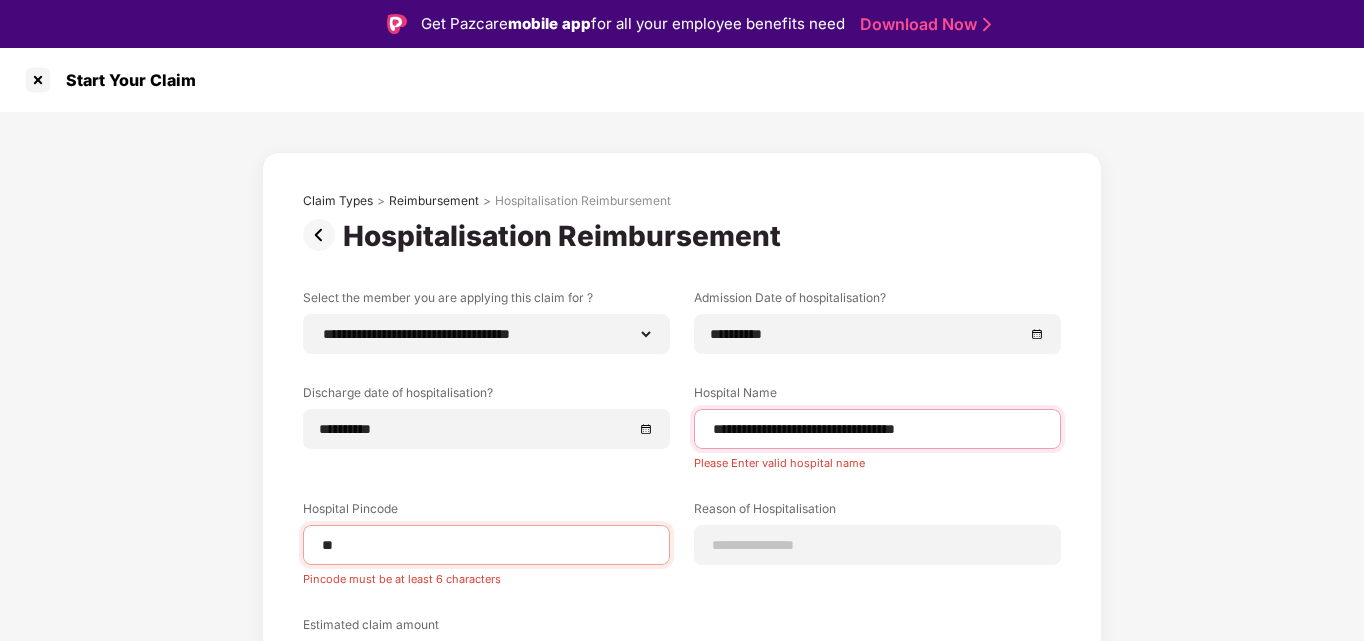 click on "**********" at bounding box center (877, 429) 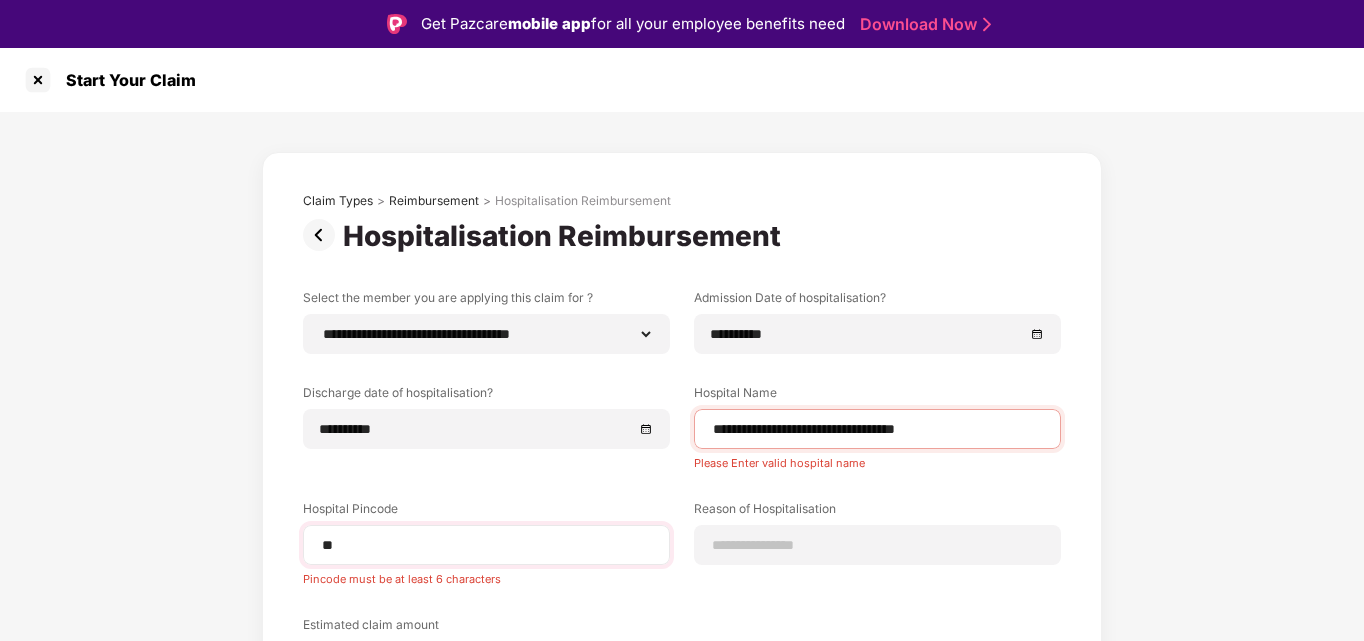 click on "**" at bounding box center [486, 545] 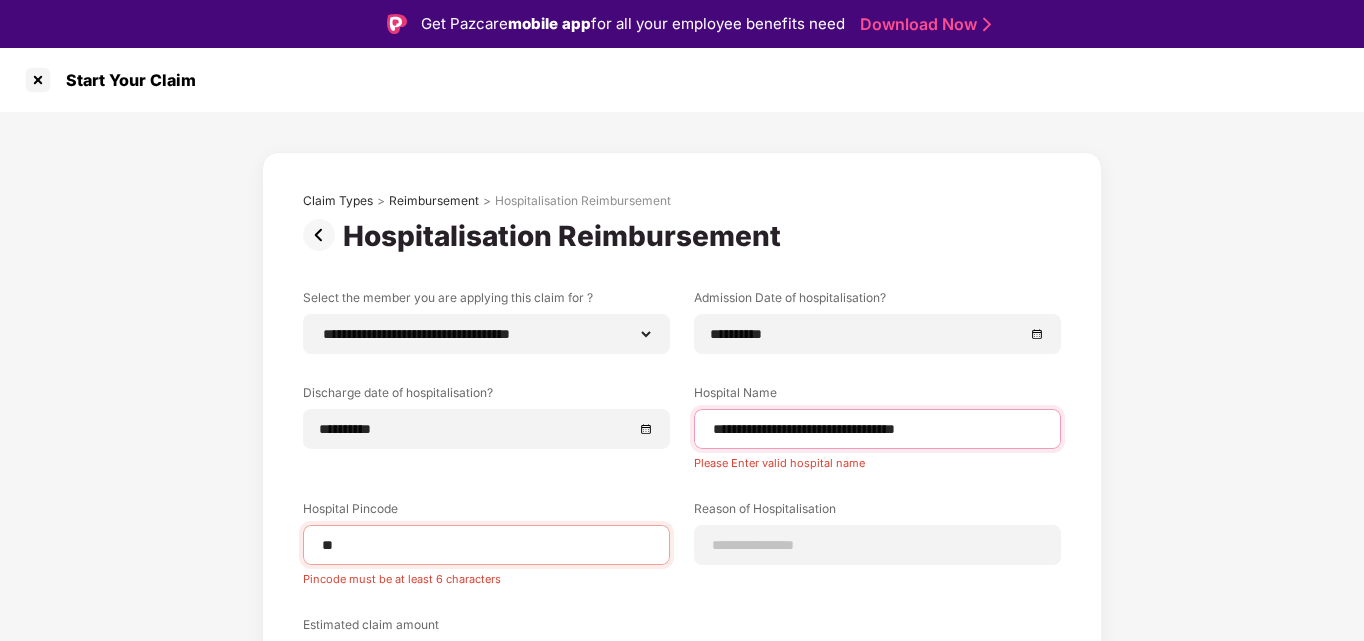 click on "**********" at bounding box center [877, 429] 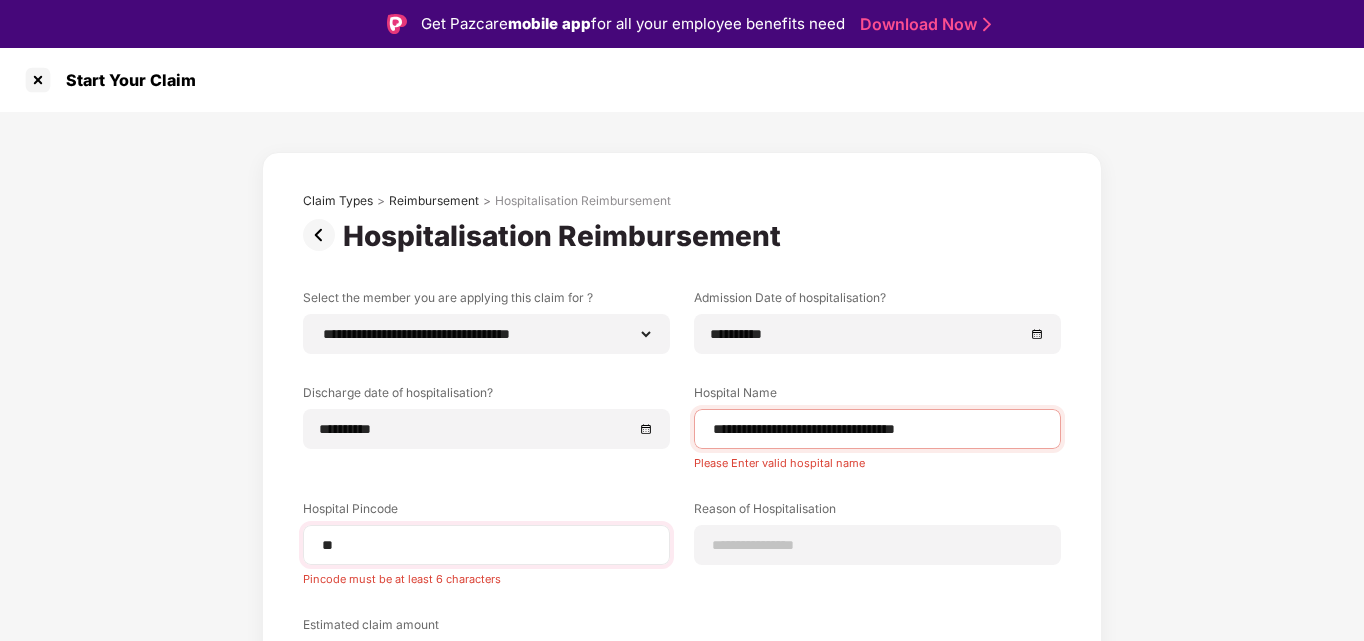 drag, startPoint x: 756, startPoint y: 433, endPoint x: 601, endPoint y: 531, distance: 183.38211 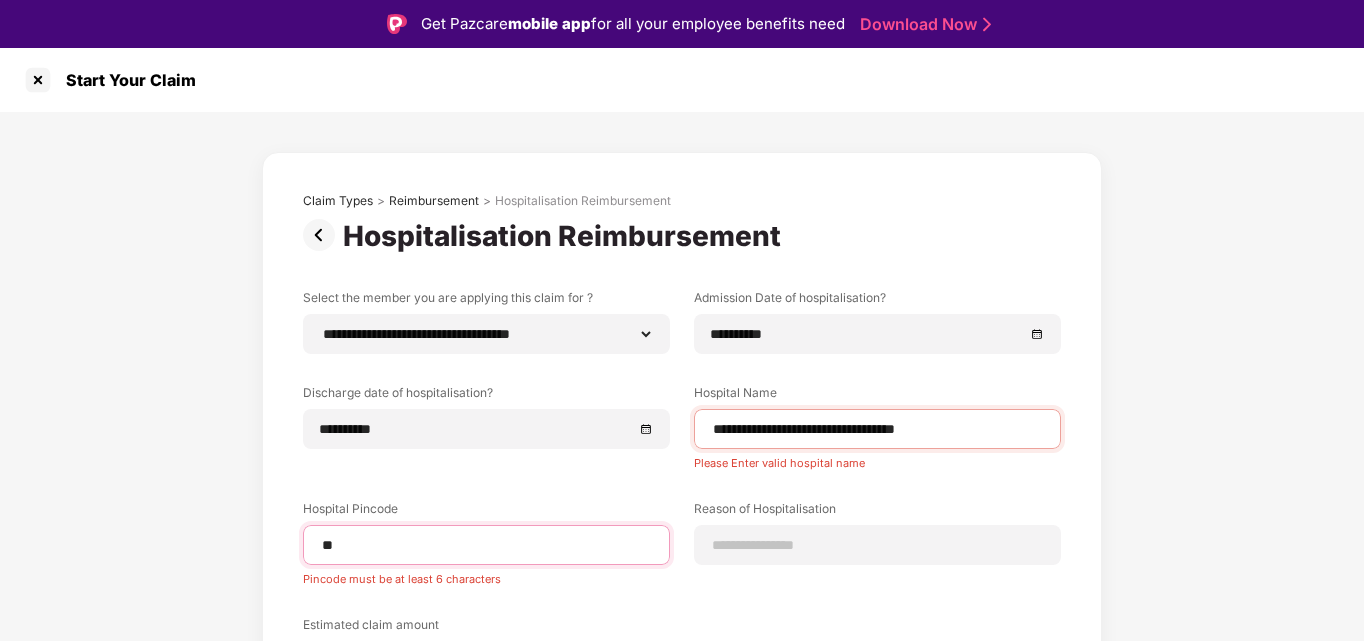 click on "**" at bounding box center [486, 545] 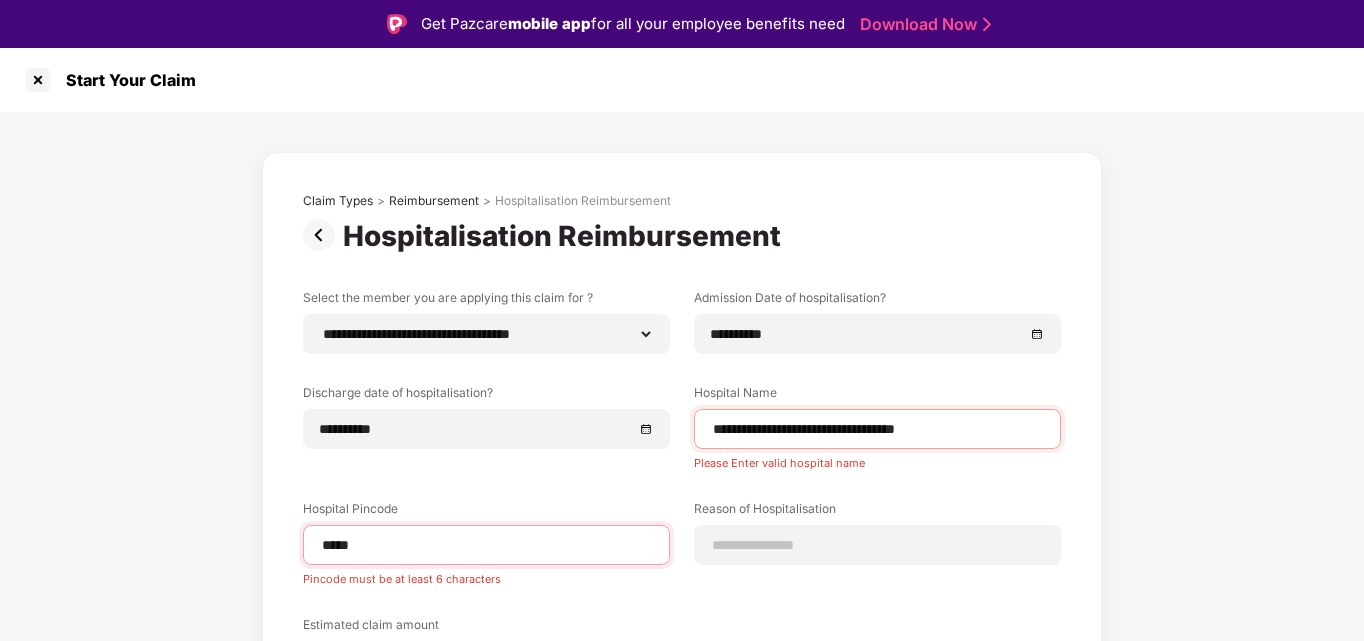 type on "*****" 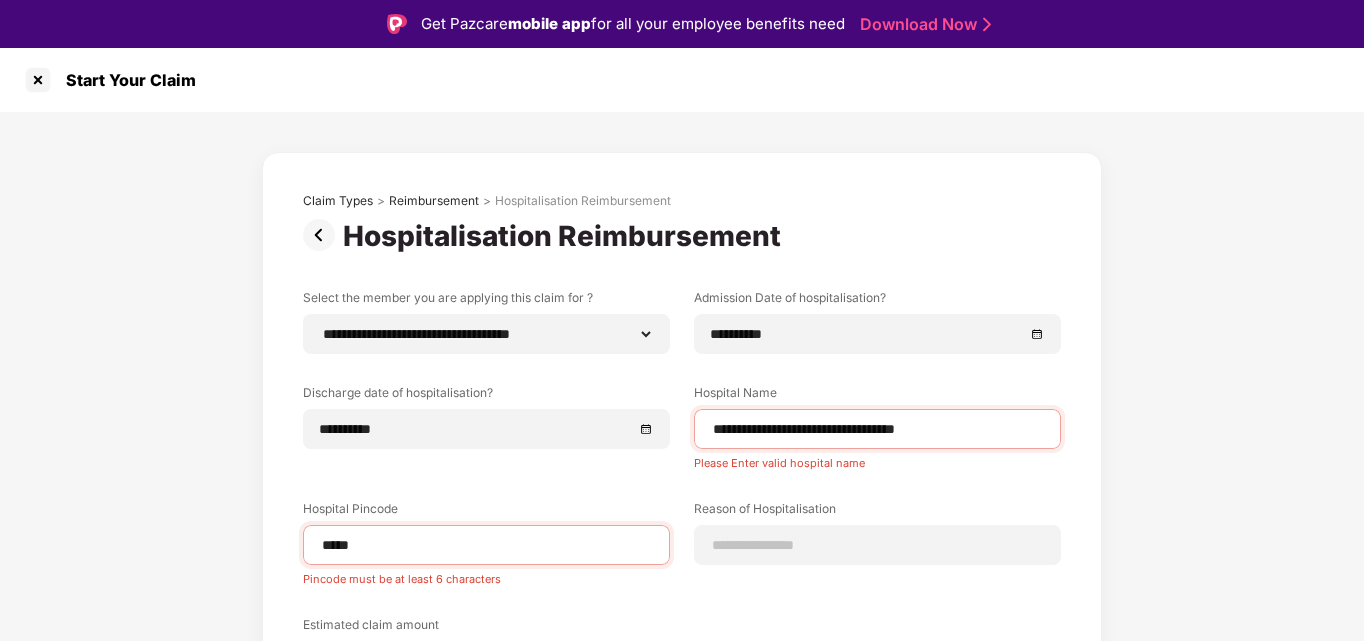 drag, startPoint x: 398, startPoint y: 531, endPoint x: 258, endPoint y: 543, distance: 140.51335 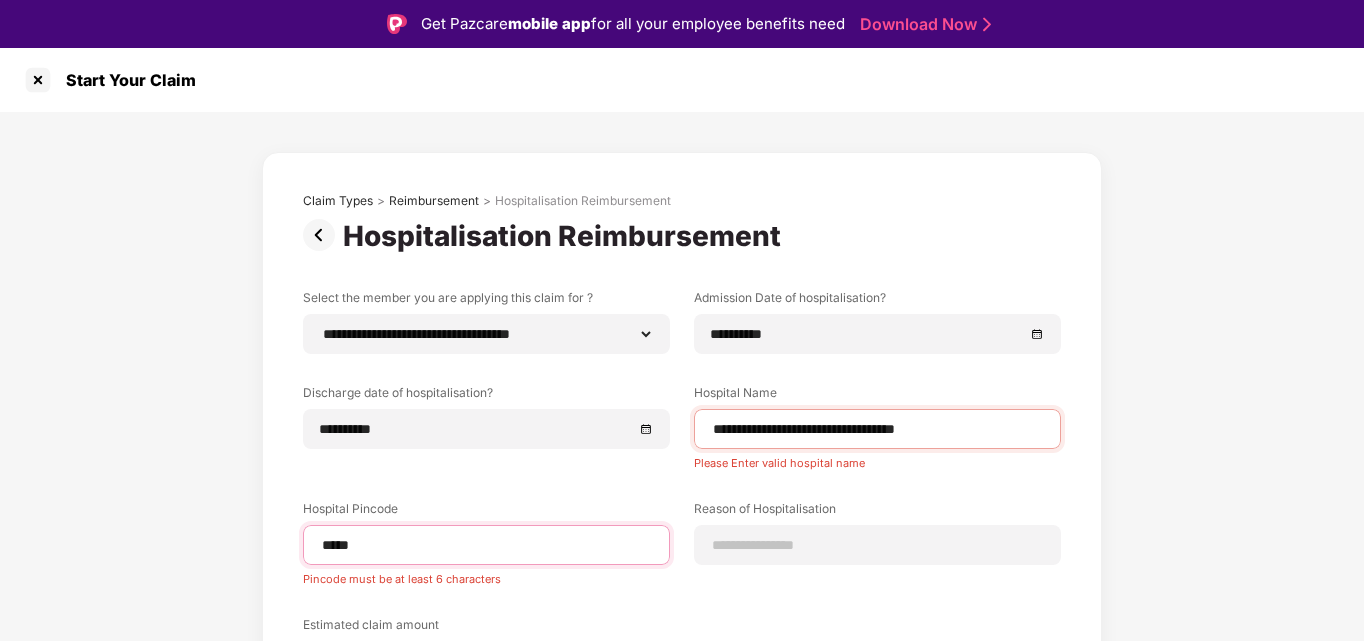 drag, startPoint x: 419, startPoint y: 539, endPoint x: 217, endPoint y: 544, distance: 202.06187 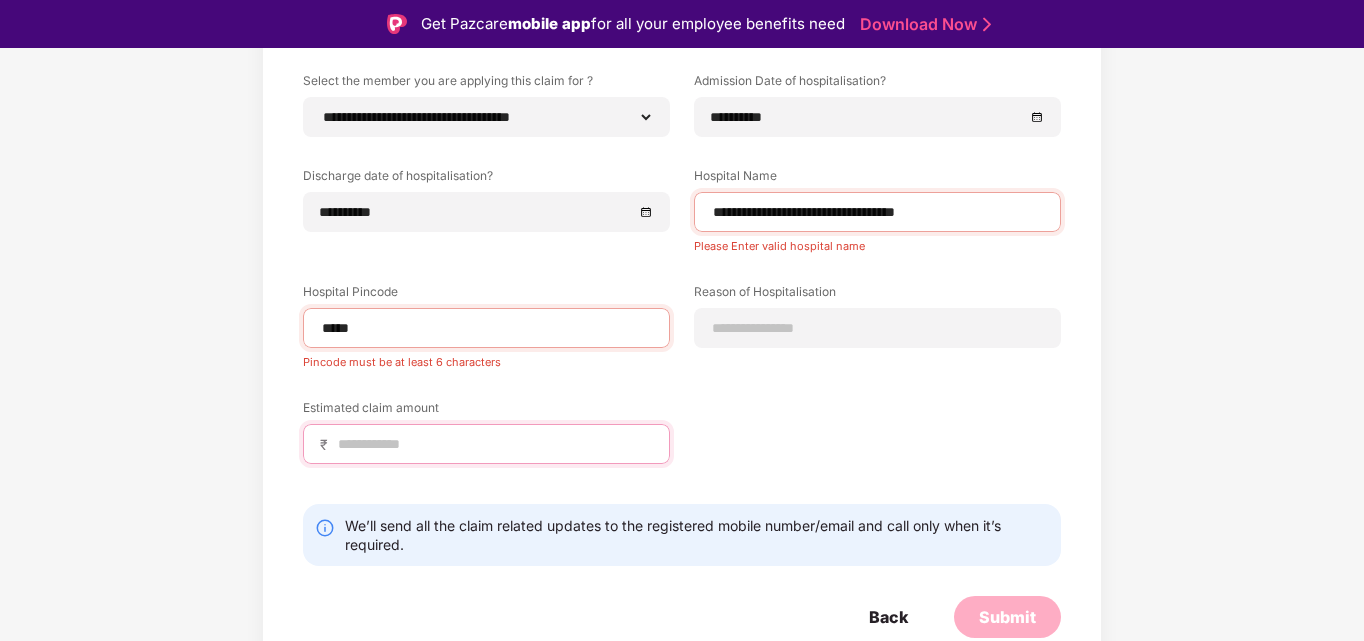 click at bounding box center [494, 444] 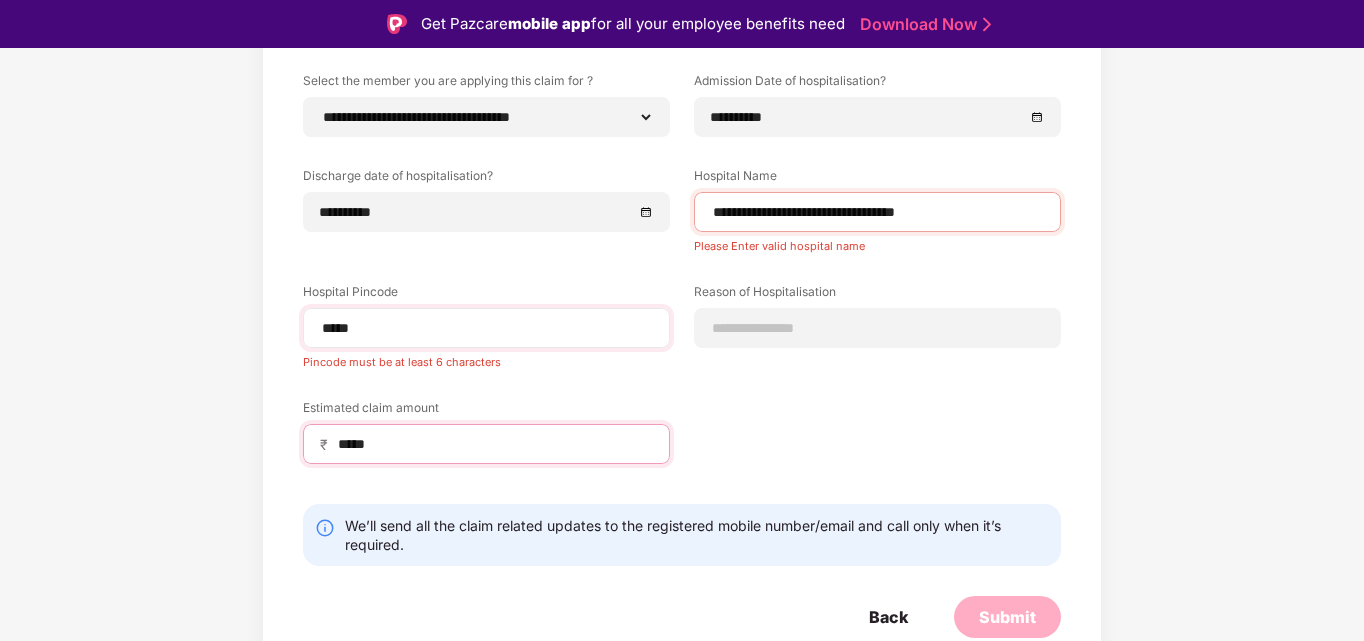 type on "*****" 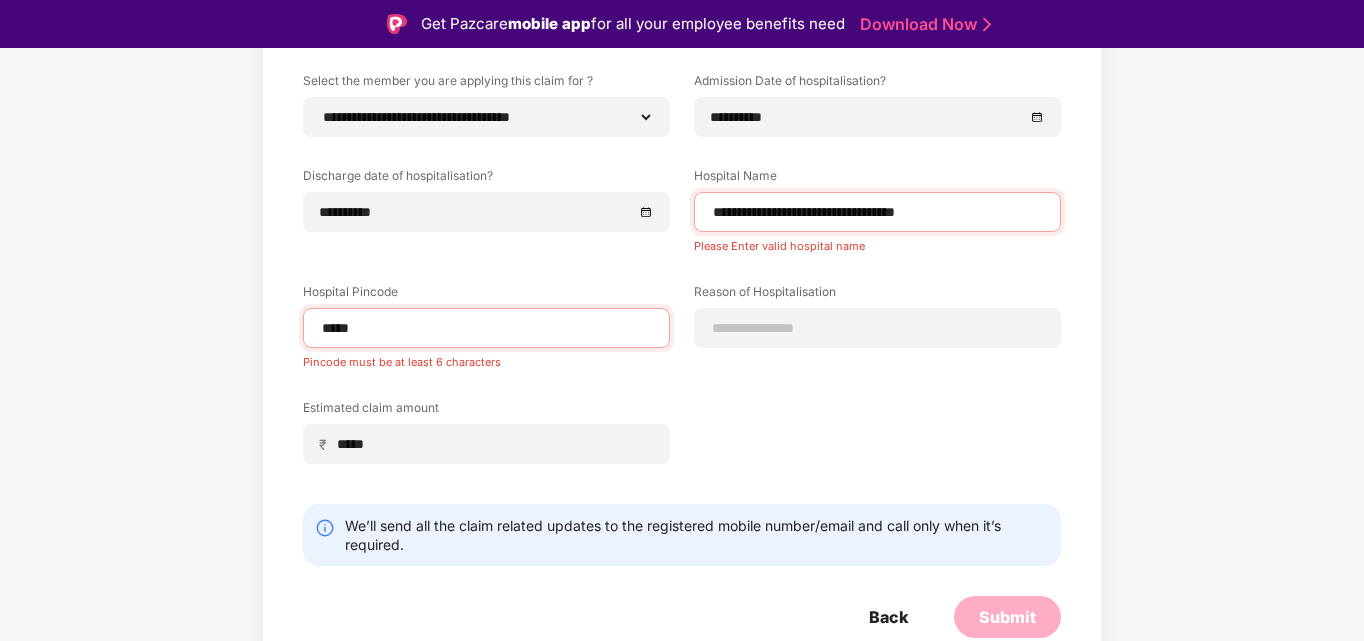 drag, startPoint x: 399, startPoint y: 345, endPoint x: 89, endPoint y: 324, distance: 310.71048 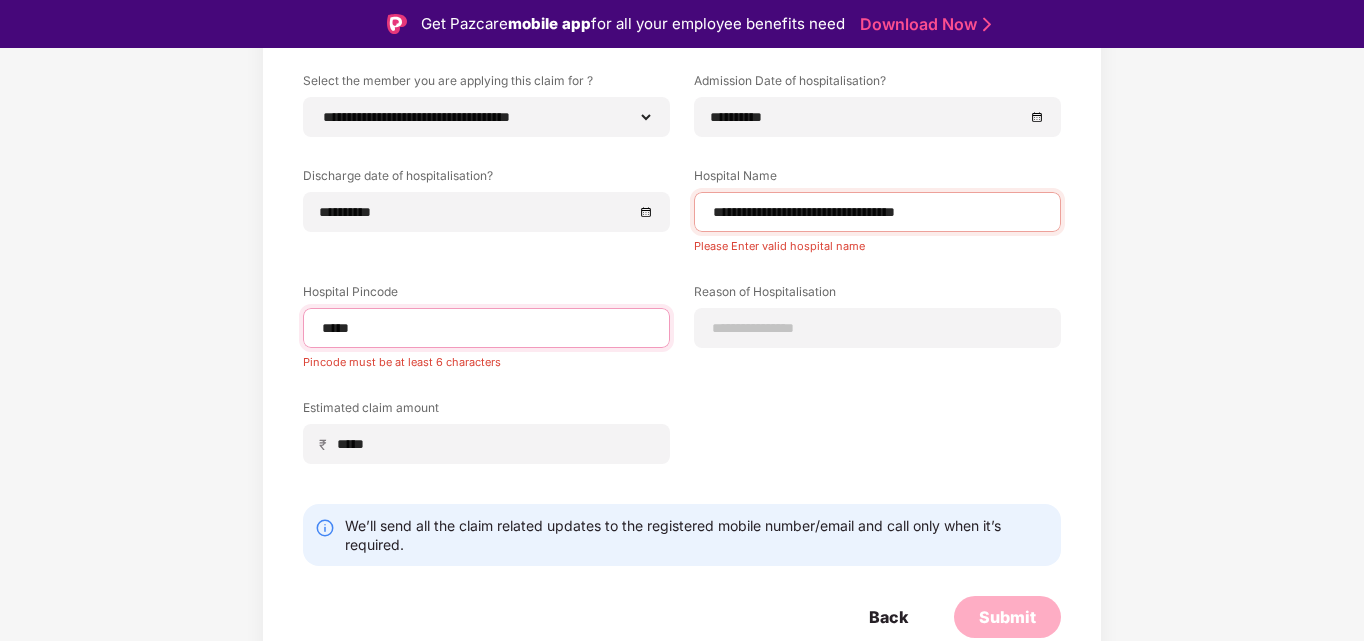 click on "*****" at bounding box center [486, 328] 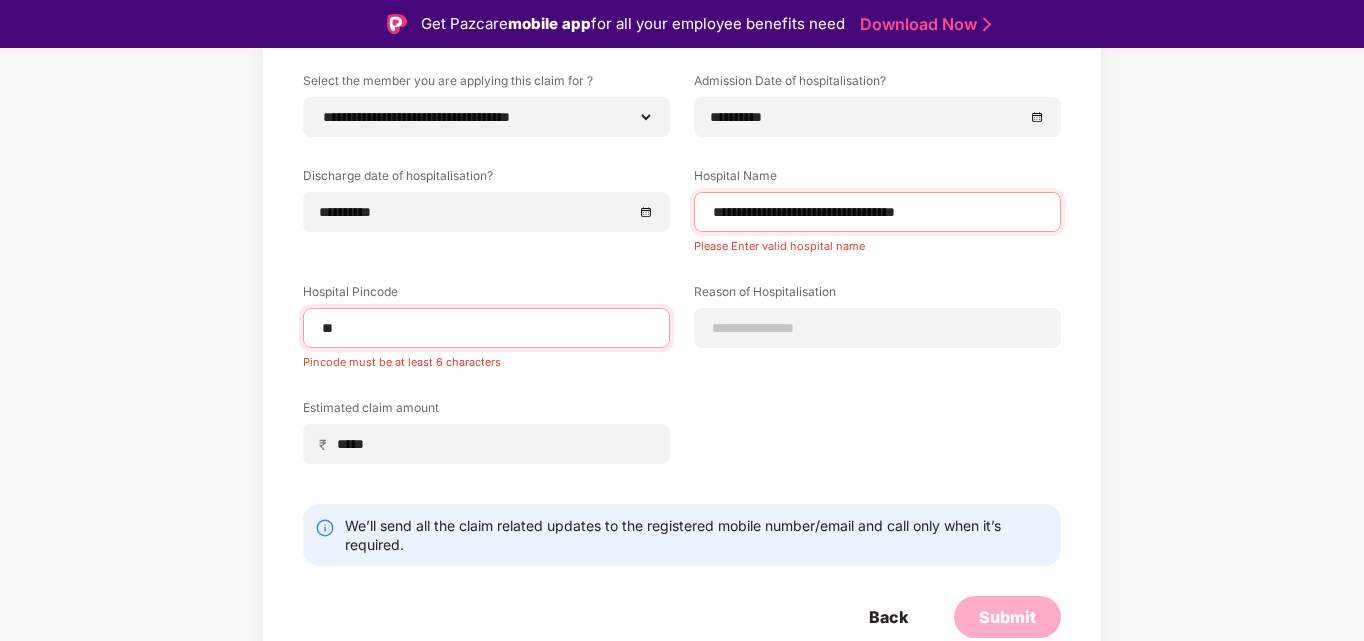 drag, startPoint x: 529, startPoint y: 335, endPoint x: 251, endPoint y: 362, distance: 279.30807 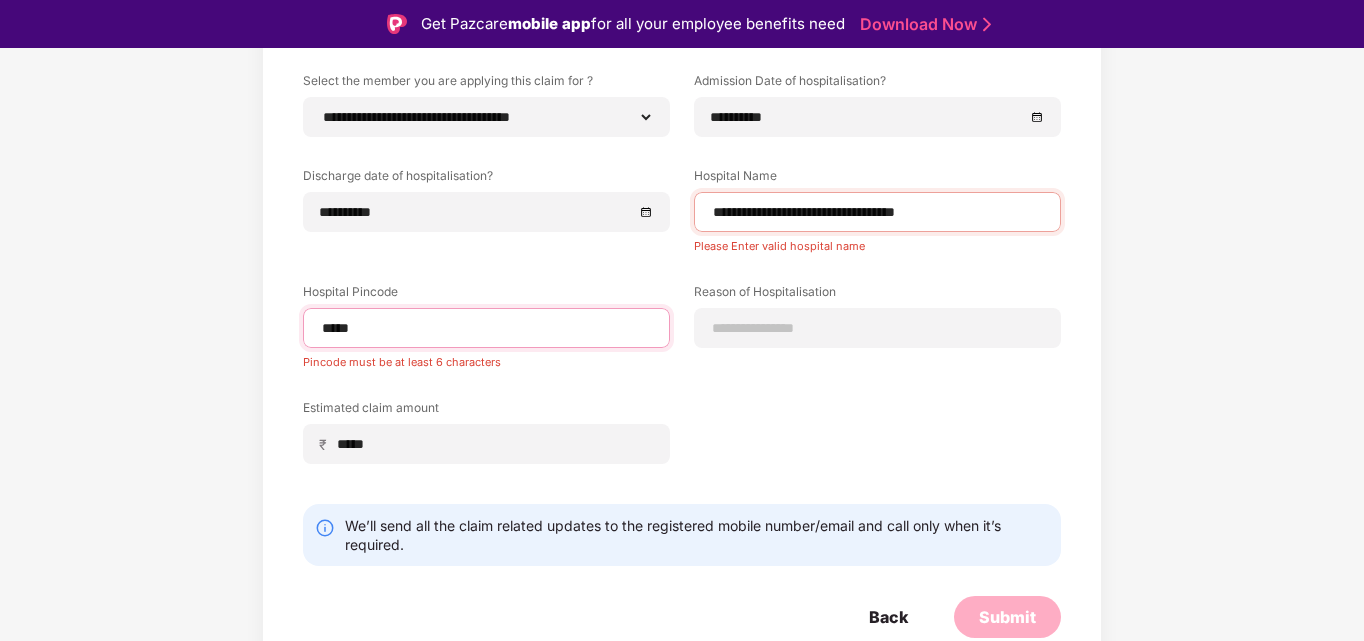 type on "******" 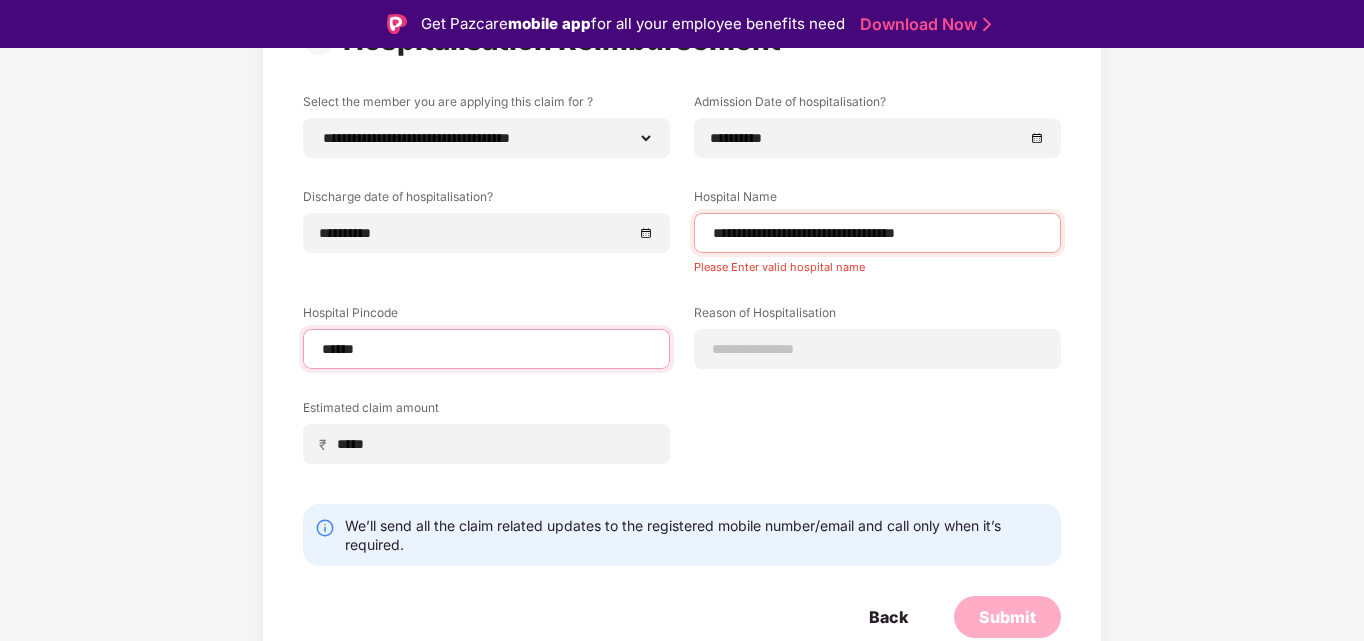 select on "**********" 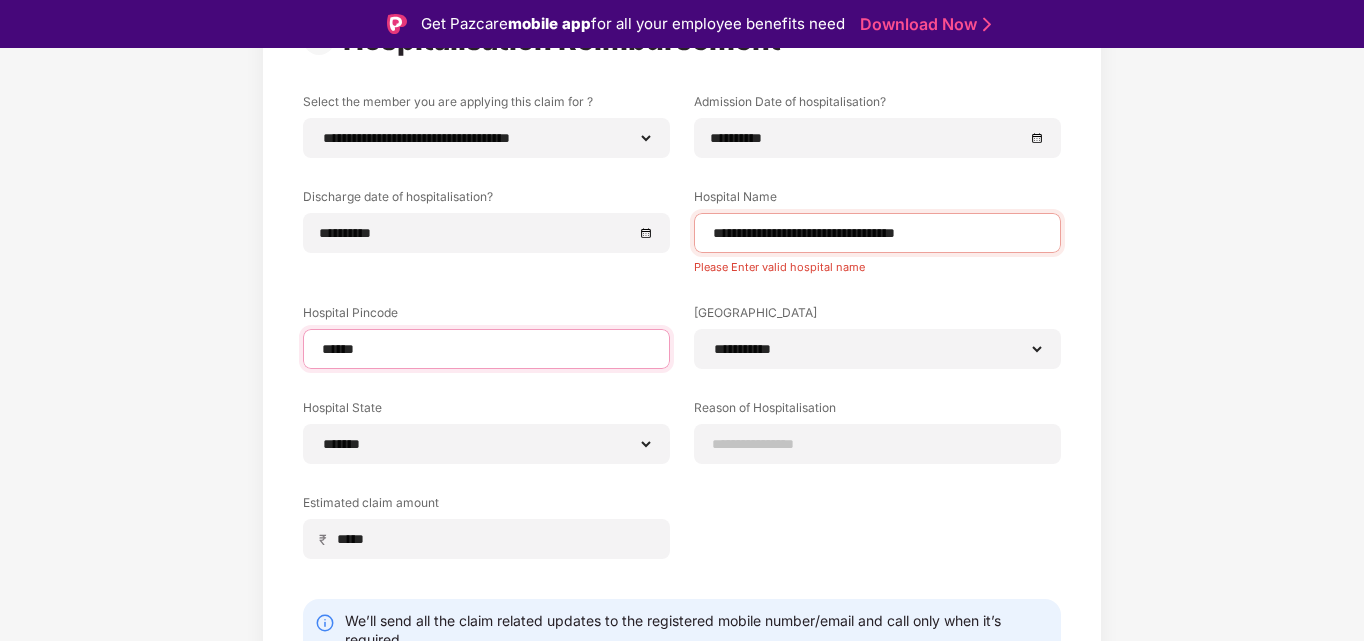 scroll, scrollTop: 217, scrollLeft: 0, axis: vertical 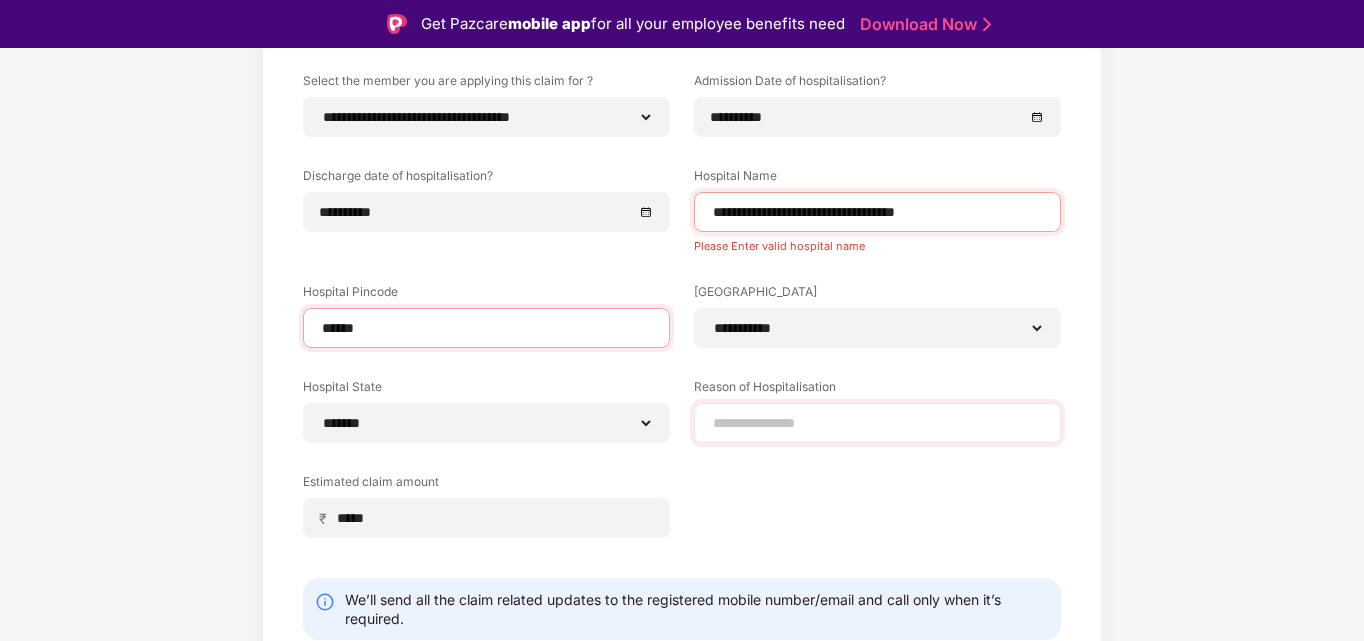 type on "******" 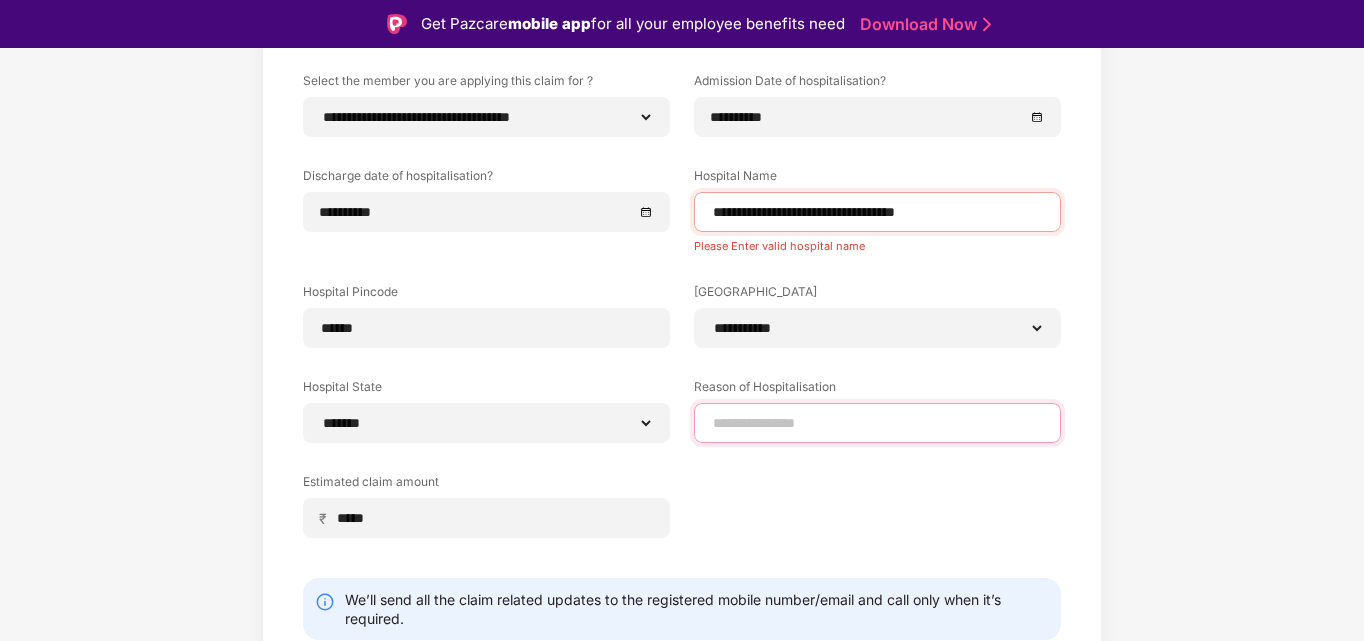 click at bounding box center (877, 423) 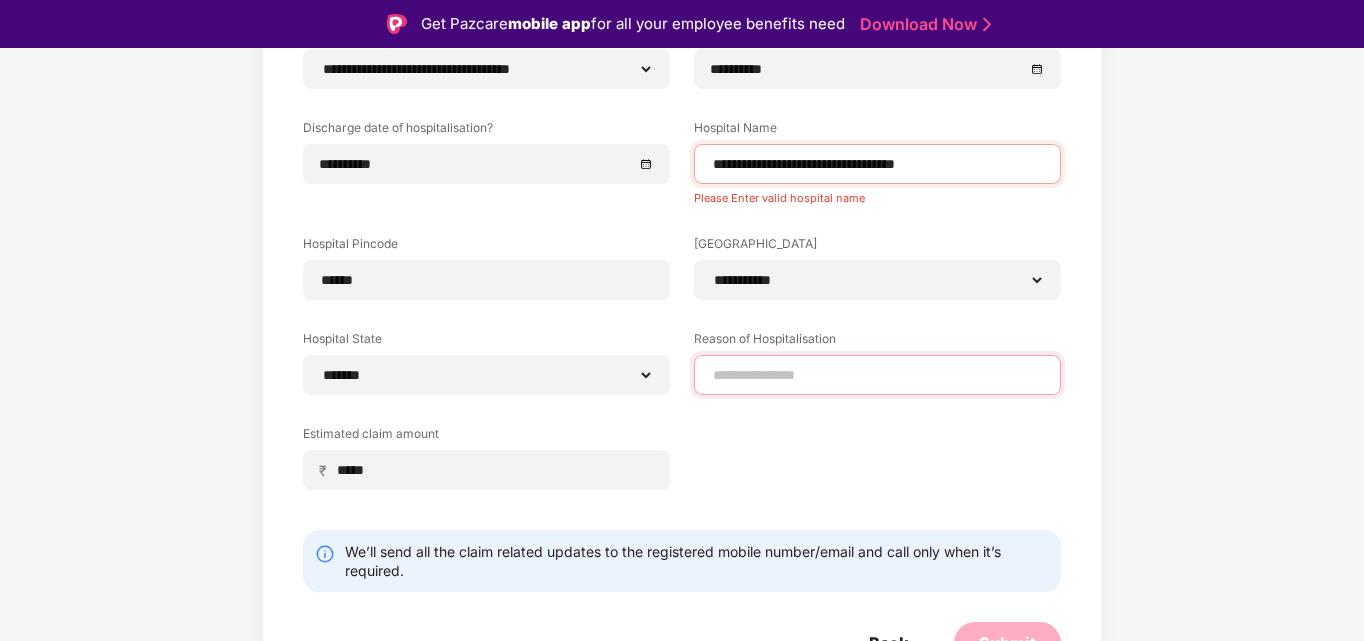 scroll, scrollTop: 291, scrollLeft: 0, axis: vertical 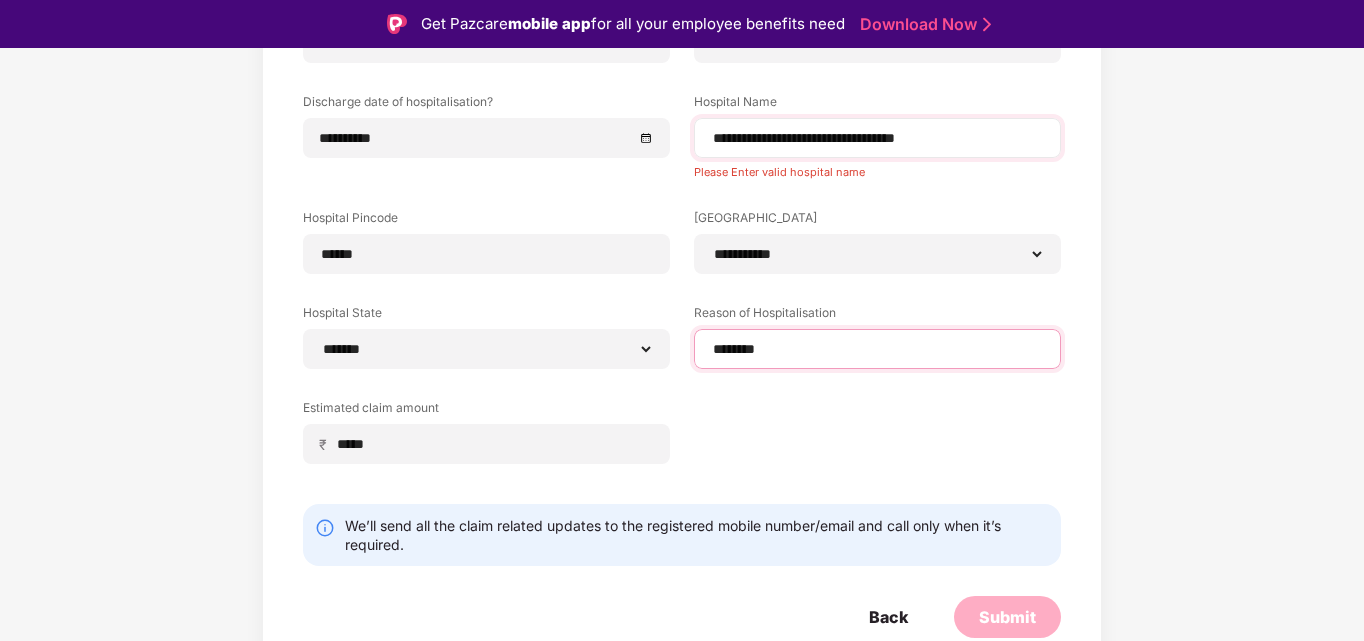 type on "********" 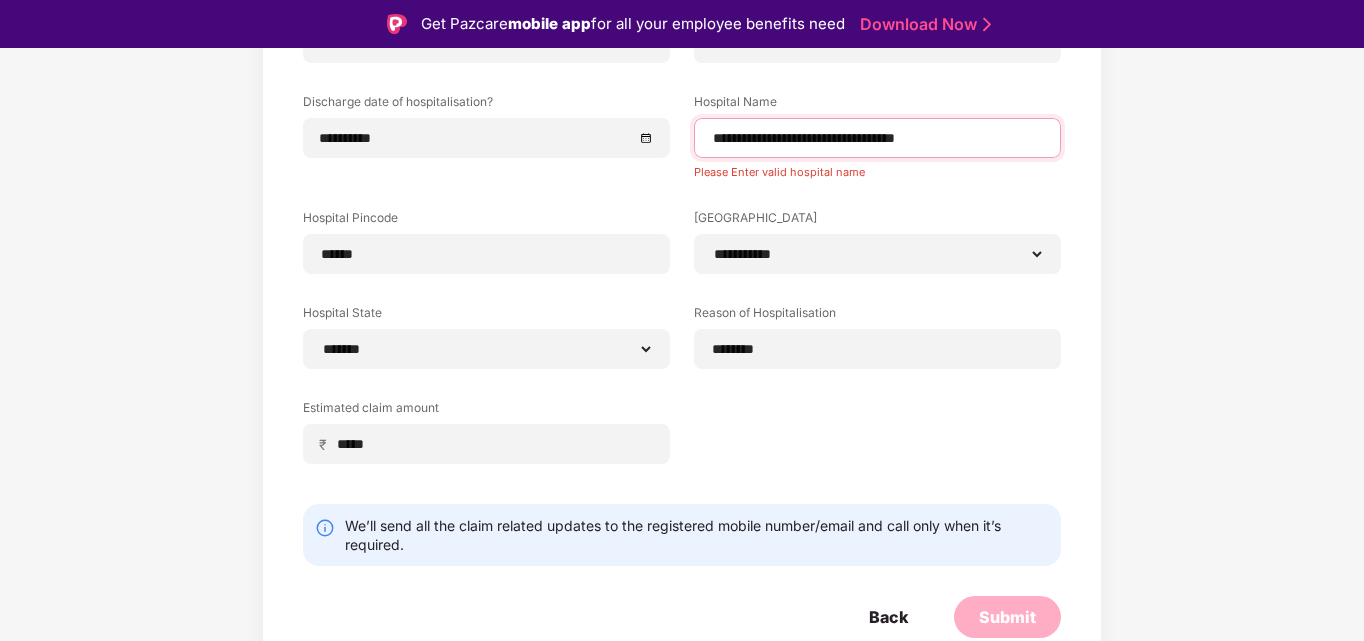 drag, startPoint x: 955, startPoint y: 141, endPoint x: 327, endPoint y: 193, distance: 630.1492 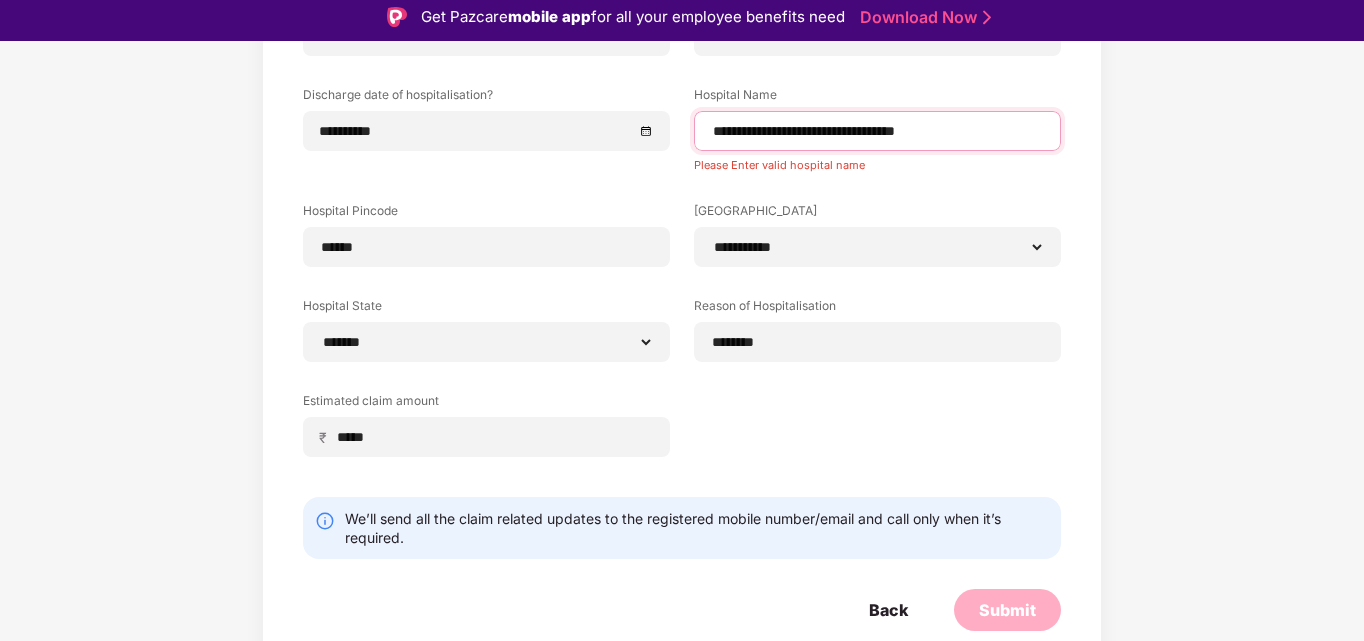 scroll, scrollTop: 48, scrollLeft: 0, axis: vertical 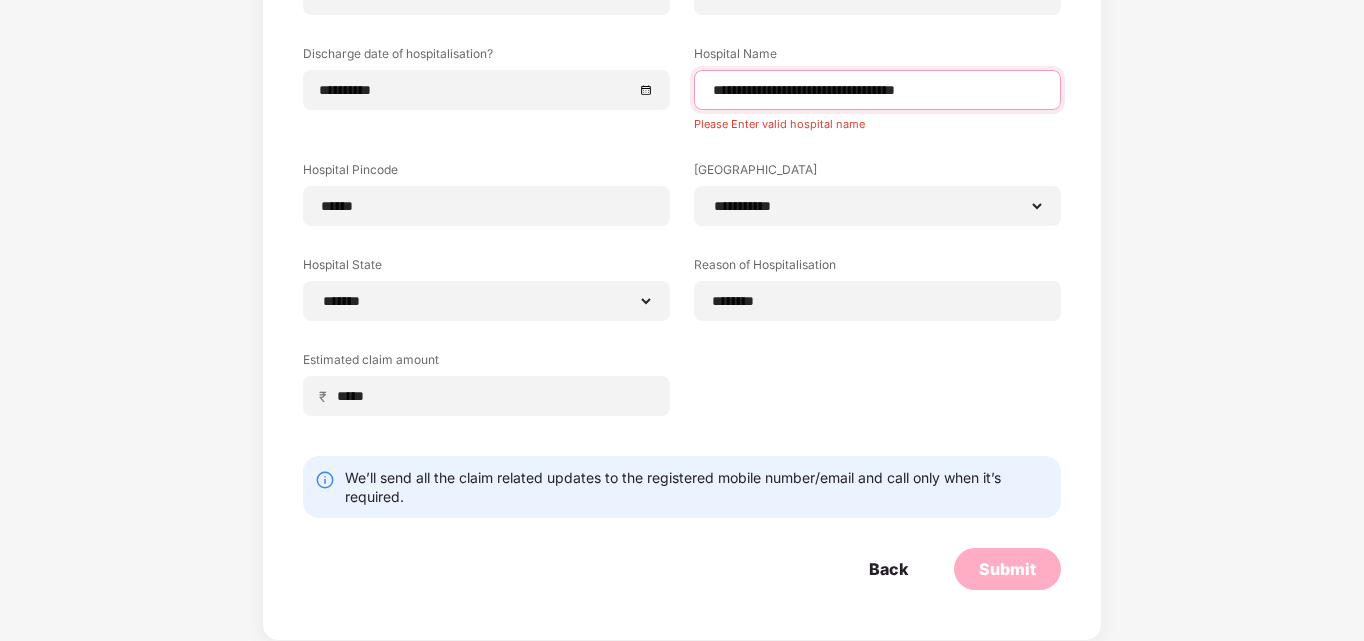 click on "**********" at bounding box center [877, 90] 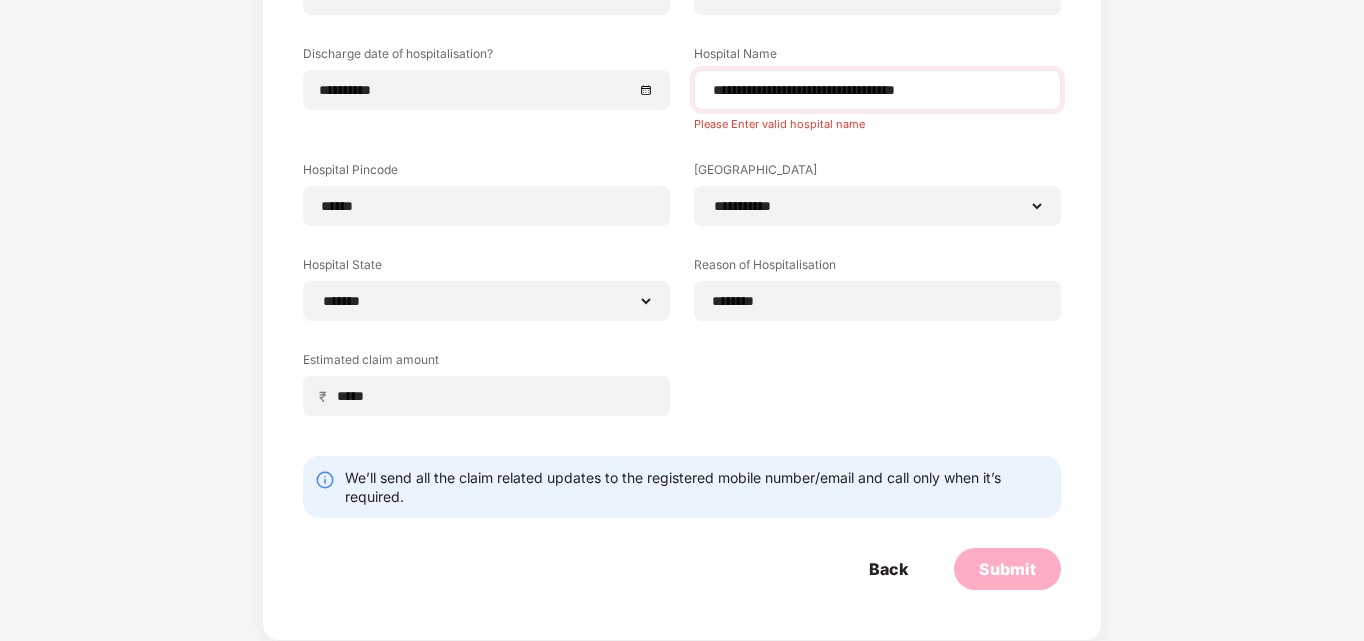 drag, startPoint x: 732, startPoint y: 88, endPoint x: 1040, endPoint y: 76, distance: 308.23367 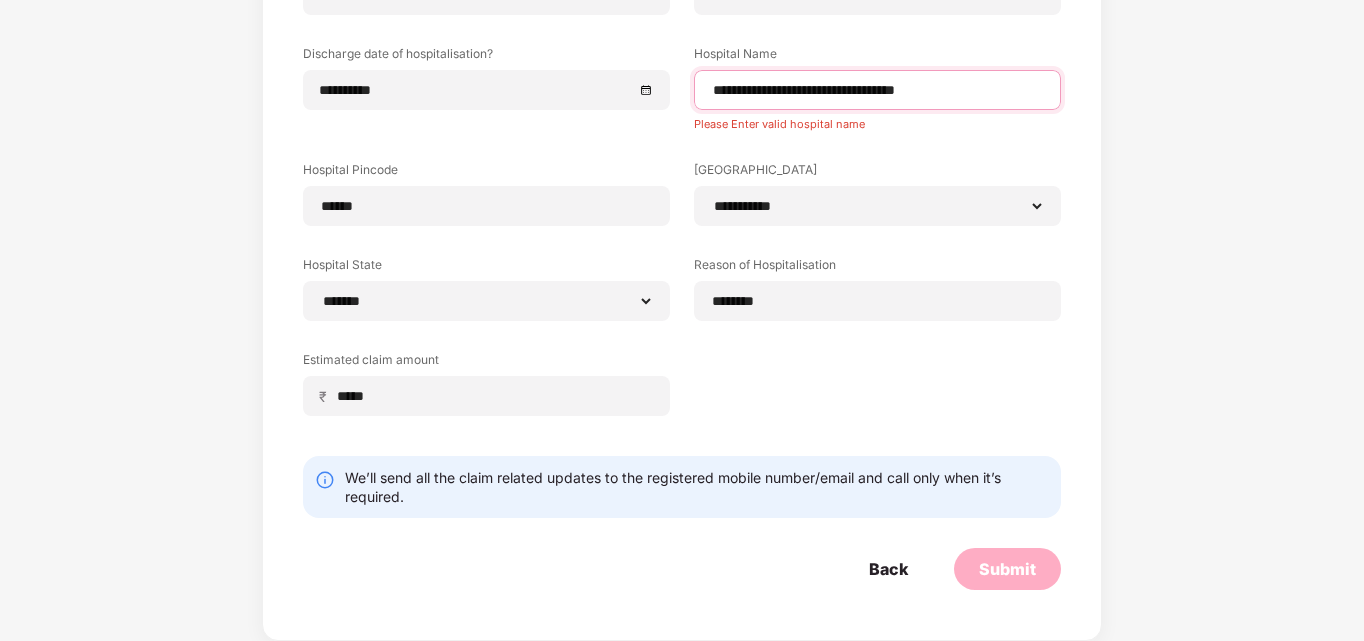 click on "**********" at bounding box center [877, 90] 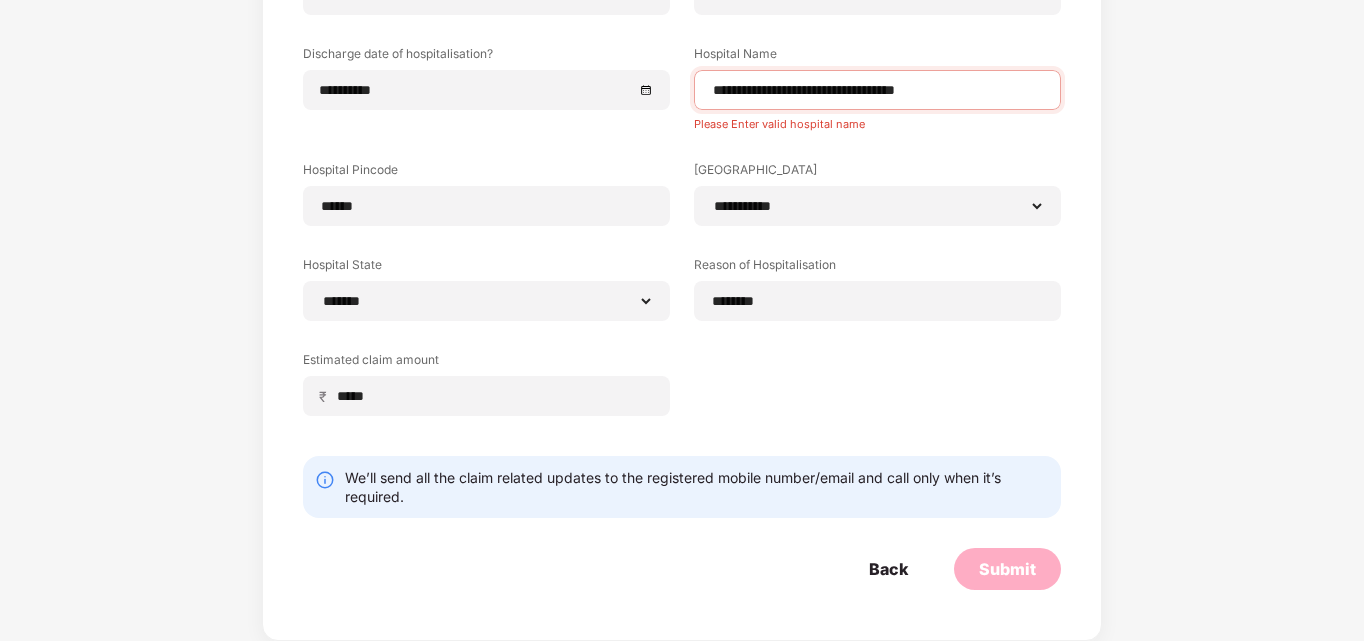 drag, startPoint x: 768, startPoint y: 91, endPoint x: 679, endPoint y: 135, distance: 99.282425 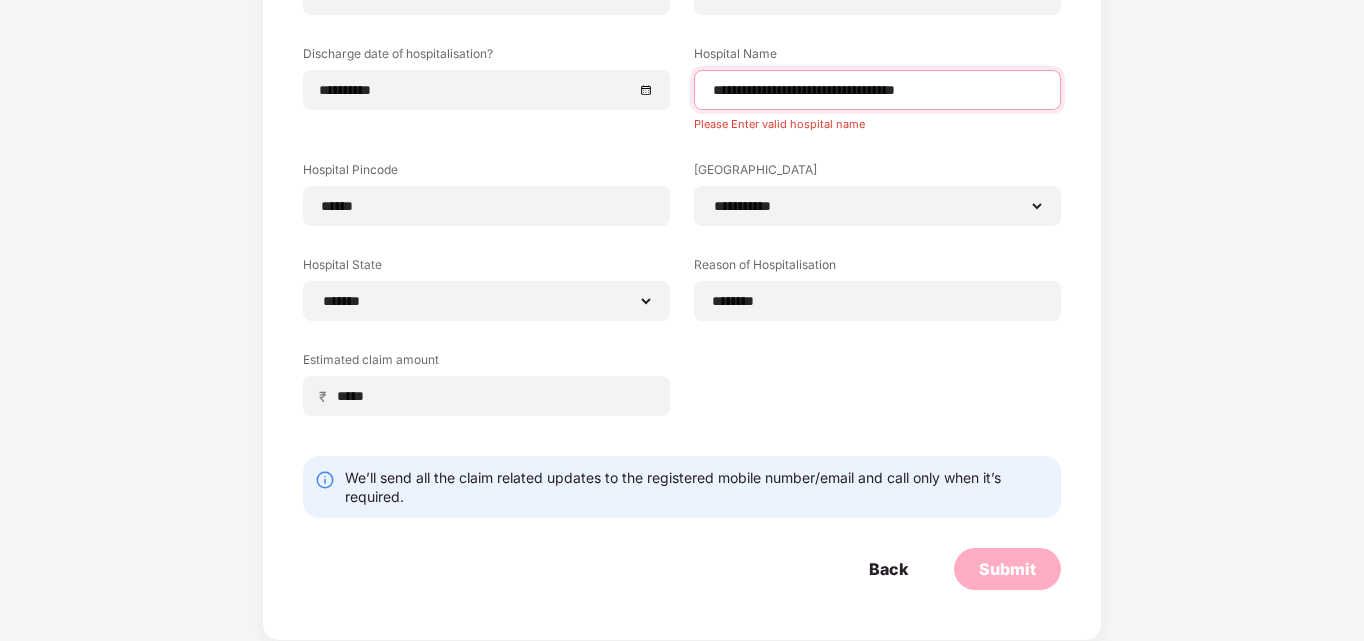 click on "**********" at bounding box center (877, 90) 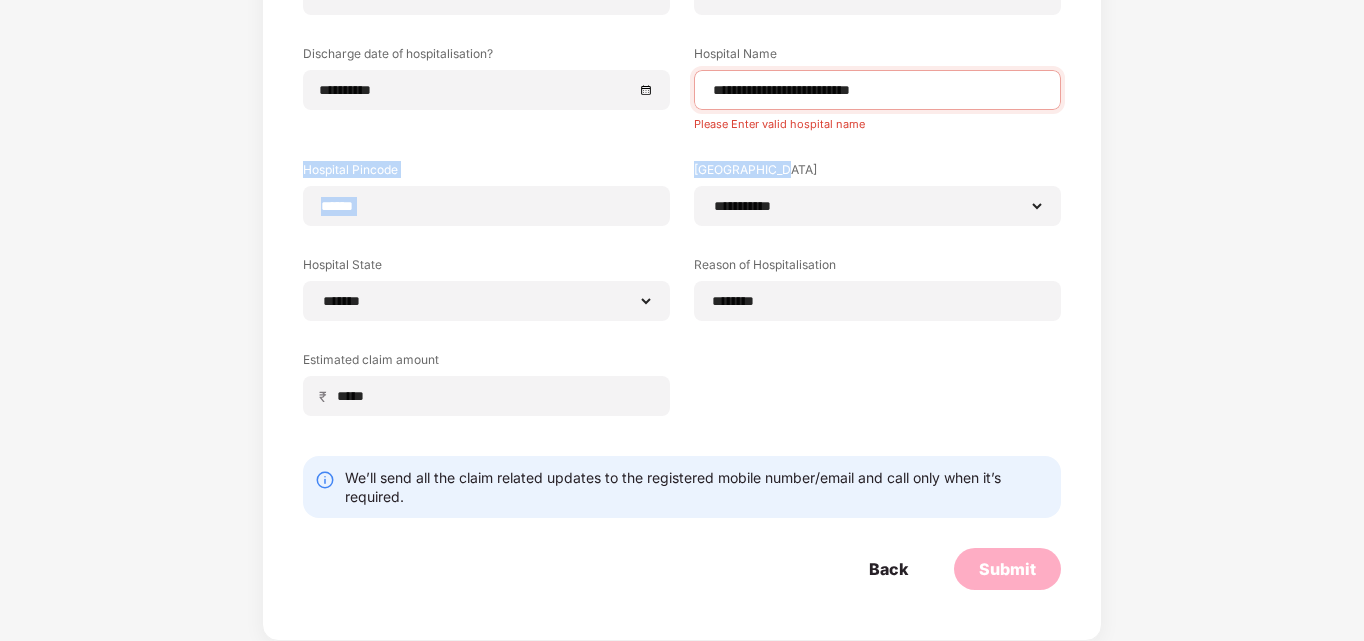 click on "**********" at bounding box center (682, 198) 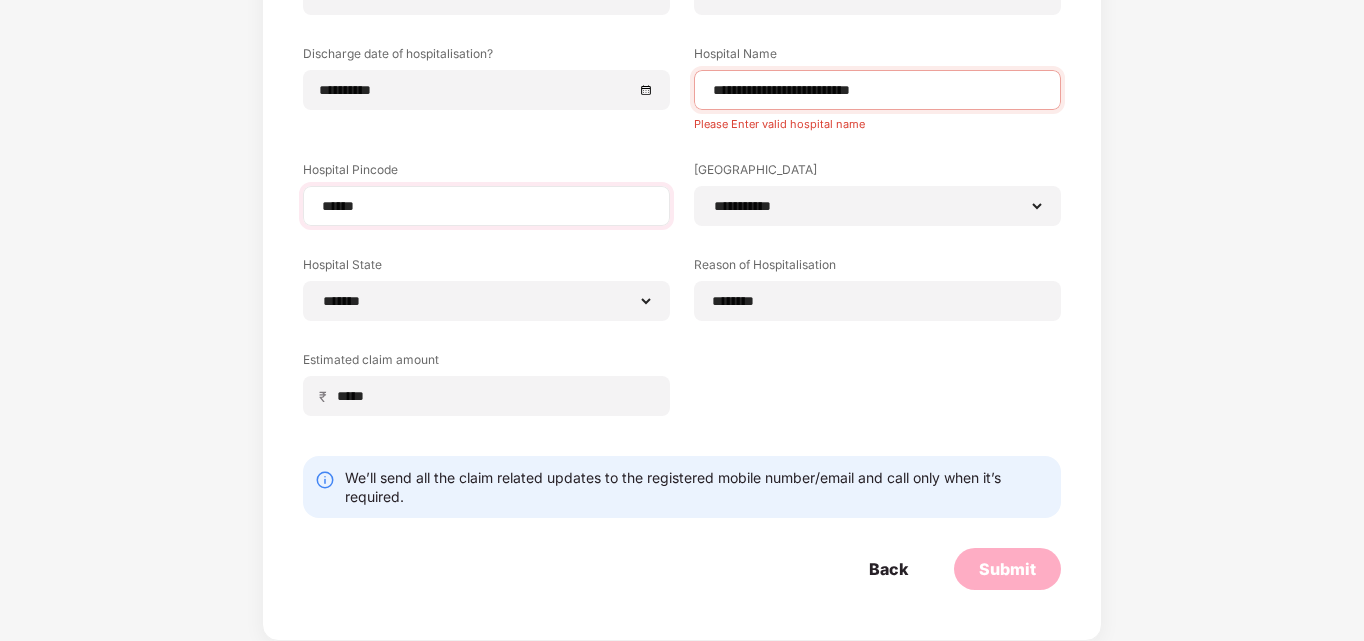 click on "******" at bounding box center [486, 206] 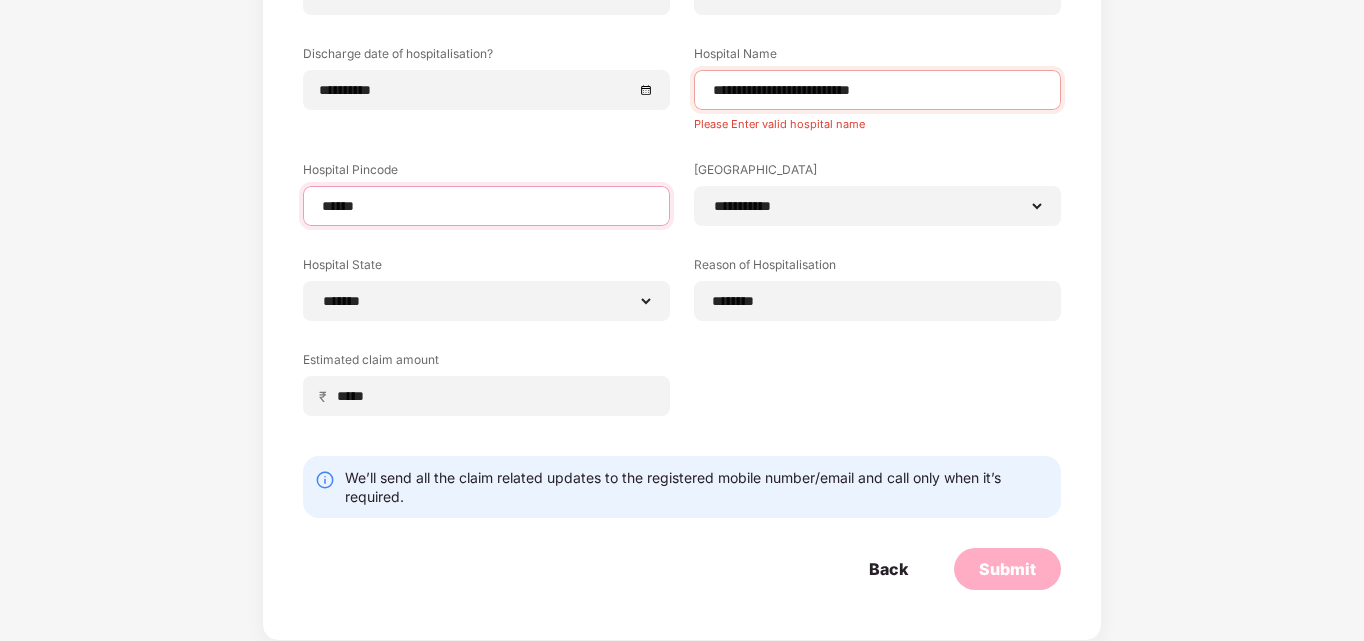 click on "******" at bounding box center (486, 206) 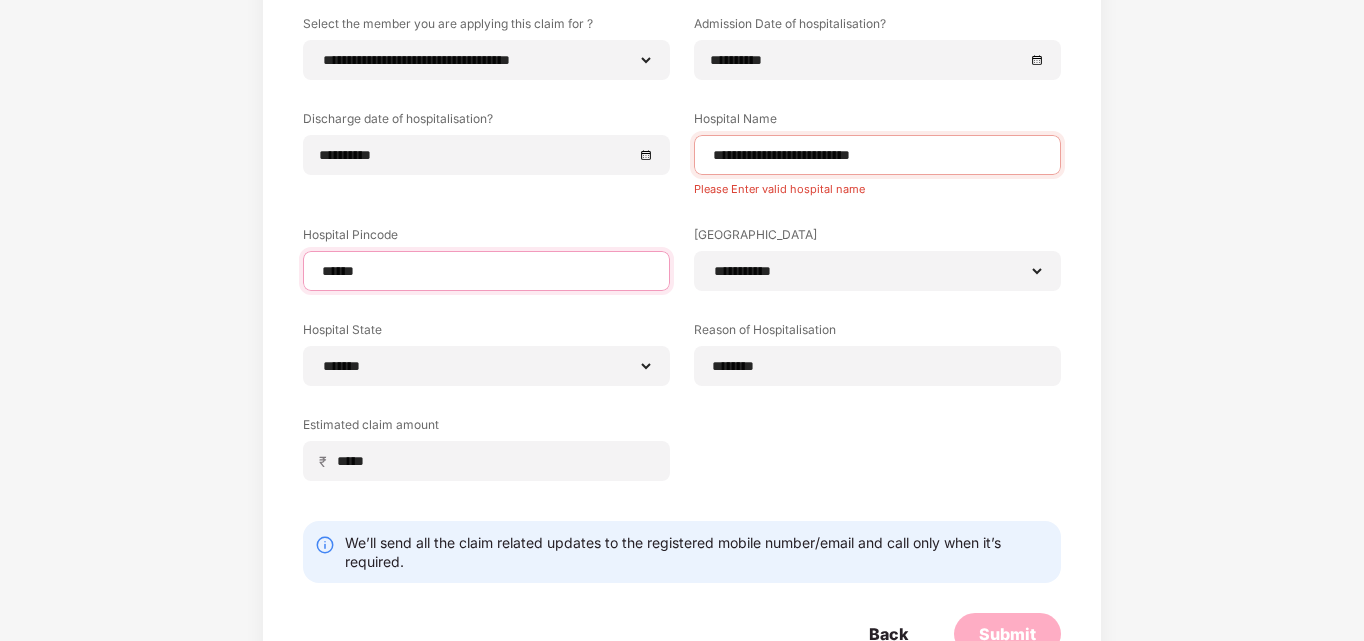 scroll, scrollTop: 191, scrollLeft: 0, axis: vertical 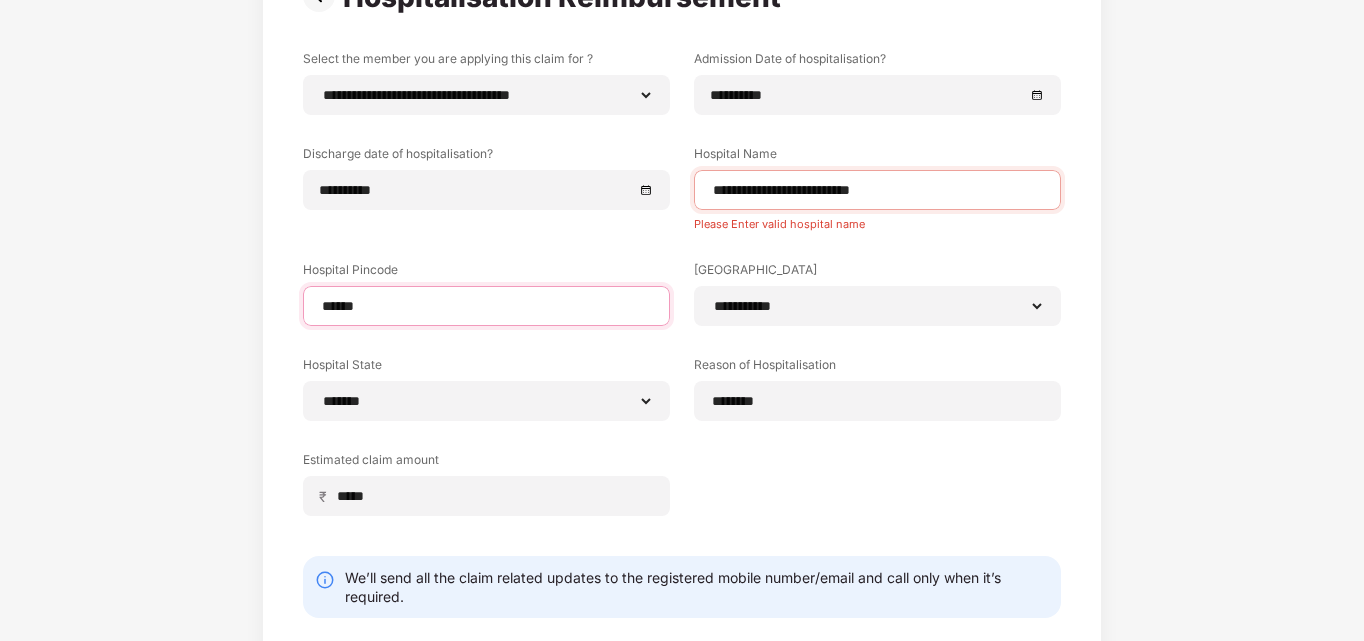 click on "******" at bounding box center (486, 306) 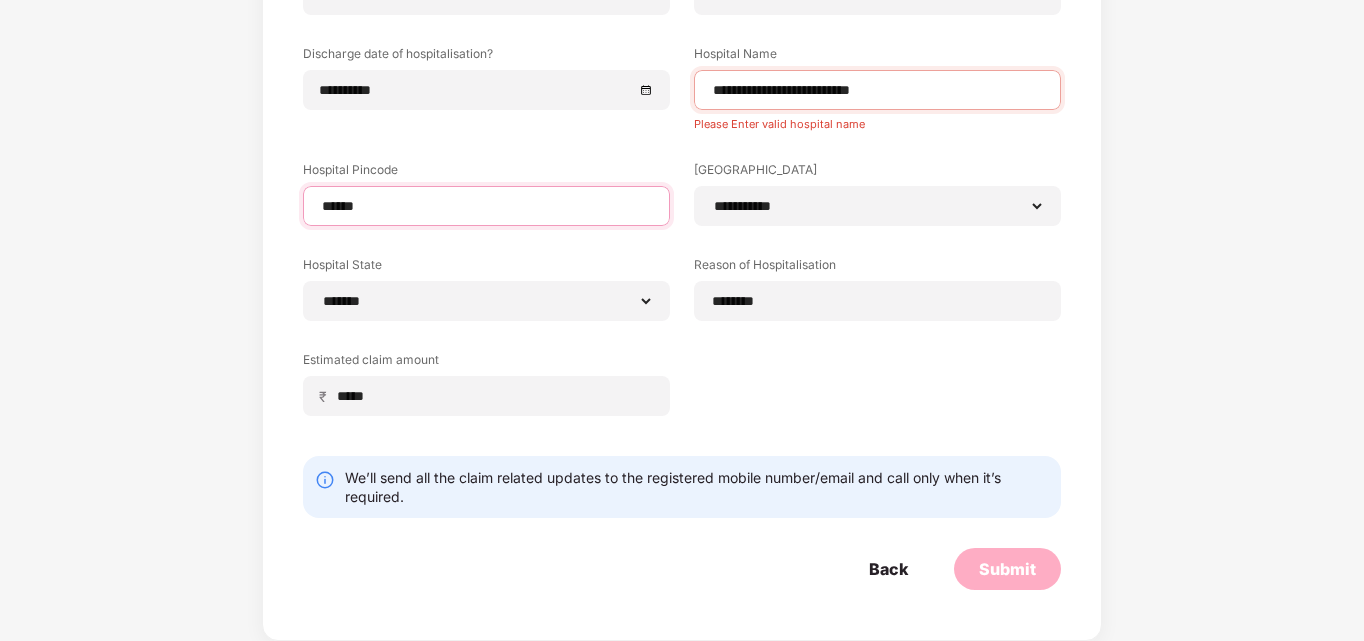 click on "******" at bounding box center (486, 206) 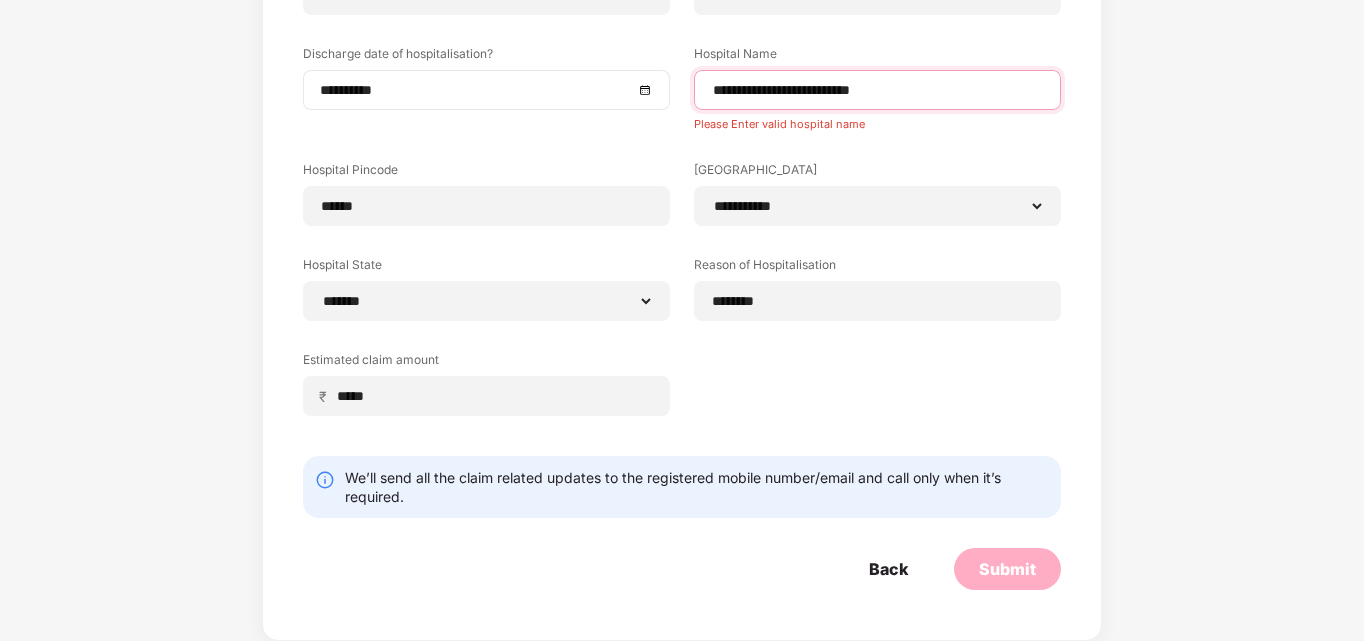 drag, startPoint x: 907, startPoint y: 86, endPoint x: 561, endPoint y: 108, distance: 346.69873 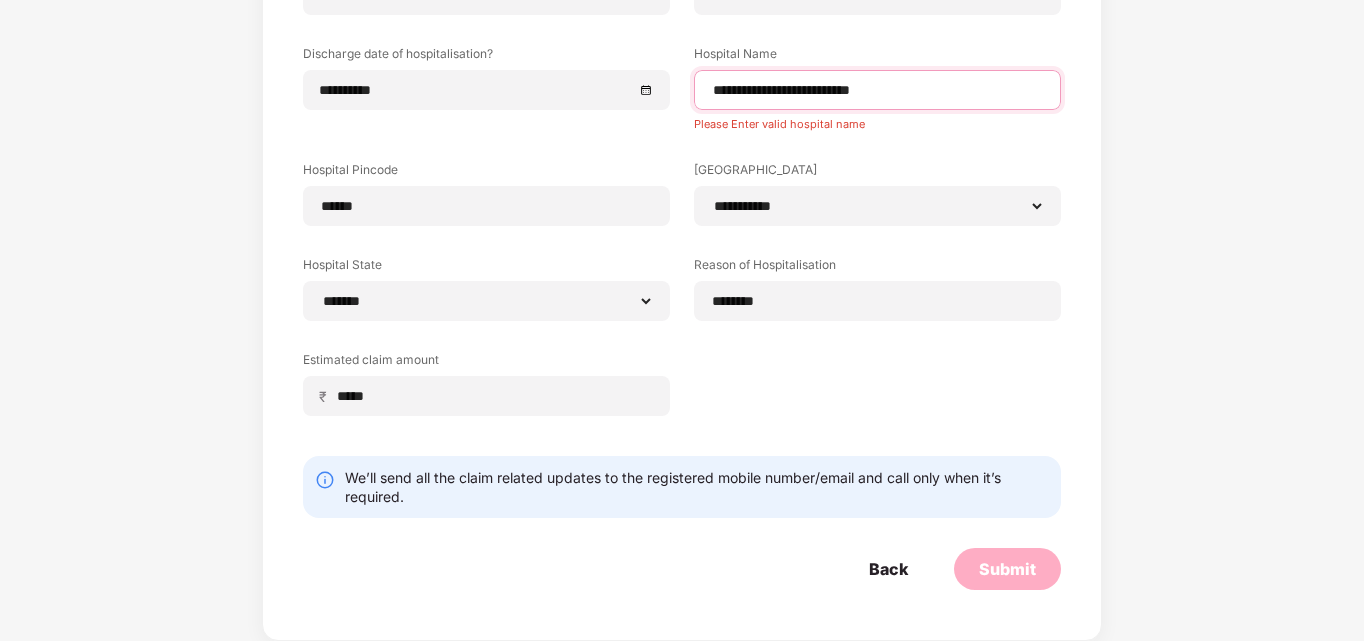 click on "**********" at bounding box center (877, 90) 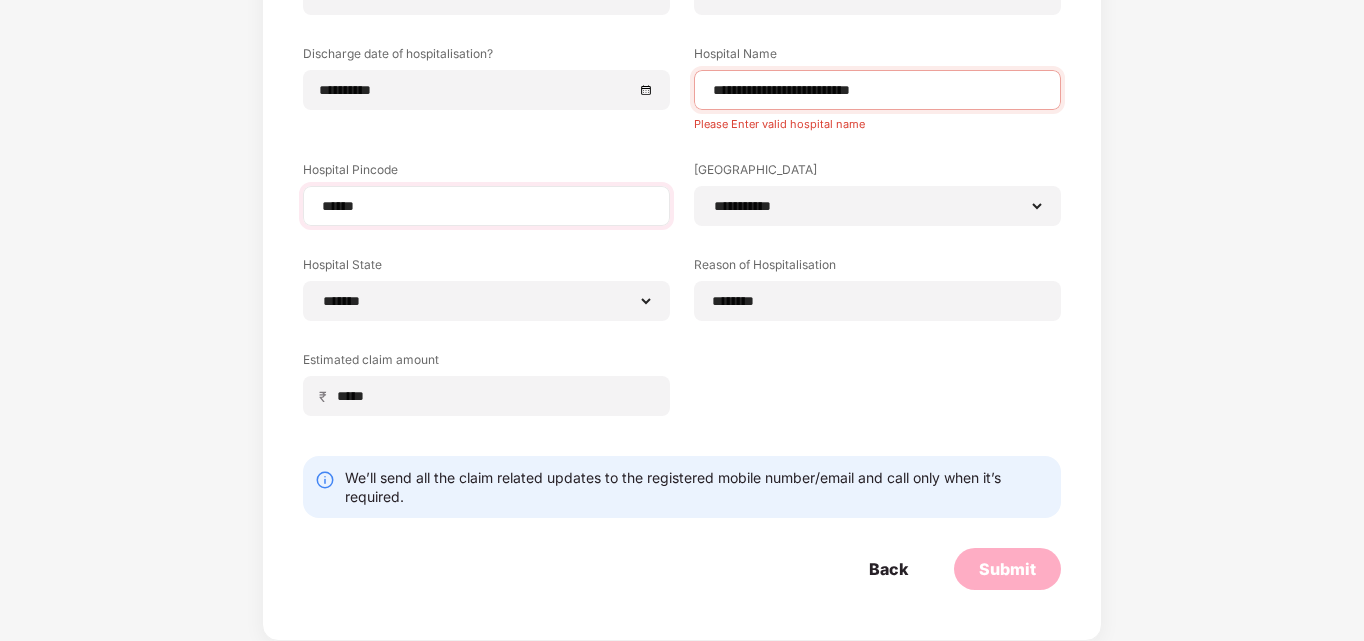 click on "******" at bounding box center (486, 206) 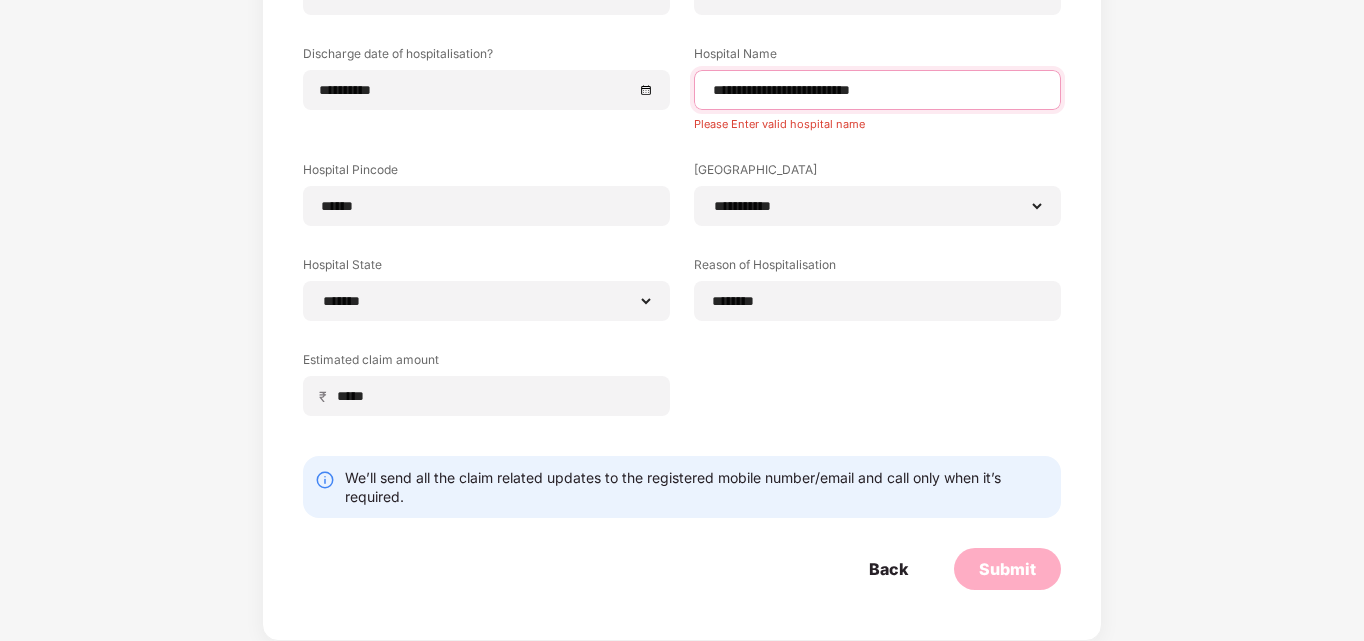 click on "**********" at bounding box center (877, 90) 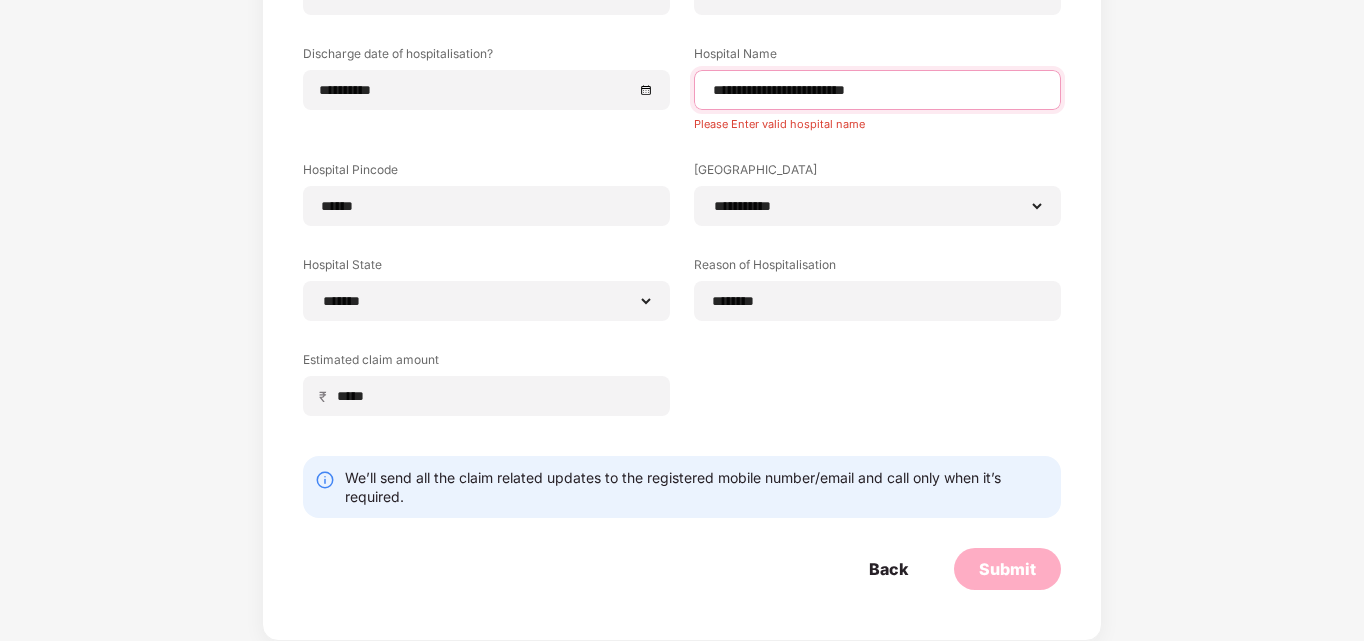 click on "**********" at bounding box center [877, 90] 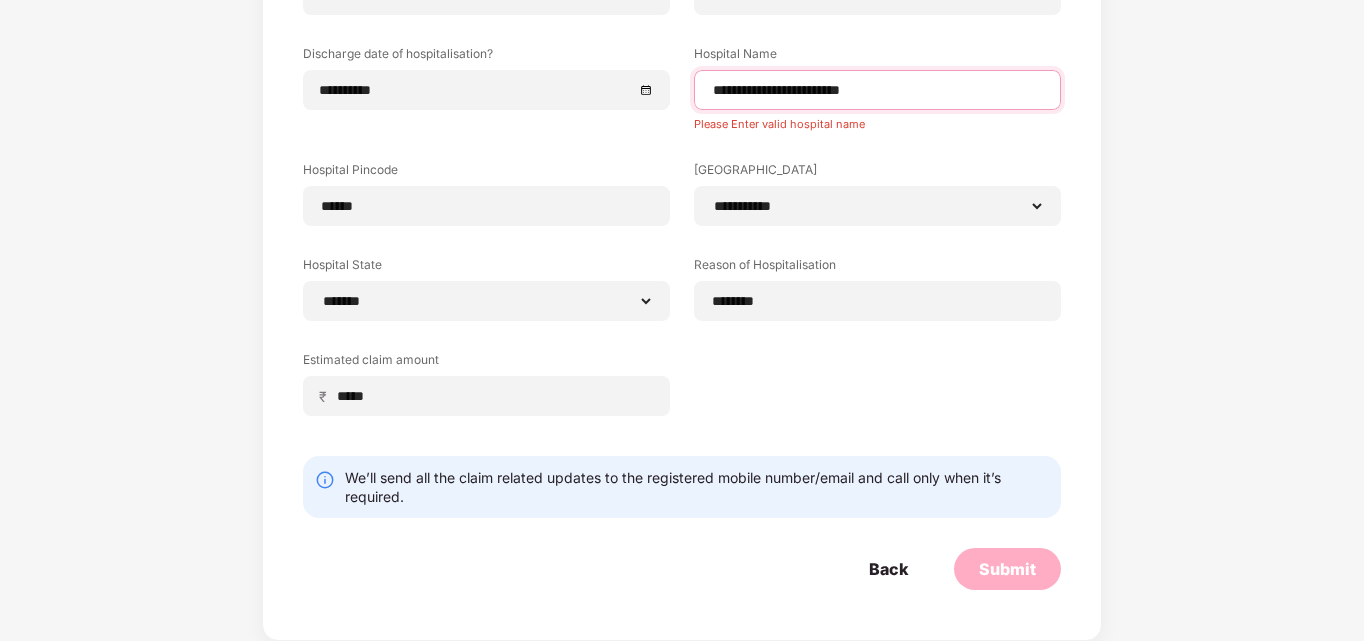 click on "**********" at bounding box center (877, 88) 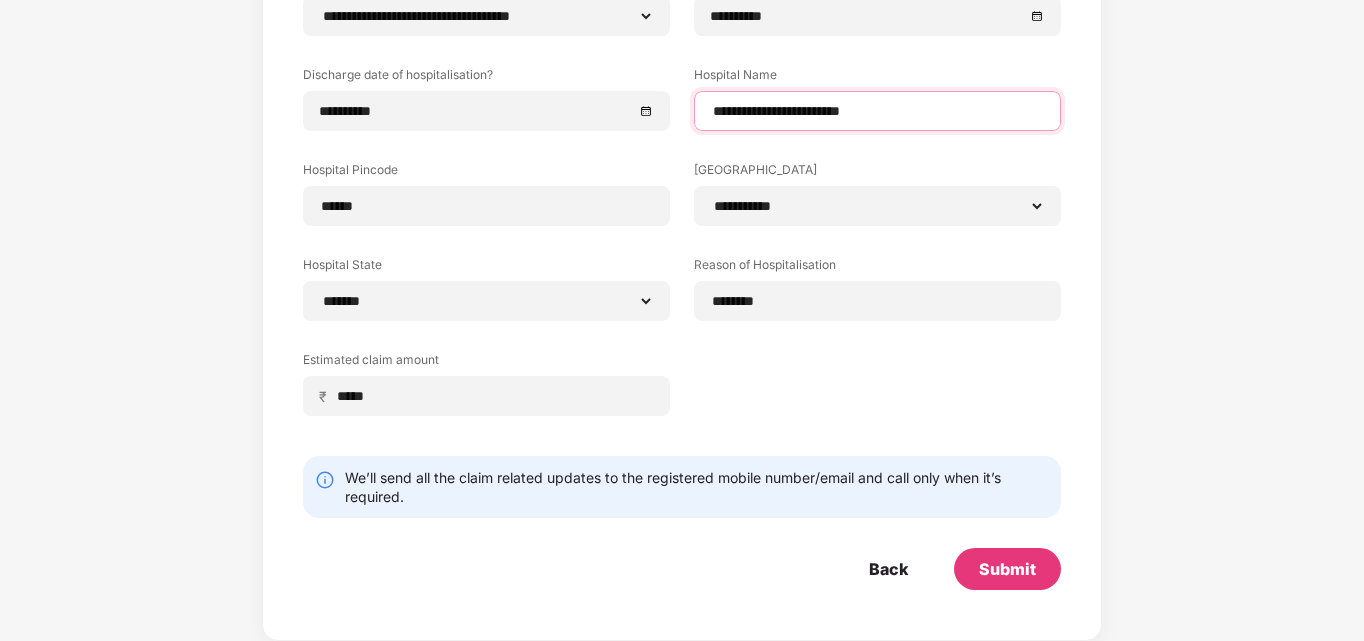 scroll, scrollTop: 270, scrollLeft: 0, axis: vertical 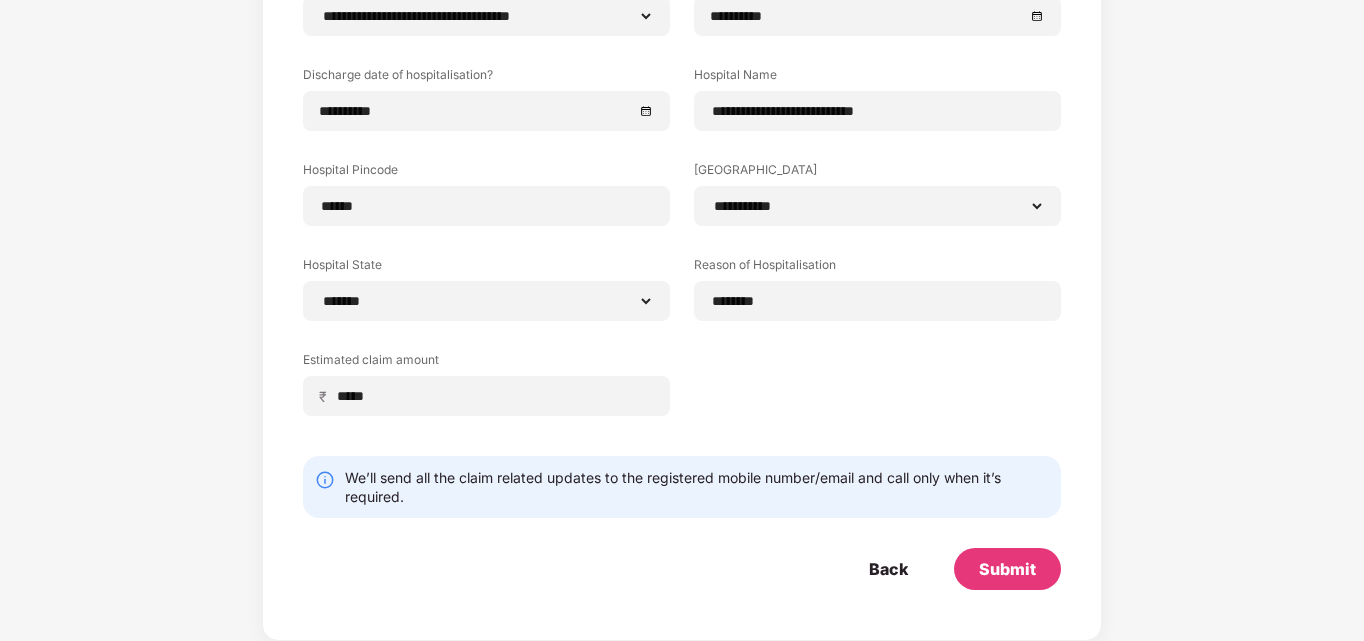 click on "**********" at bounding box center [682, 217] 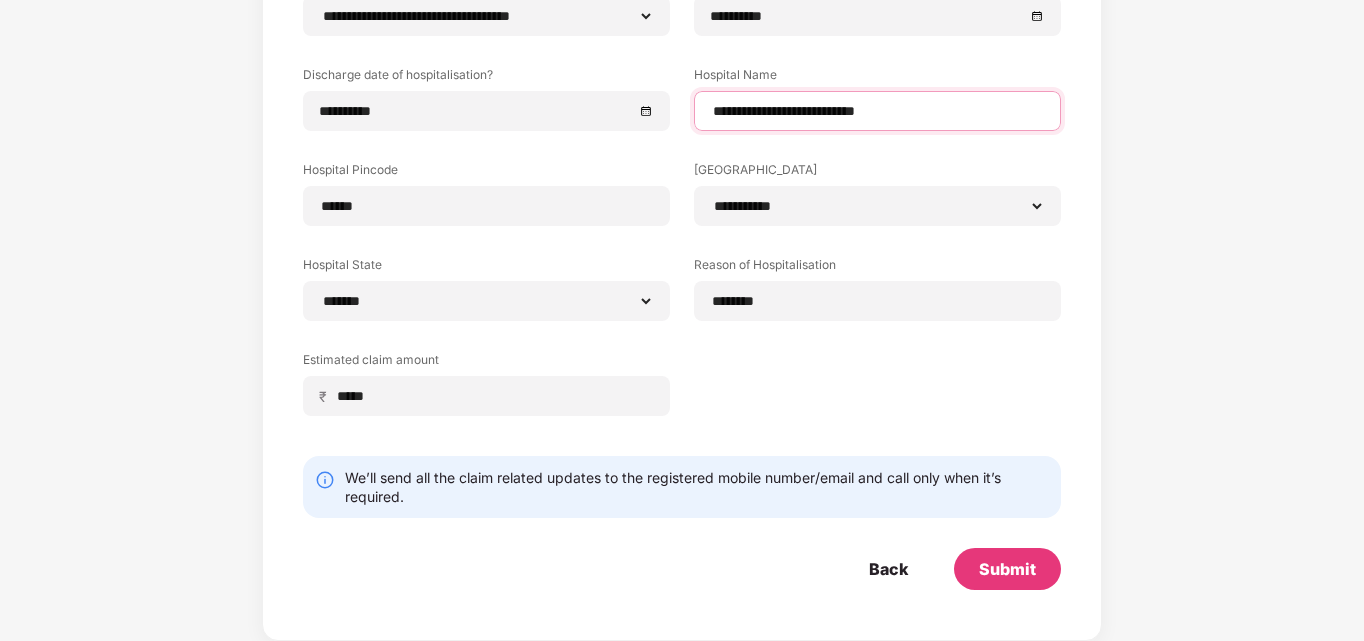 click on "**********" at bounding box center [877, 111] 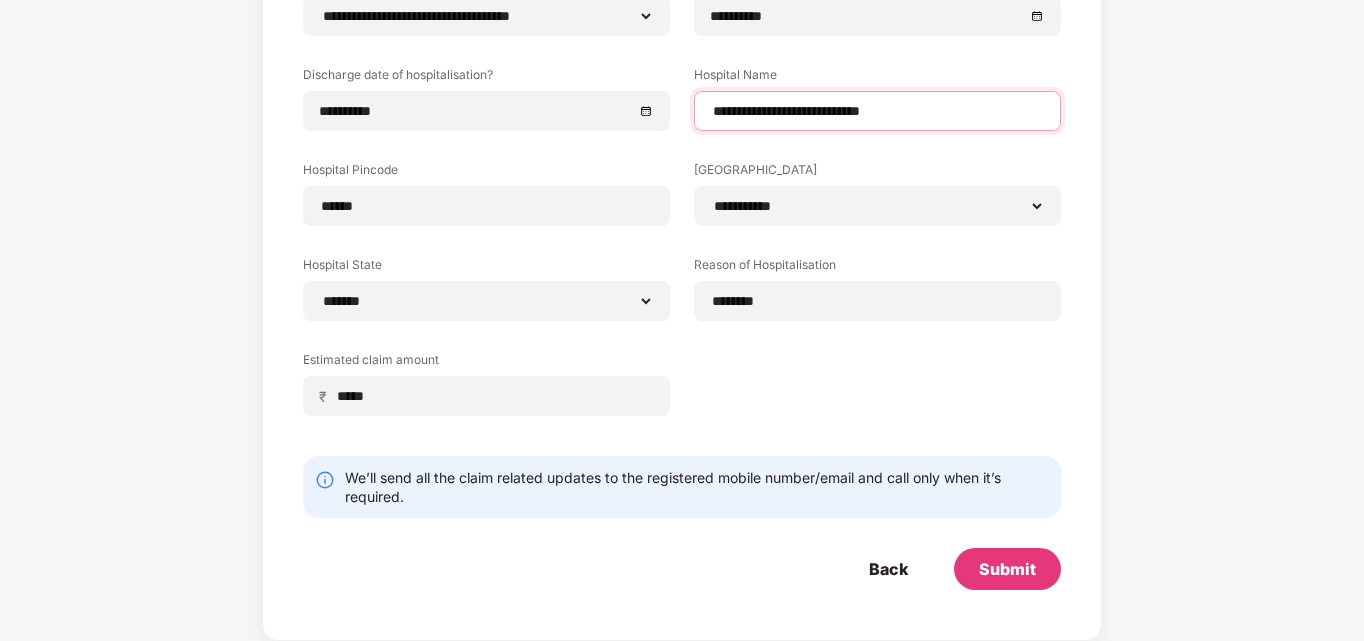 type on "**********" 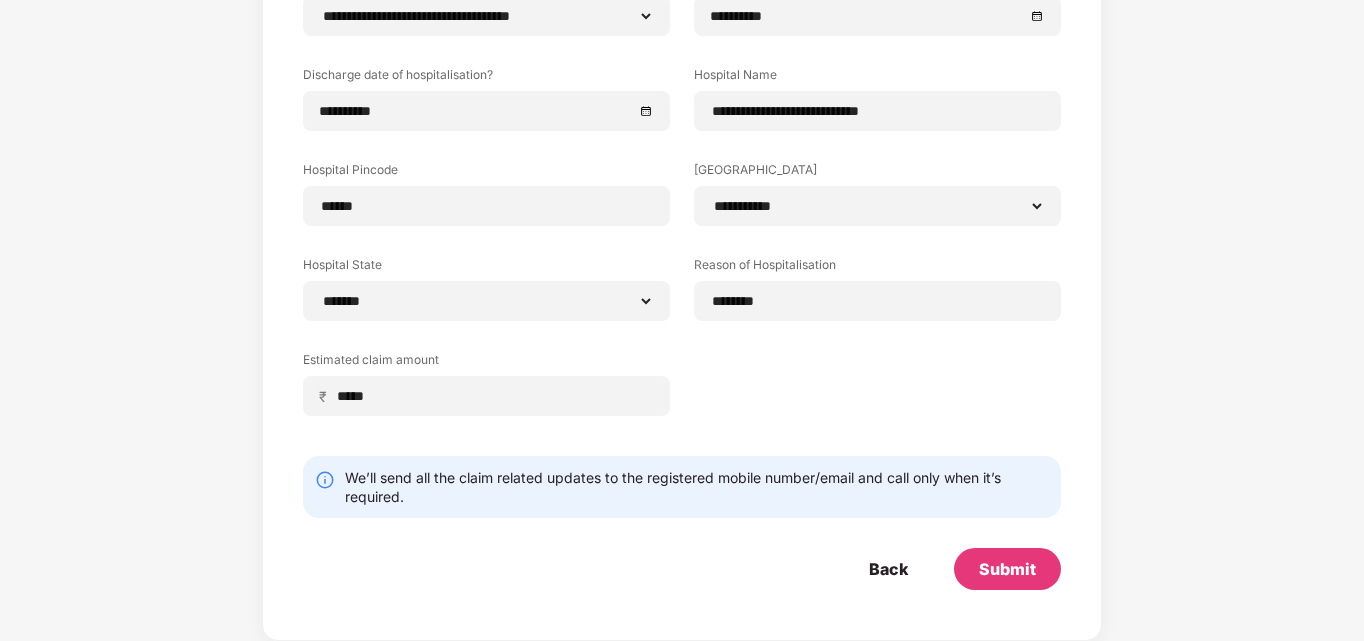 drag, startPoint x: 742, startPoint y: 116, endPoint x: 681, endPoint y: 143, distance: 66.70832 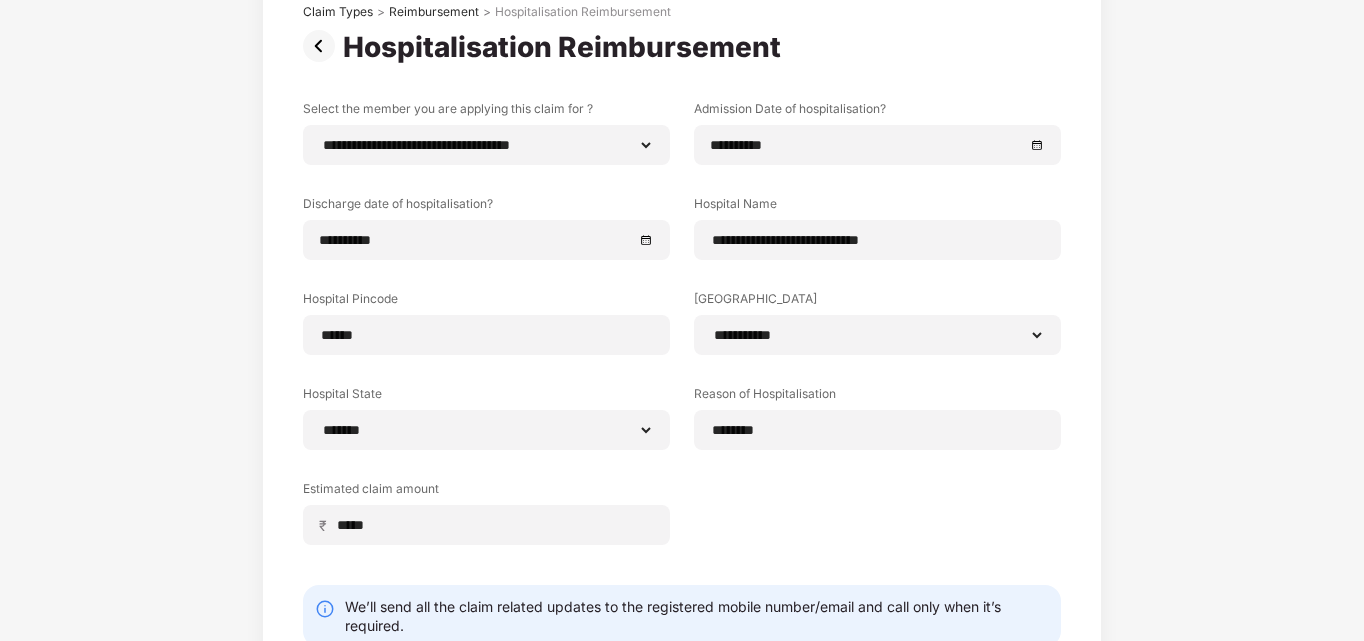 scroll, scrollTop: 270, scrollLeft: 0, axis: vertical 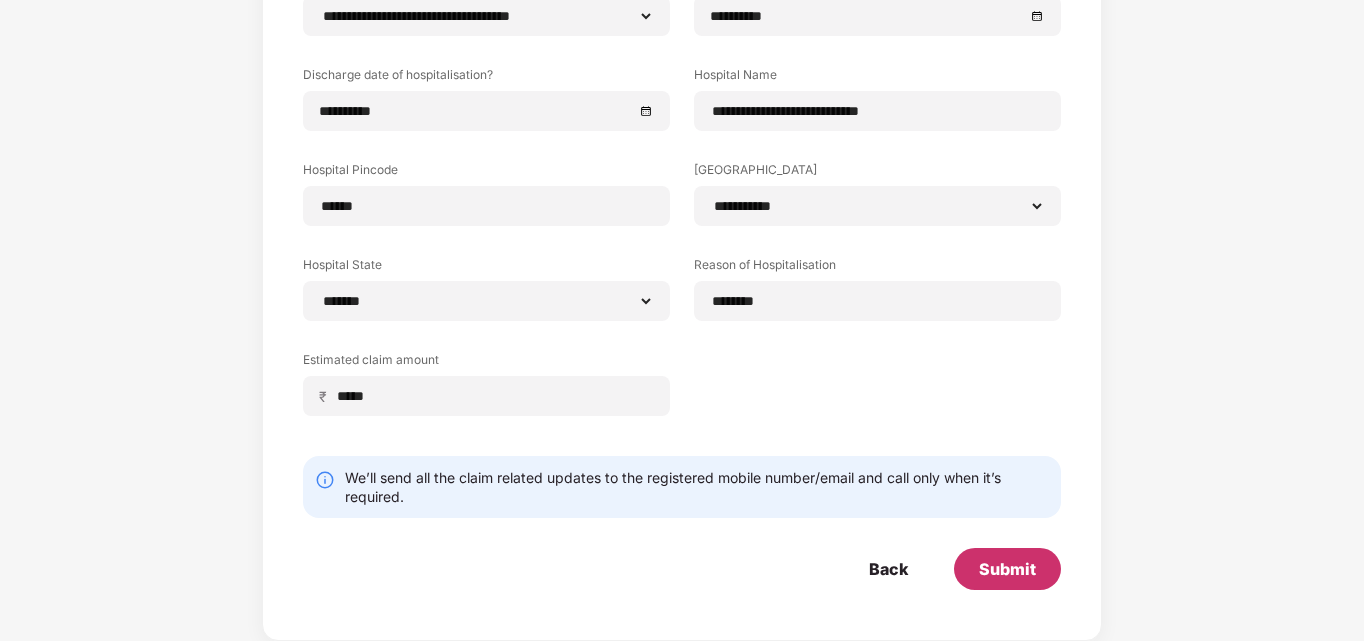 click on "Submit" at bounding box center (1007, 569) 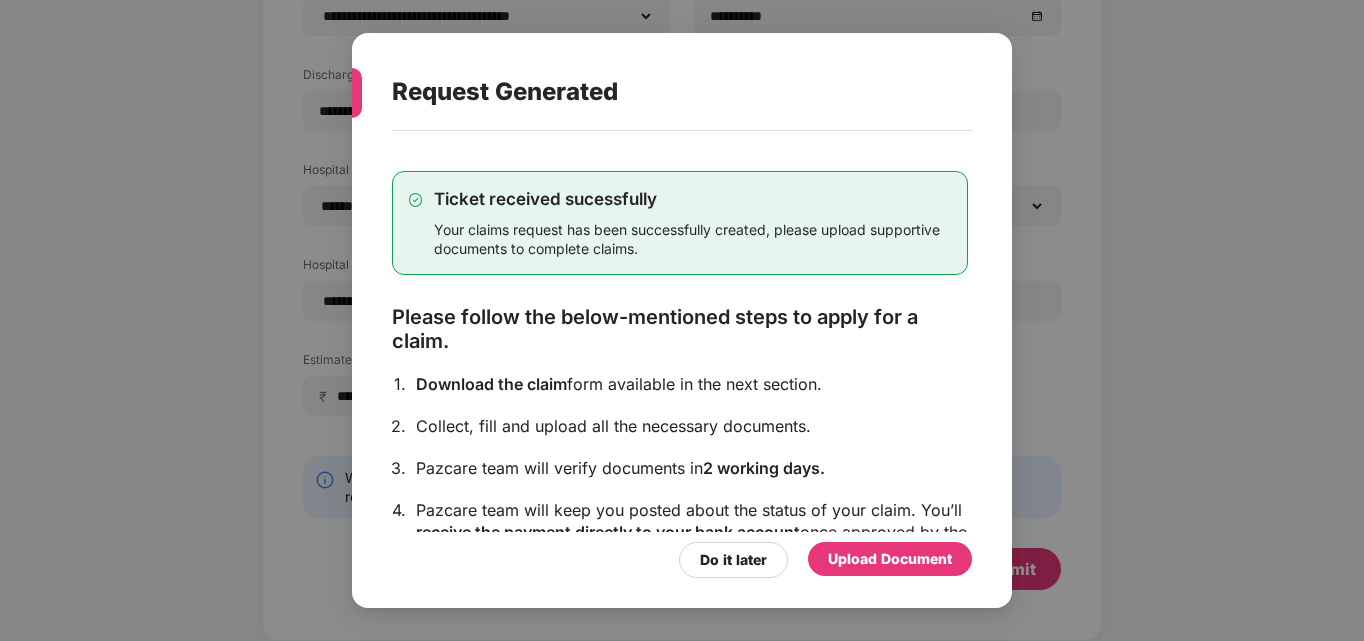 click on "Upload Document" at bounding box center [890, 559] 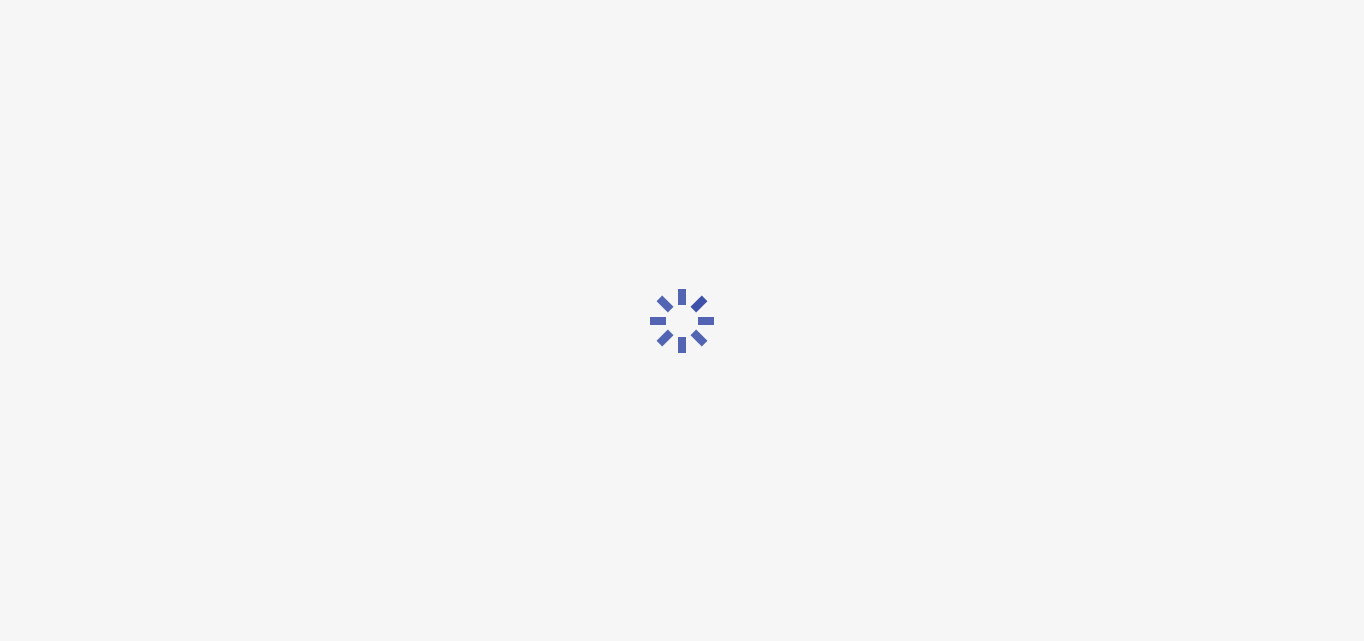 scroll, scrollTop: 0, scrollLeft: 0, axis: both 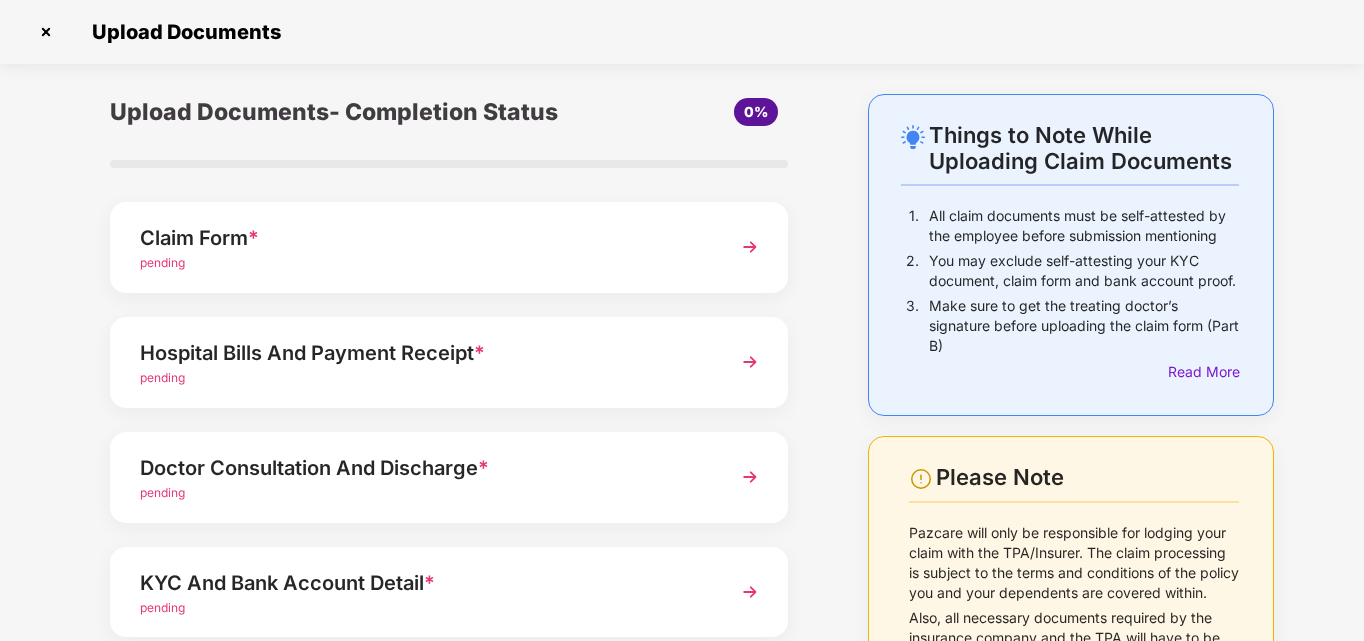 click on "Claim Form *" at bounding box center [423, 238] 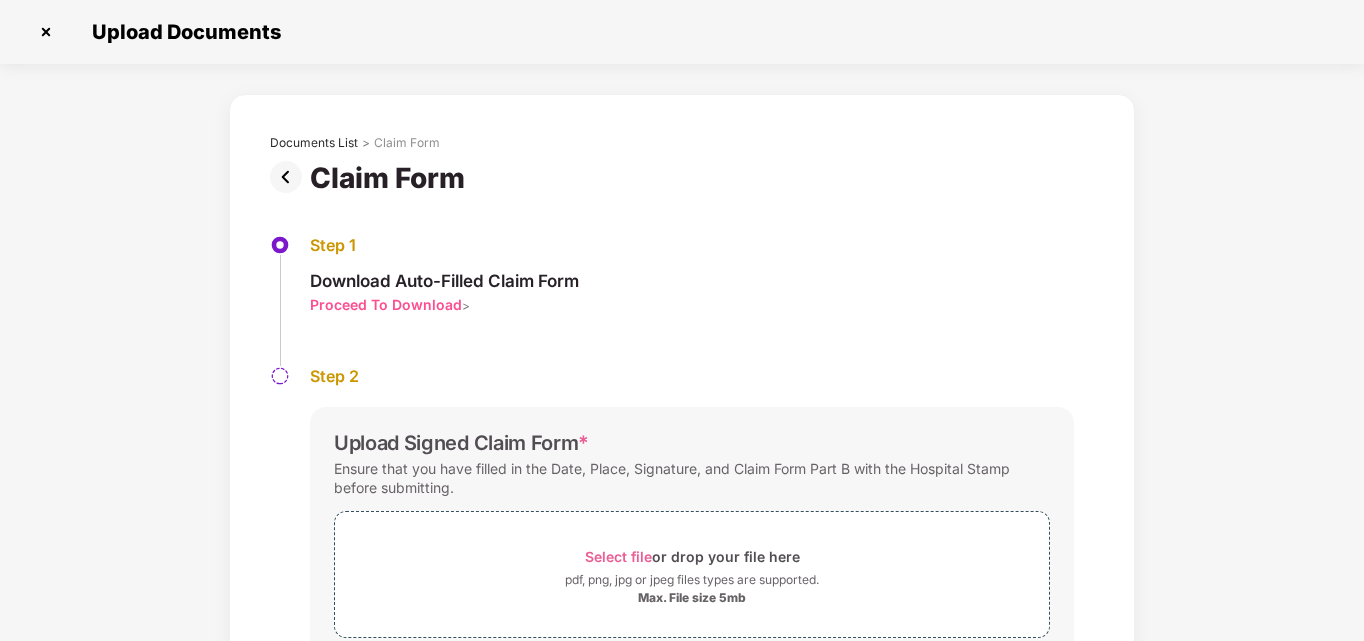 scroll, scrollTop: 0, scrollLeft: 0, axis: both 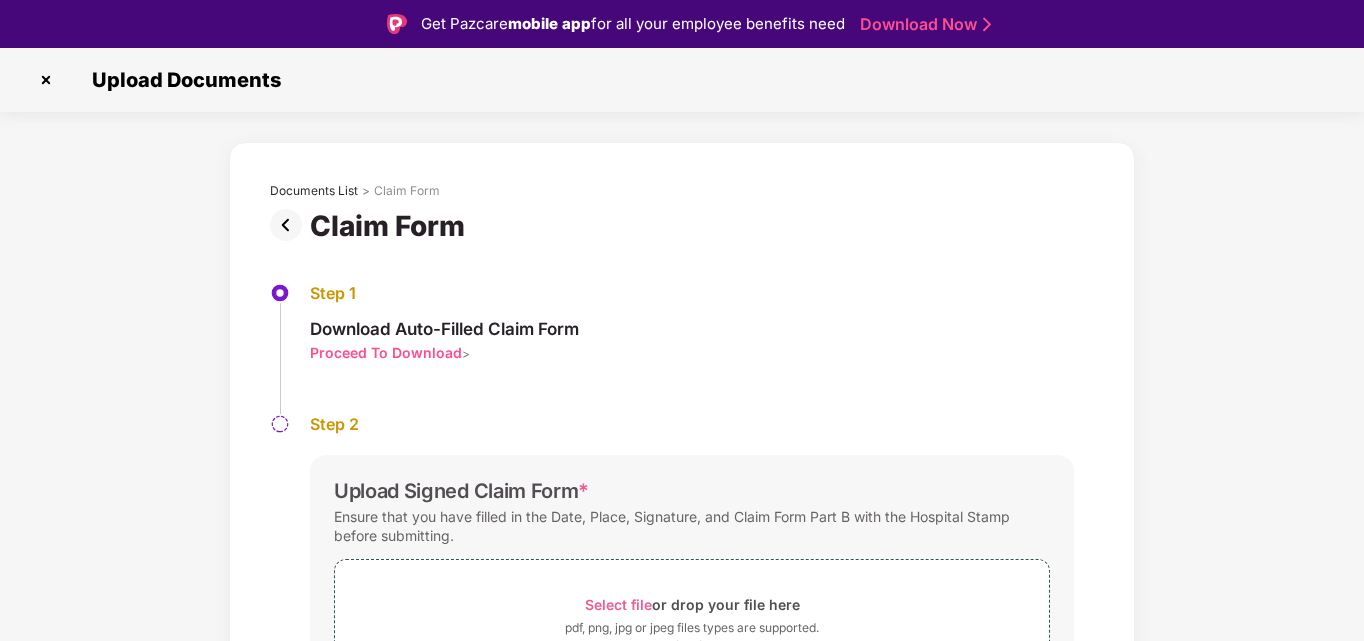 click on "Proceed To Download" at bounding box center (386, 352) 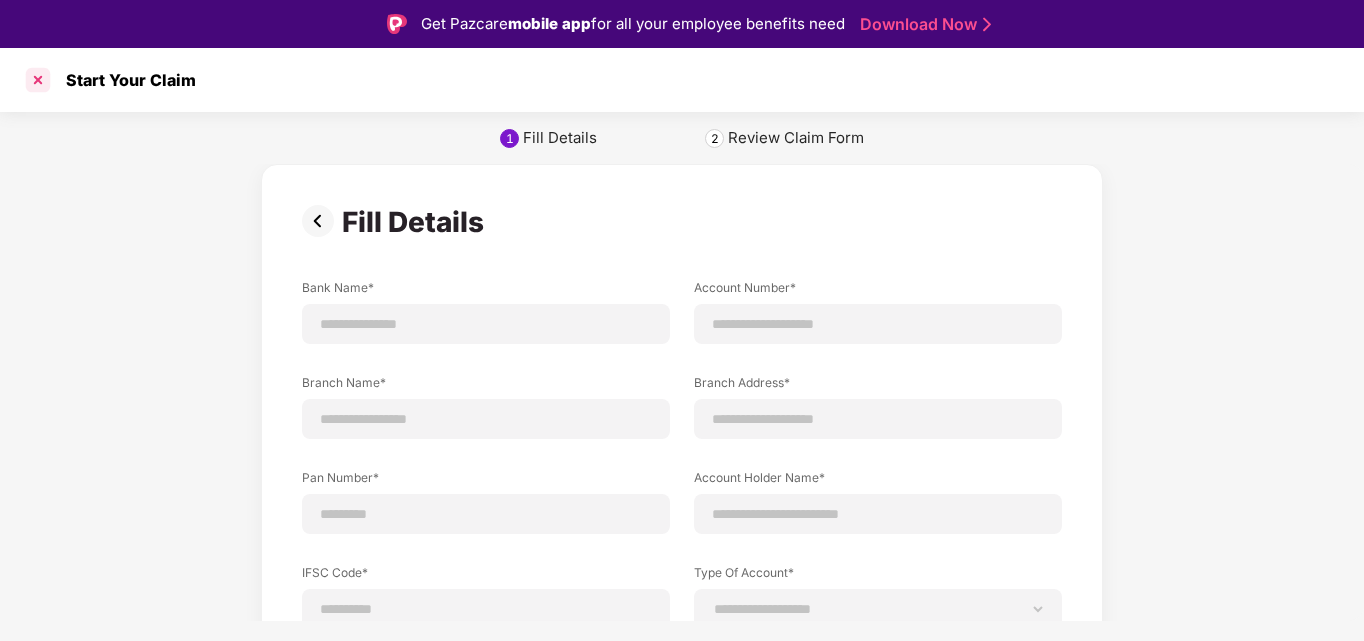 click at bounding box center (38, 80) 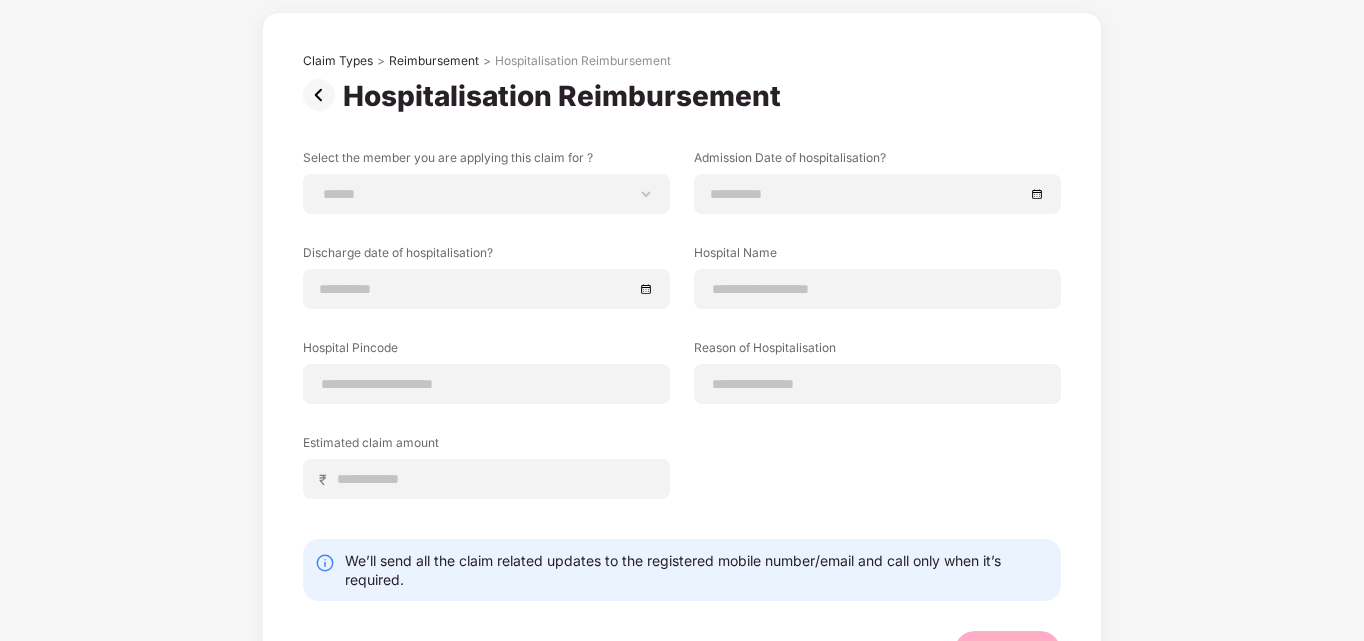 scroll, scrollTop: 0, scrollLeft: 0, axis: both 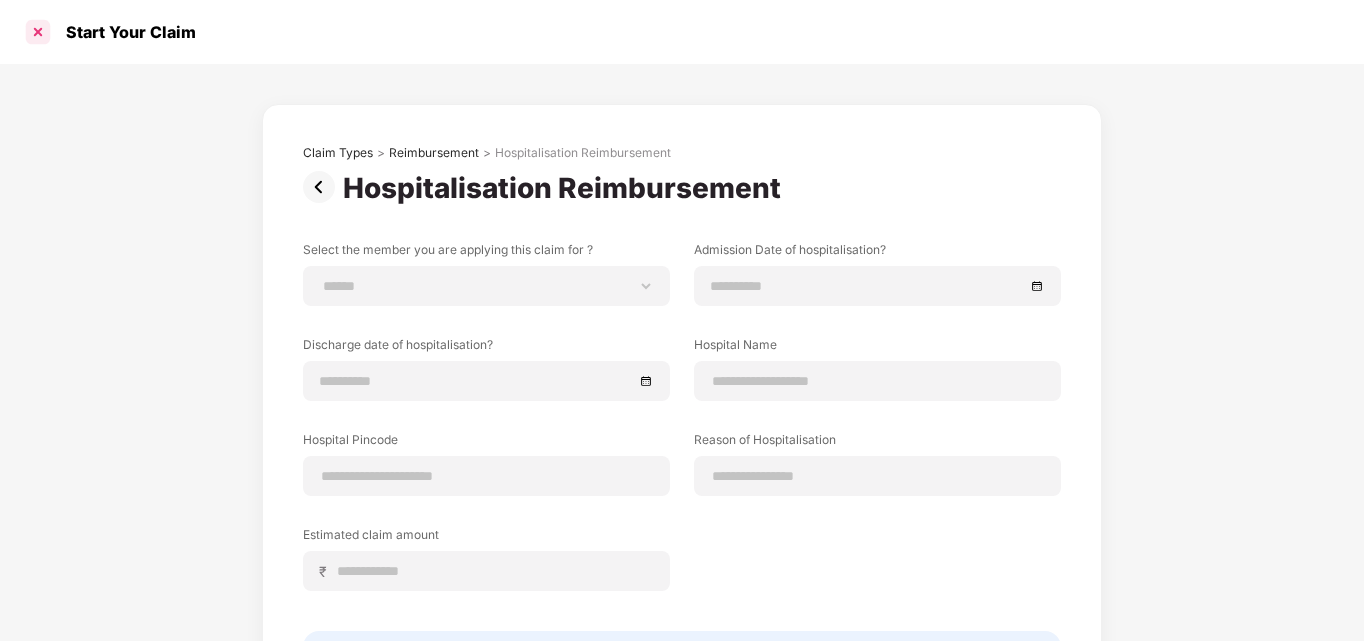 click at bounding box center [38, 32] 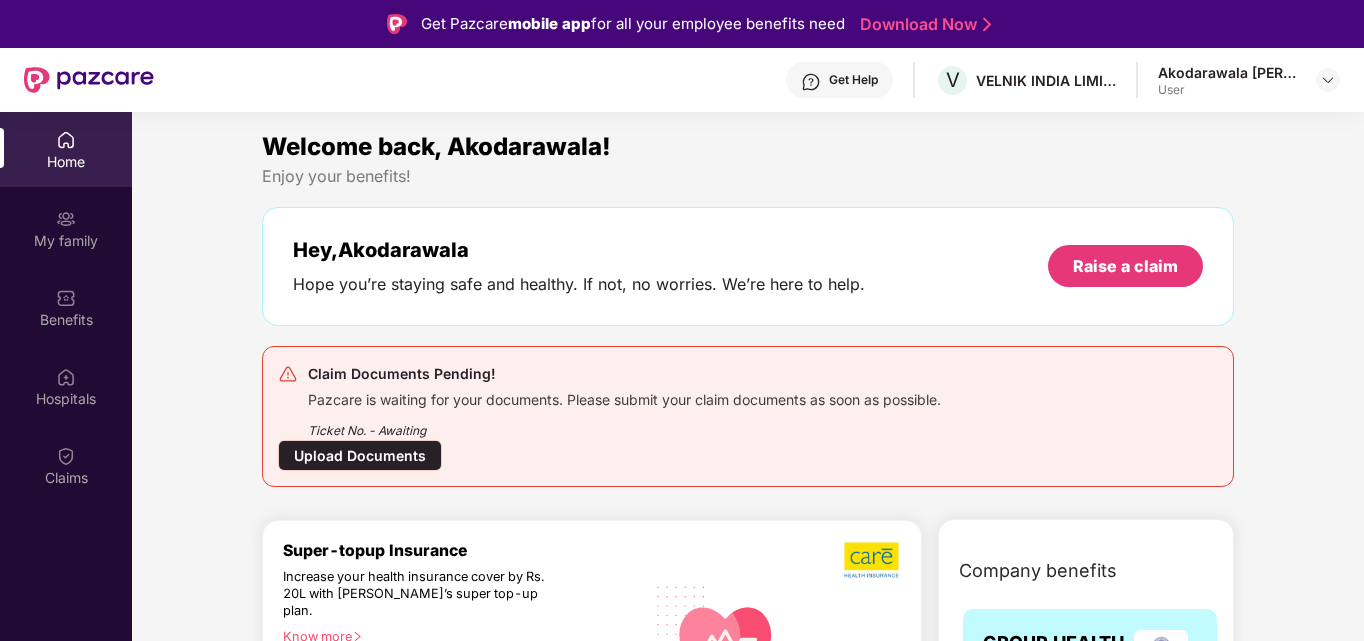 click on "Upload Documents" at bounding box center [360, 455] 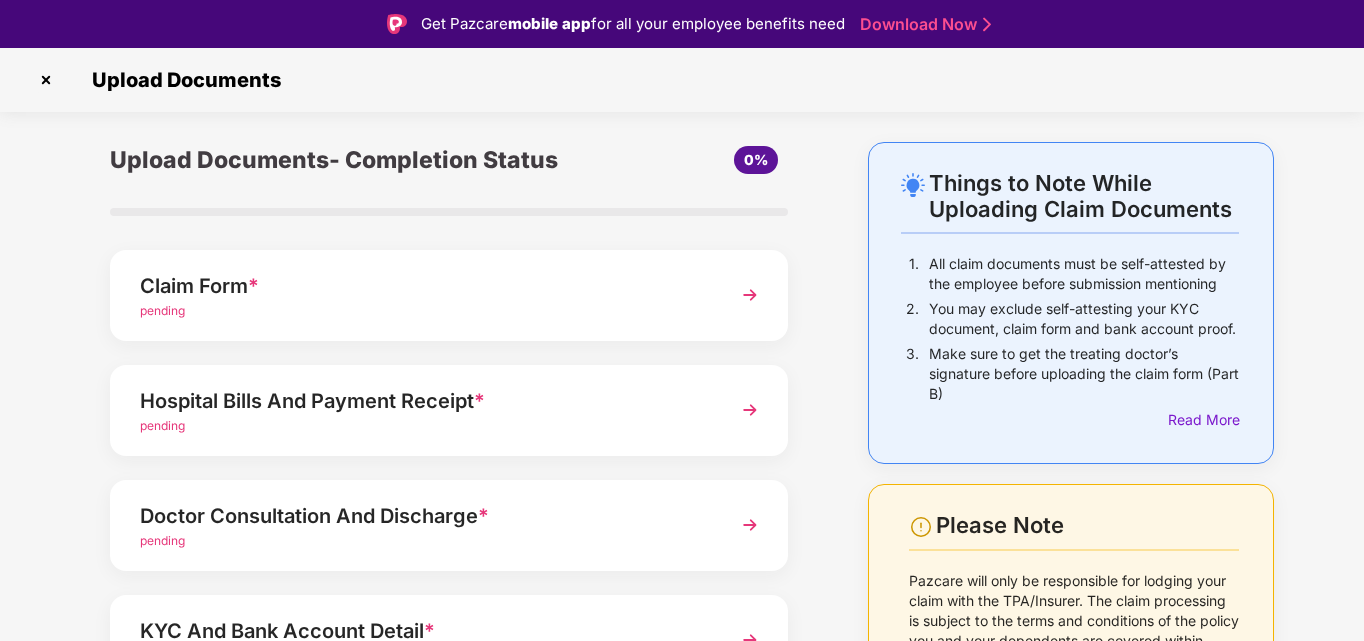 click on "pending" at bounding box center [162, 310] 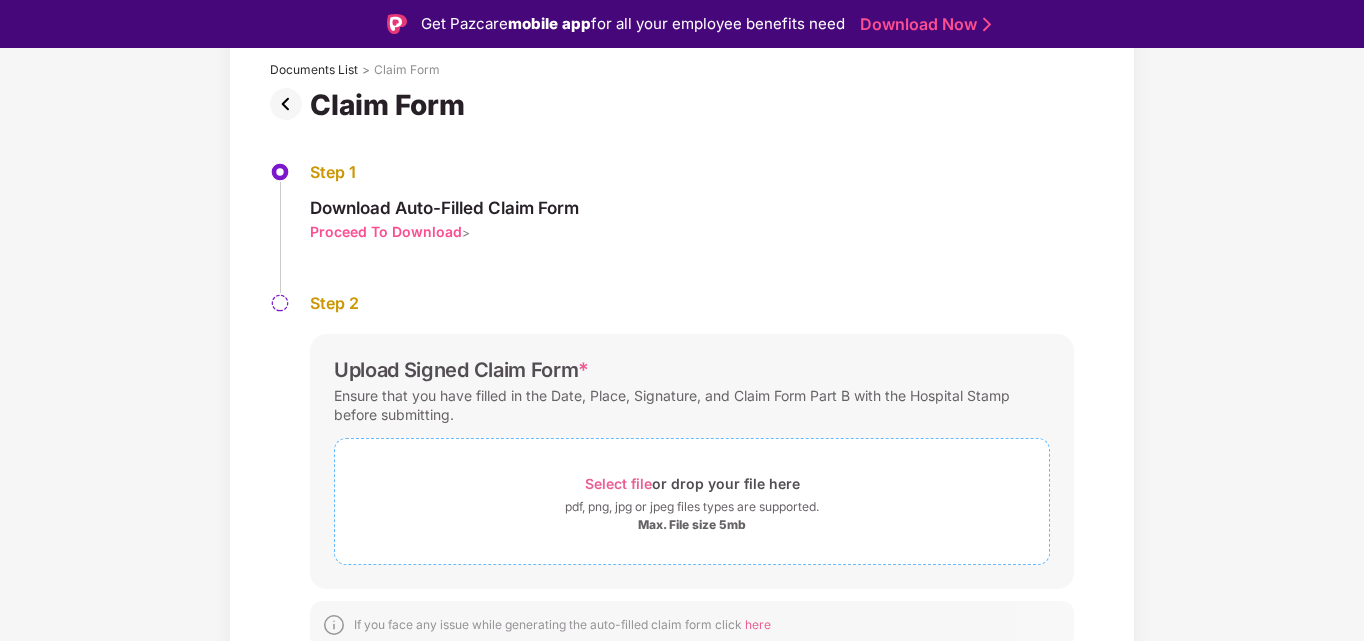 scroll, scrollTop: 132, scrollLeft: 0, axis: vertical 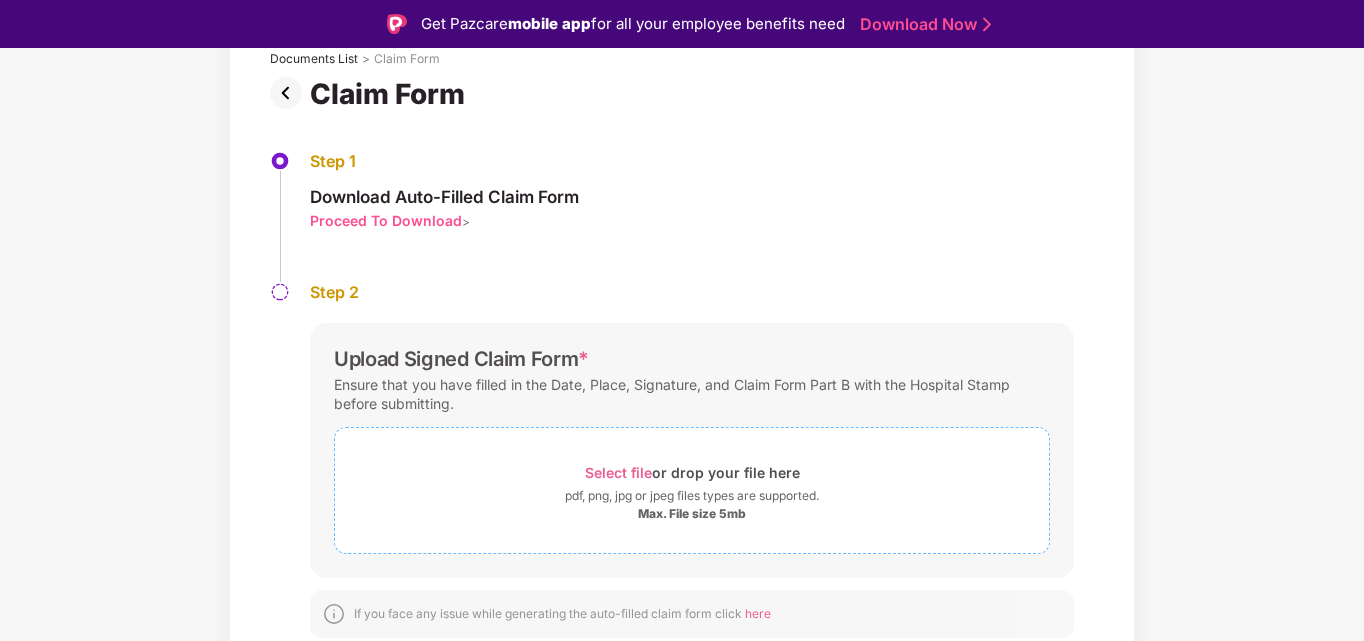 click on "Select file" at bounding box center [618, 472] 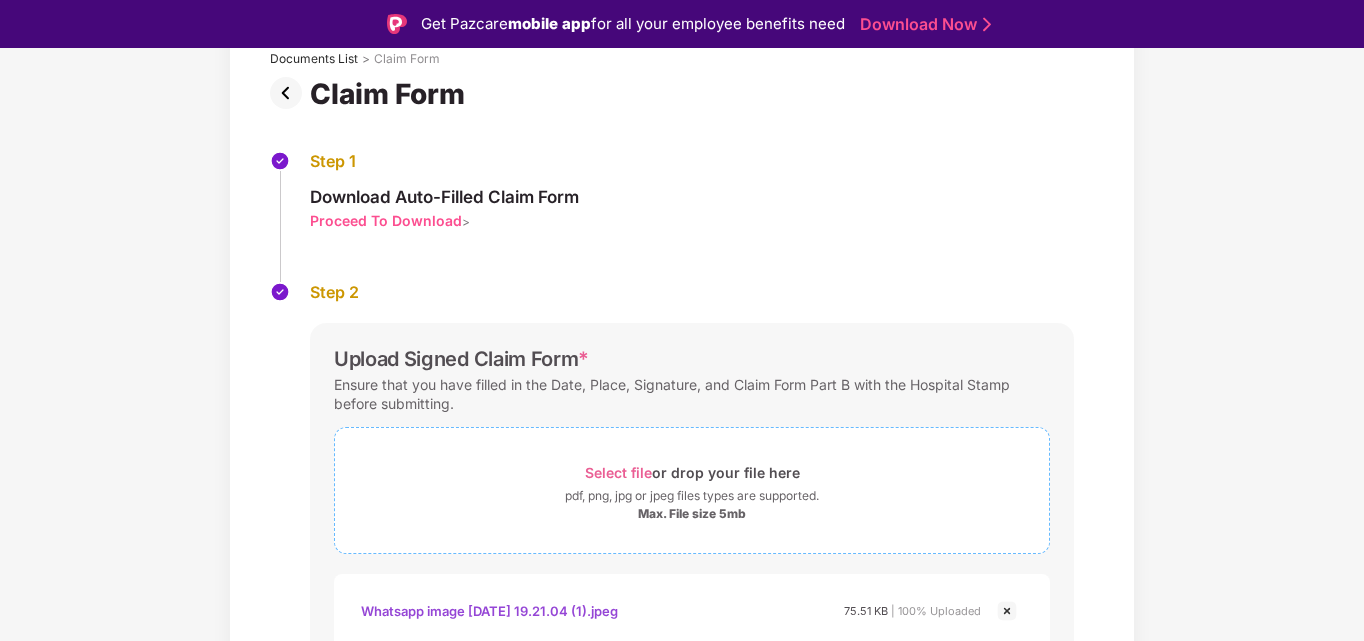 click on "Select file" at bounding box center [618, 472] 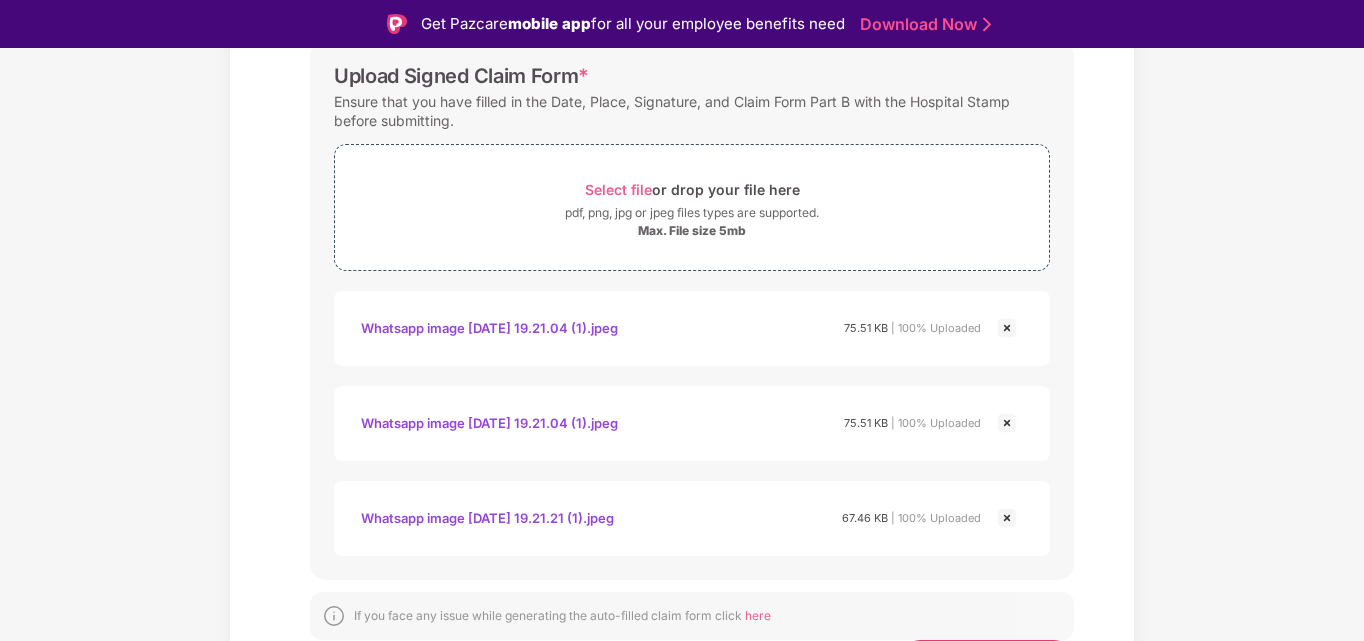 scroll, scrollTop: 474, scrollLeft: 0, axis: vertical 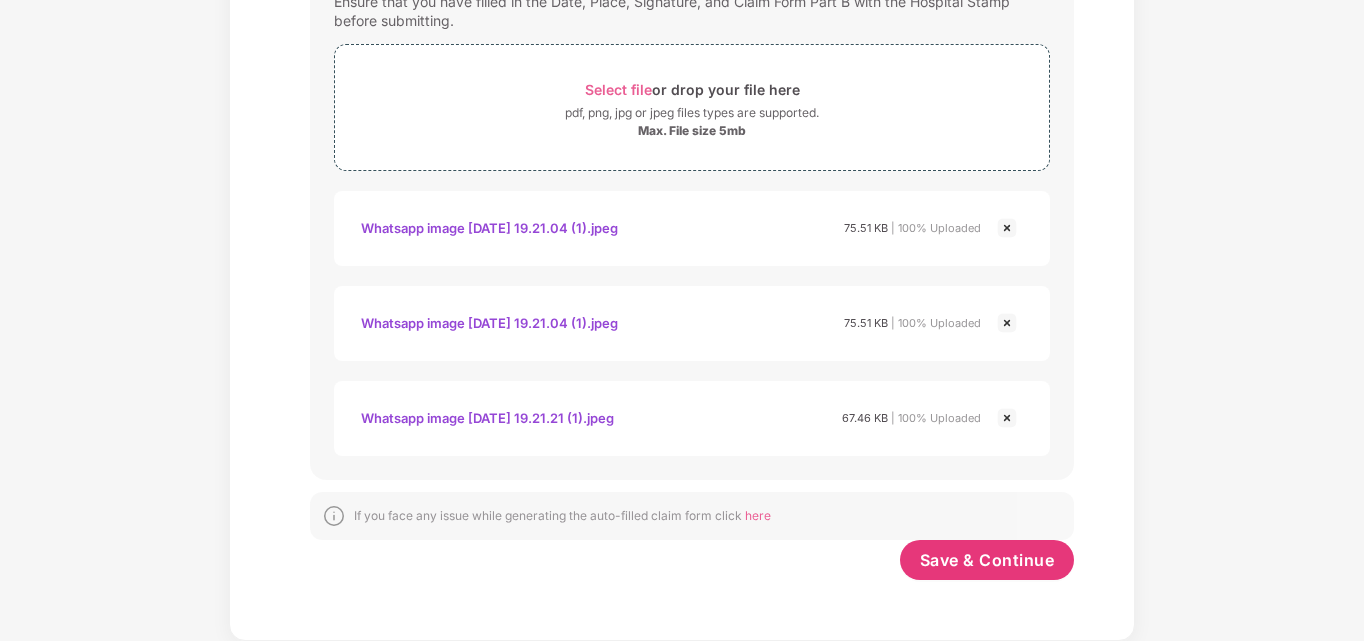 click at bounding box center (1007, 228) 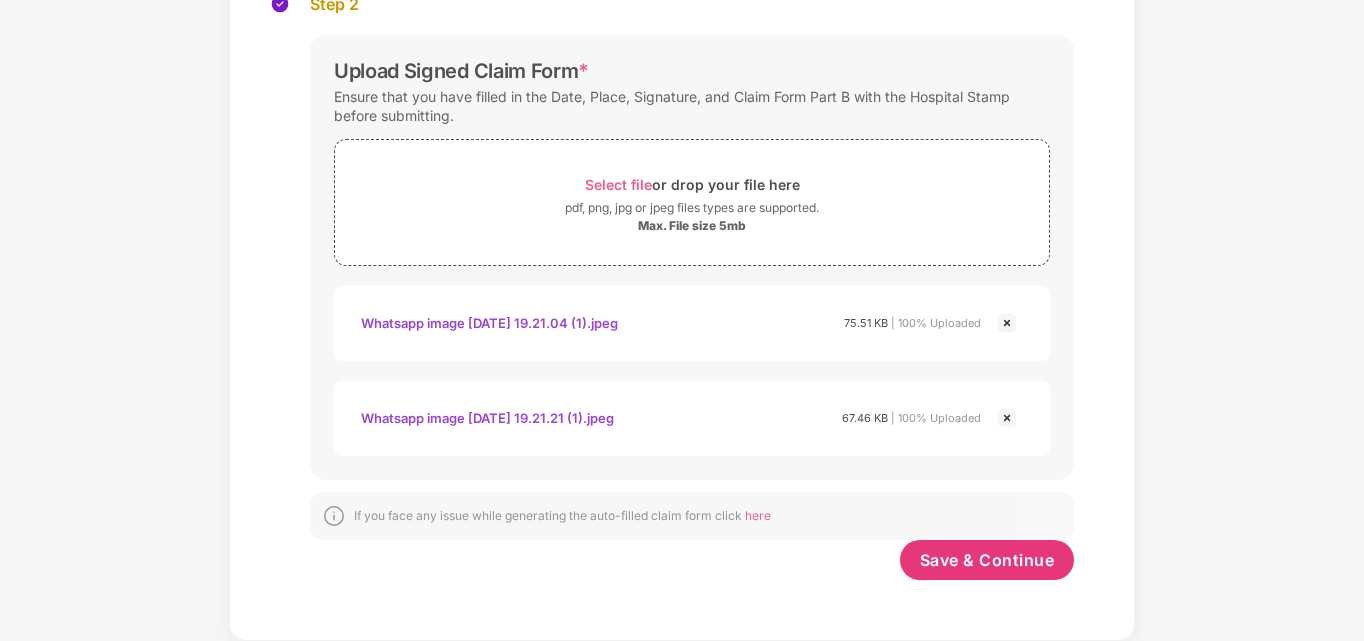scroll, scrollTop: 372, scrollLeft: 0, axis: vertical 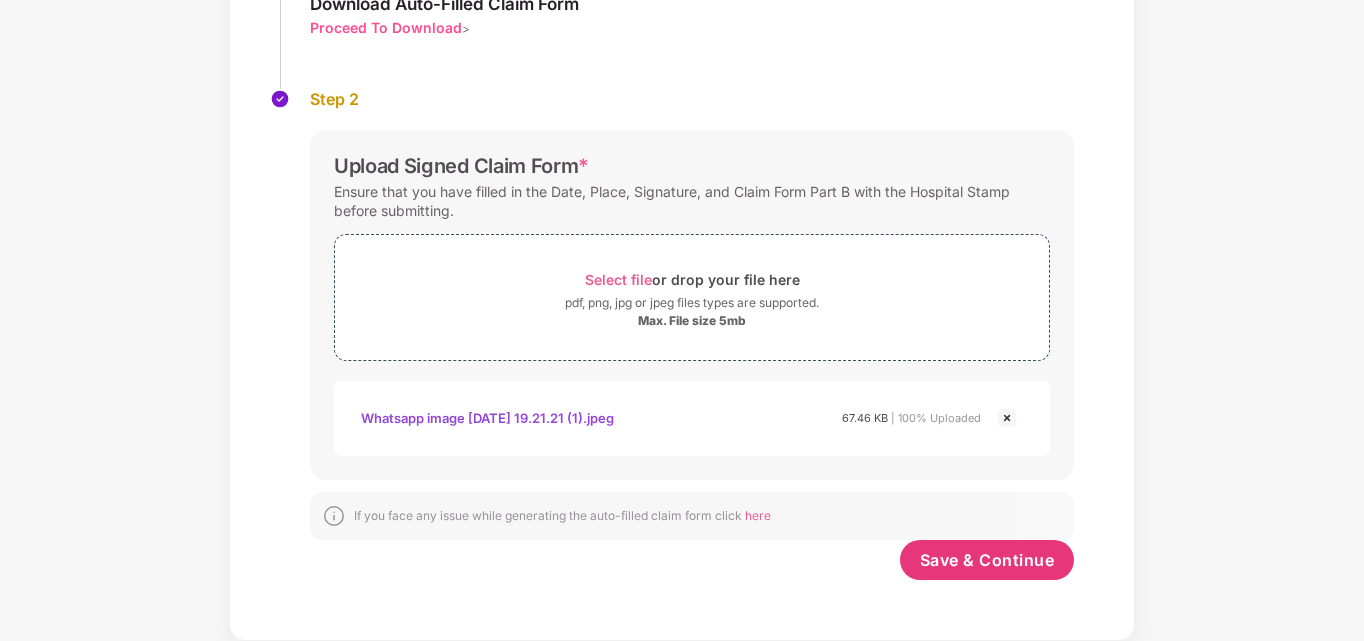 click at bounding box center (1007, 418) 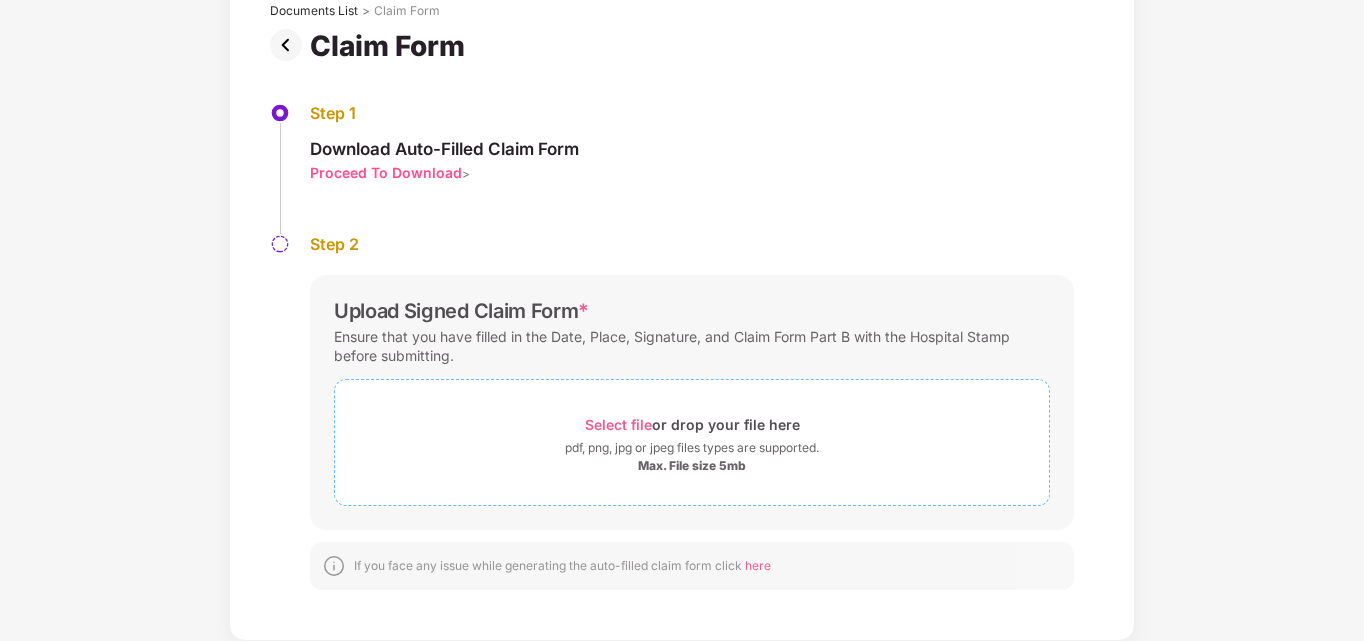 click on "Select file" at bounding box center [618, 424] 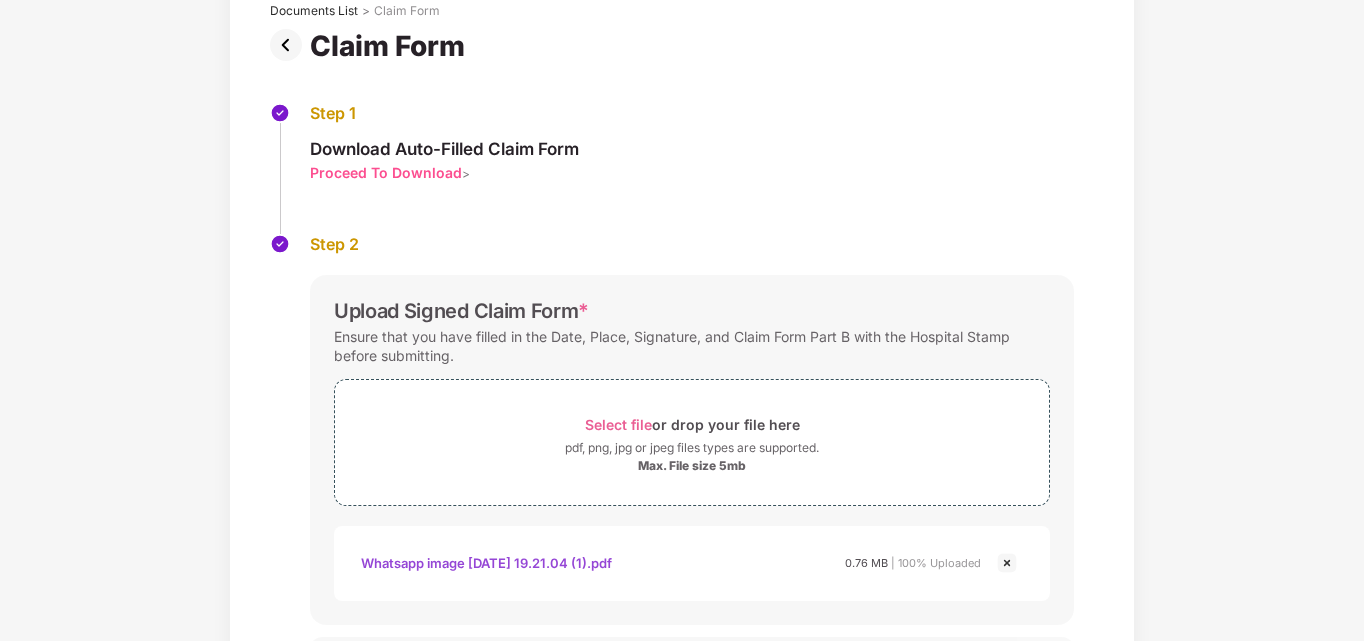click on "Whatsapp image [DATE] 19.21.04 (1).pdf" at bounding box center [486, 563] 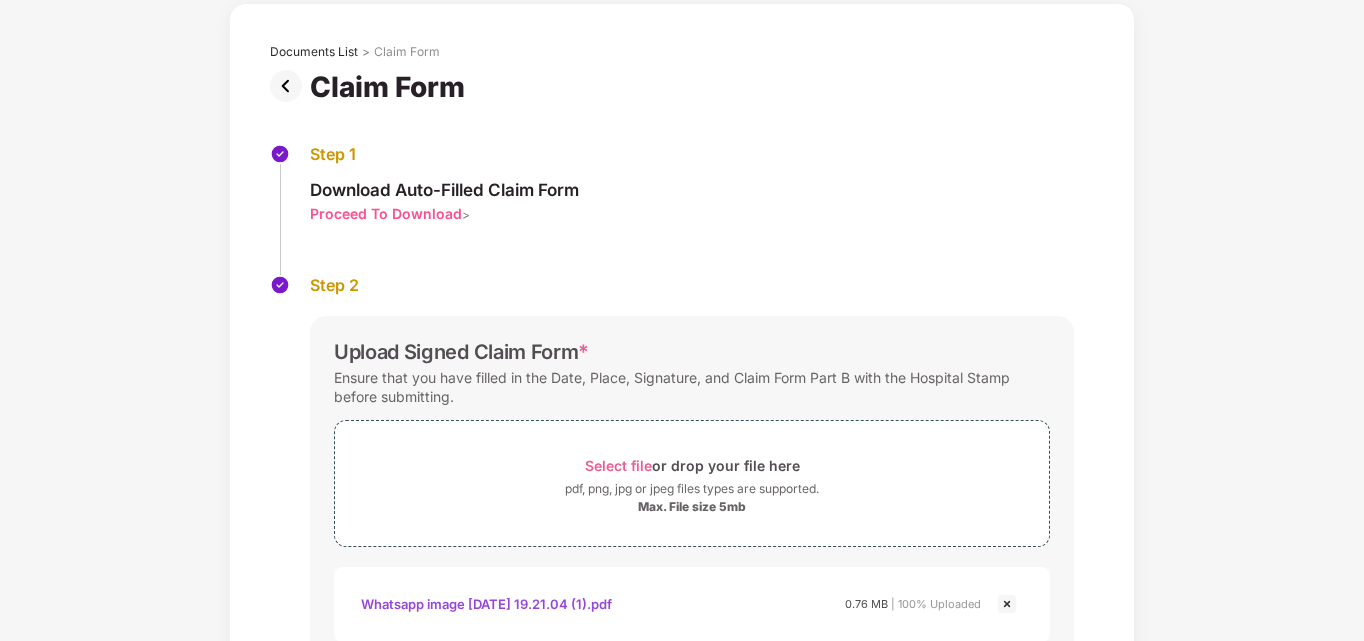 scroll, scrollTop: 277, scrollLeft: 0, axis: vertical 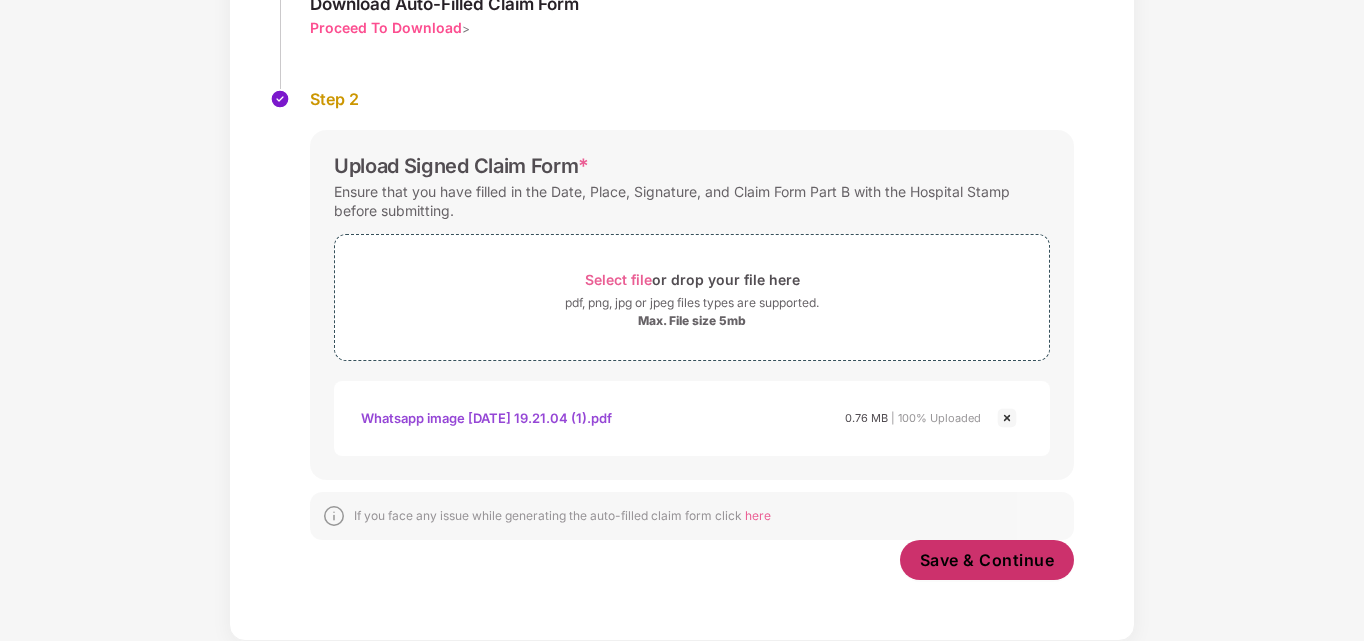 click on "Save & Continue" at bounding box center [987, 560] 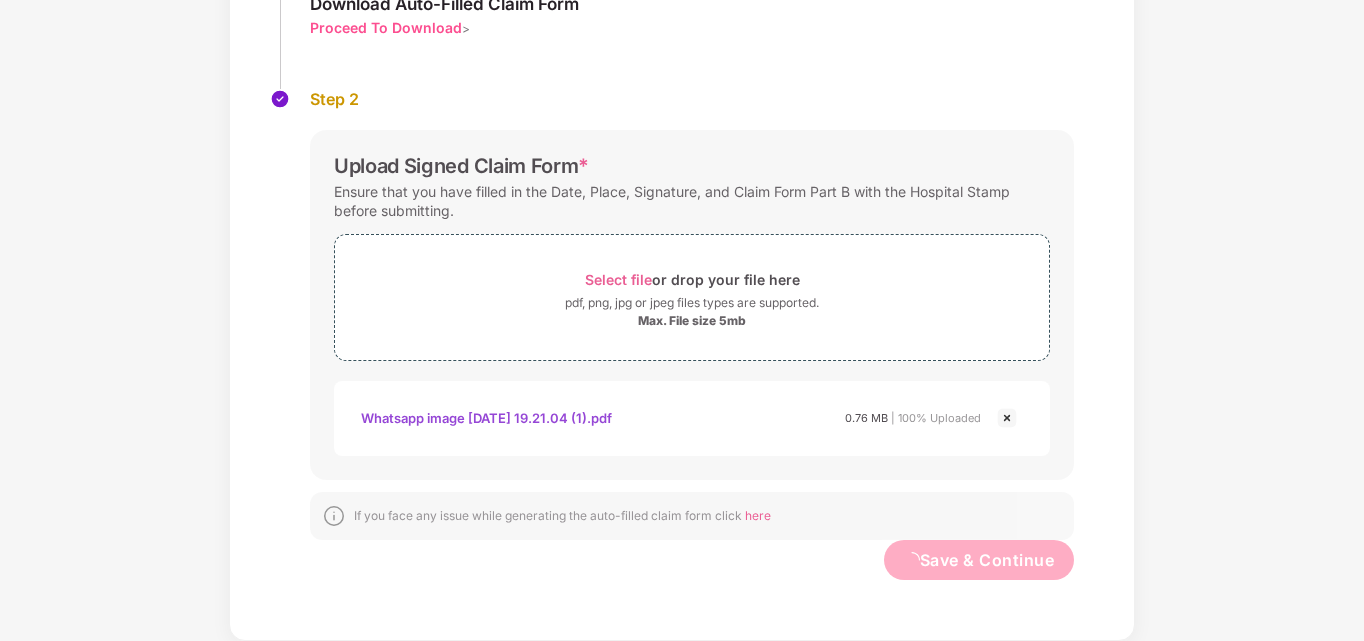 scroll, scrollTop: 0, scrollLeft: 0, axis: both 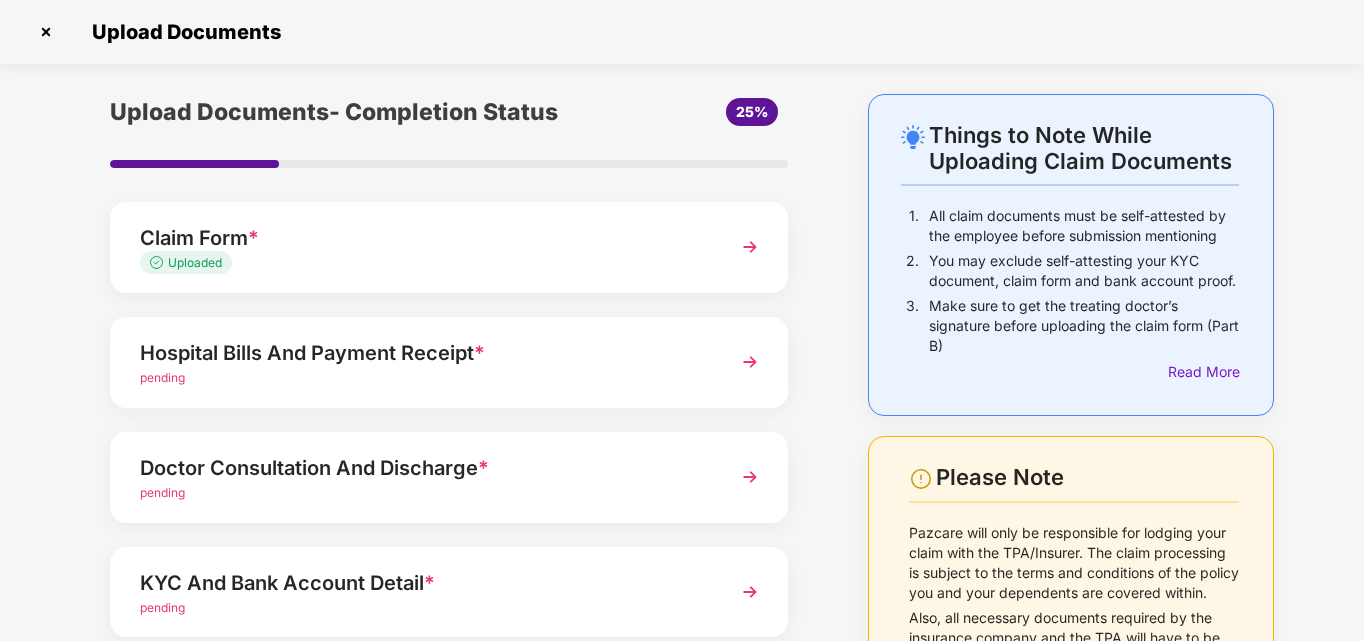 click on "Hospital Bills And Payment Receipt *" at bounding box center [423, 353] 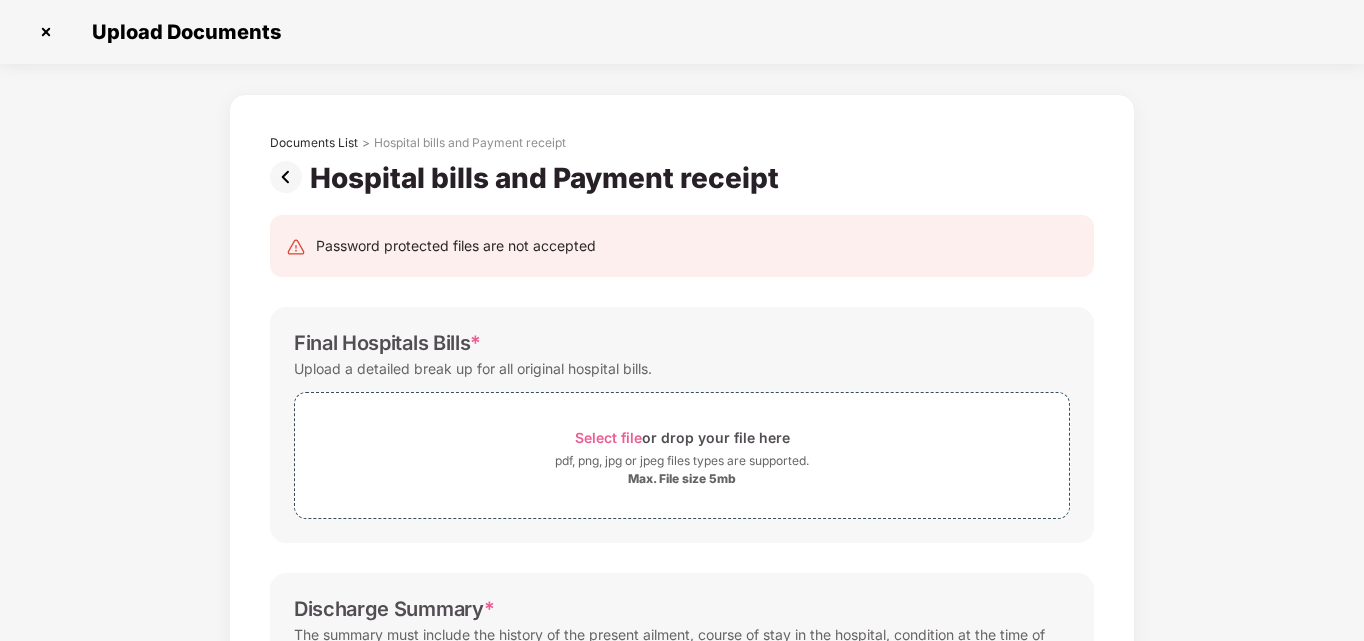 scroll, scrollTop: 0, scrollLeft: 0, axis: both 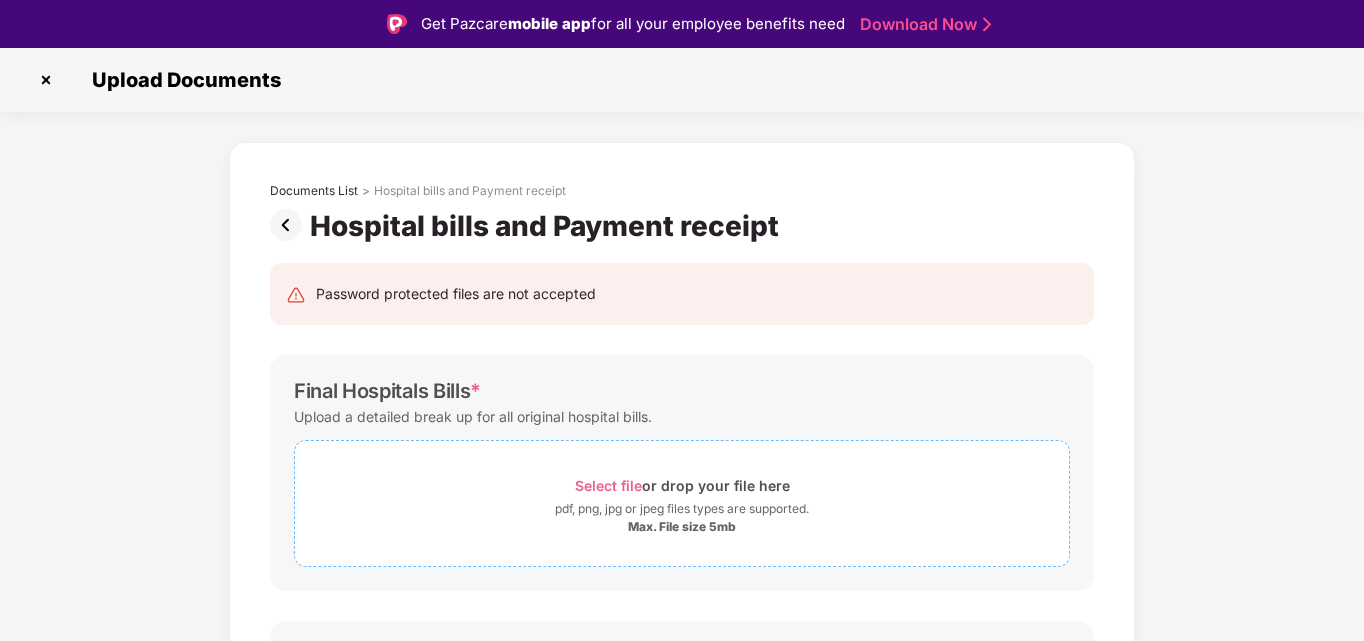 click on "Select file" at bounding box center (608, 485) 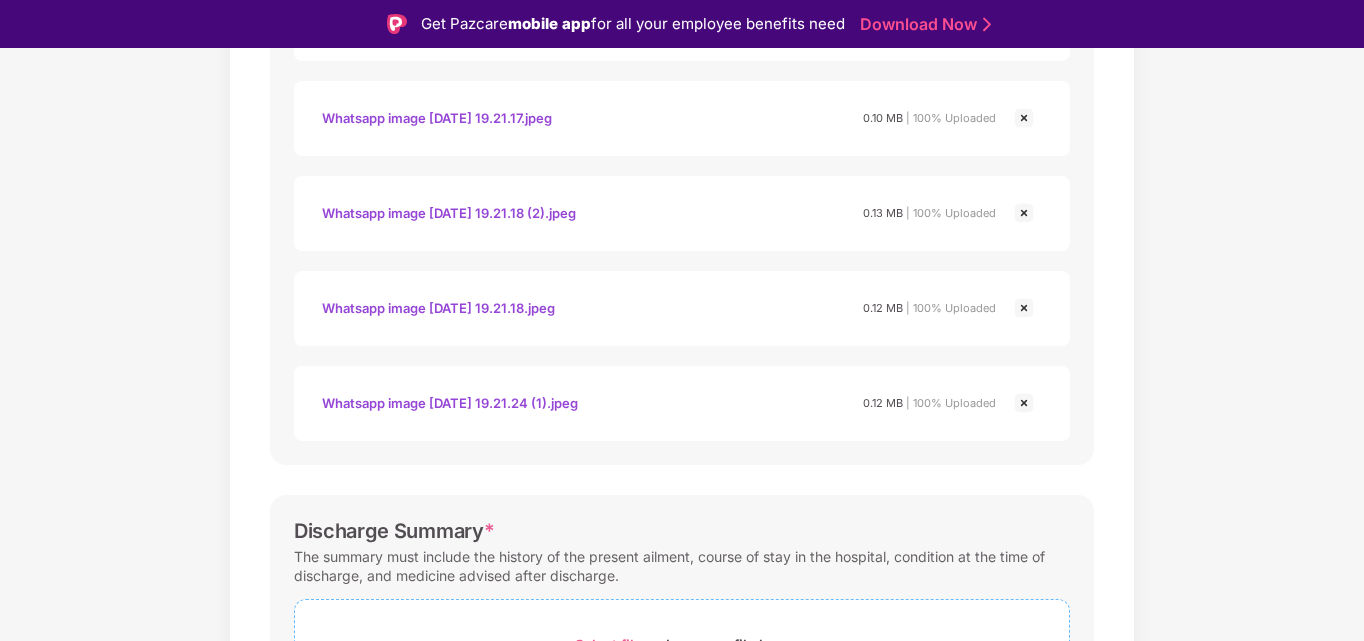 scroll, scrollTop: 1144, scrollLeft: 0, axis: vertical 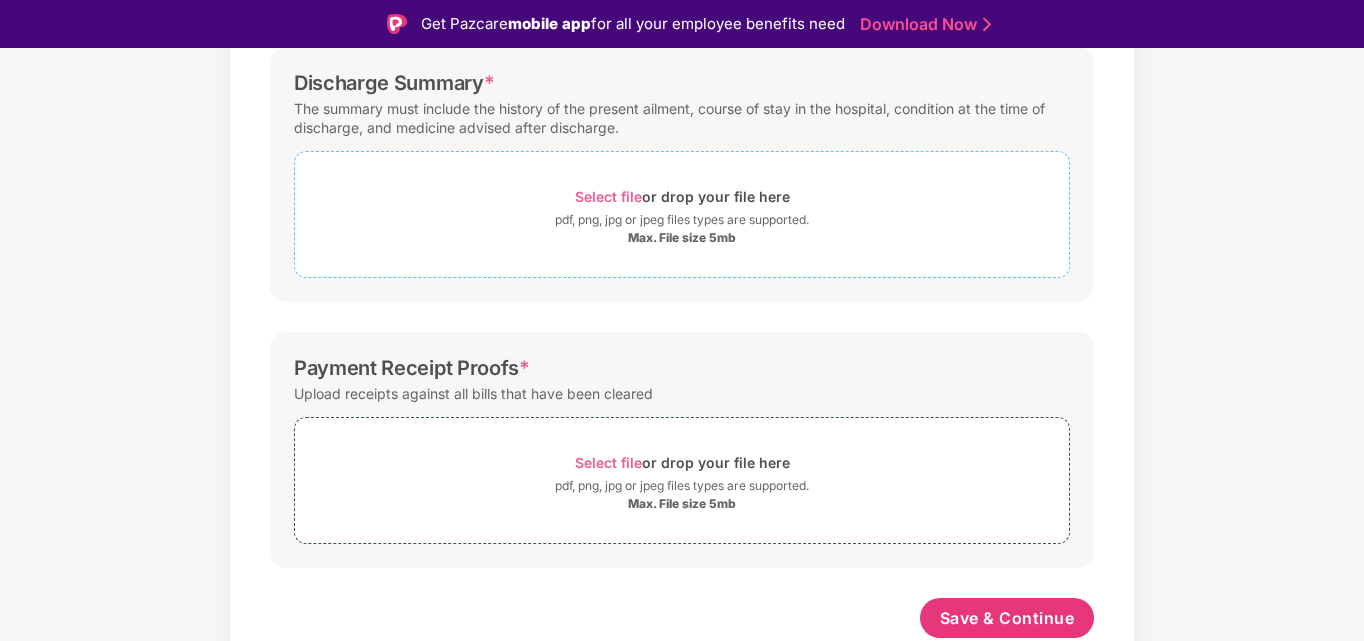 click on "Select file" at bounding box center [608, 196] 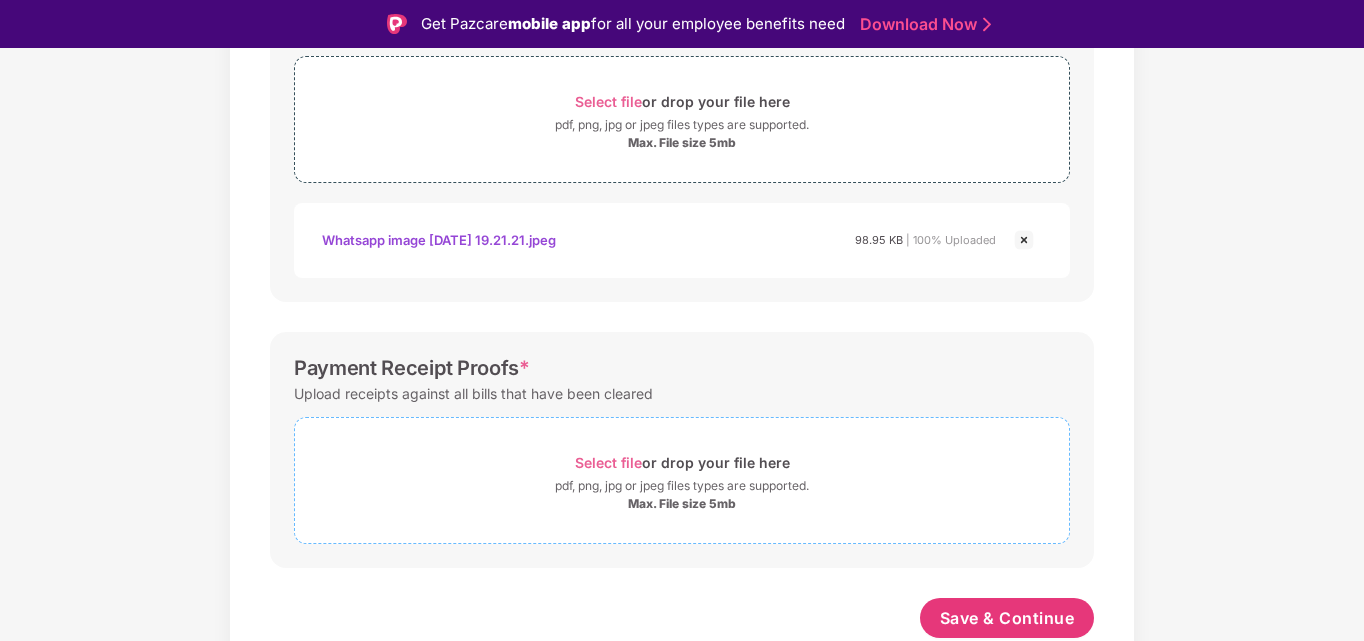 scroll, scrollTop: 1239, scrollLeft: 0, axis: vertical 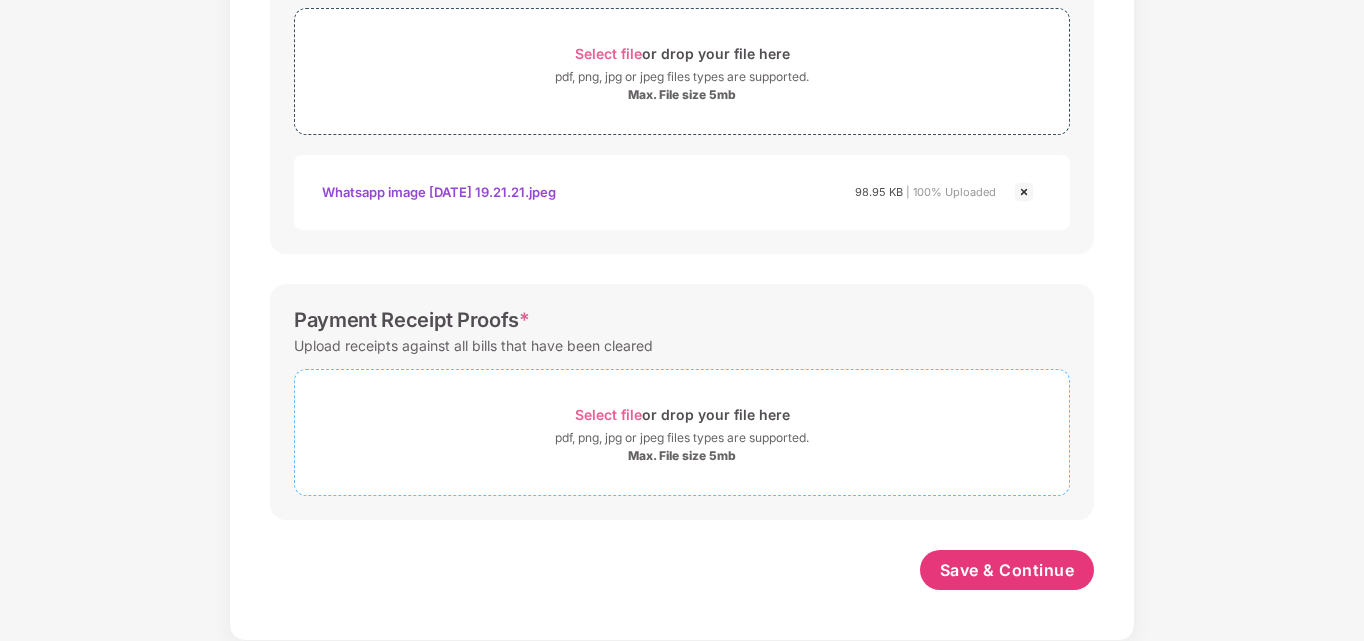 click on "Select file" at bounding box center (608, 414) 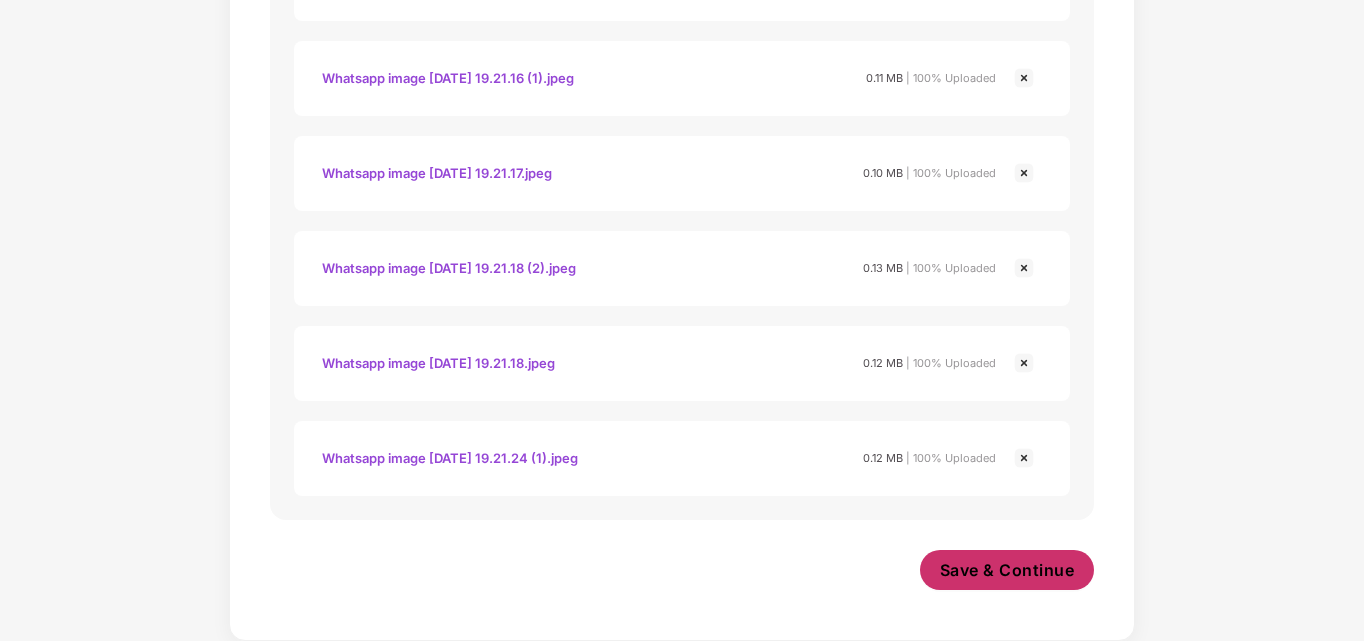 scroll, scrollTop: 1809, scrollLeft: 0, axis: vertical 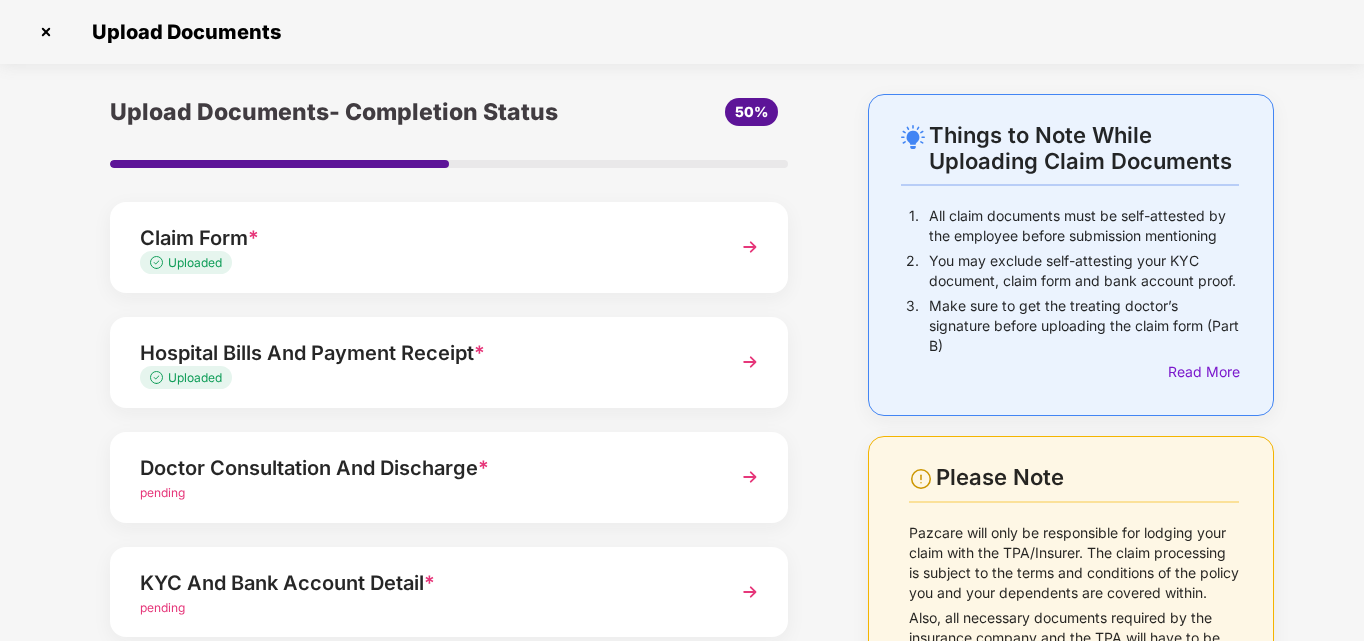 click on "pending" at bounding box center (162, 492) 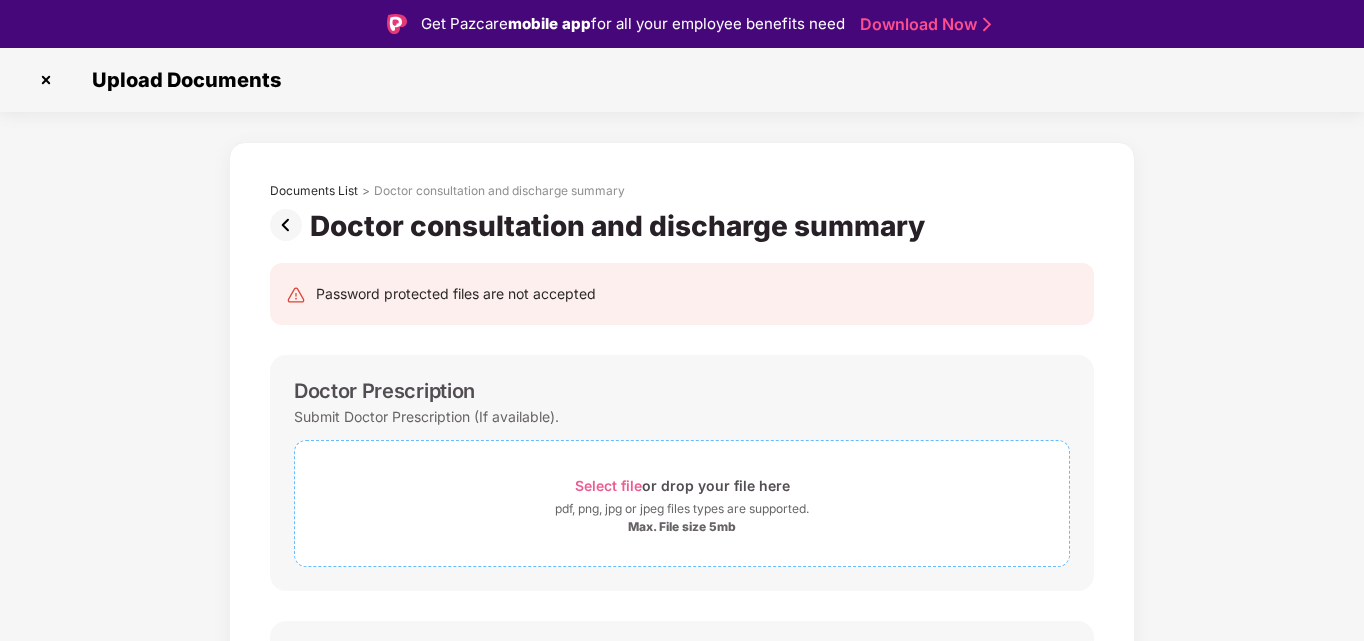 click on "Select file" at bounding box center (608, 485) 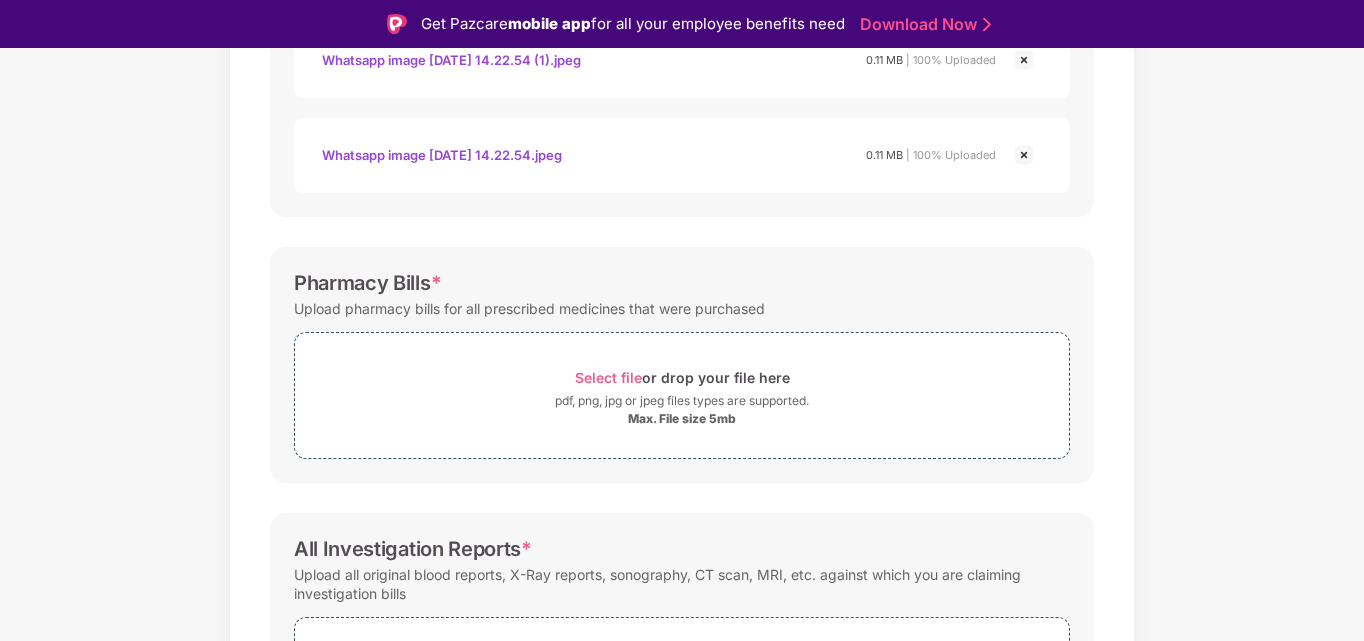 scroll, scrollTop: 2183, scrollLeft: 0, axis: vertical 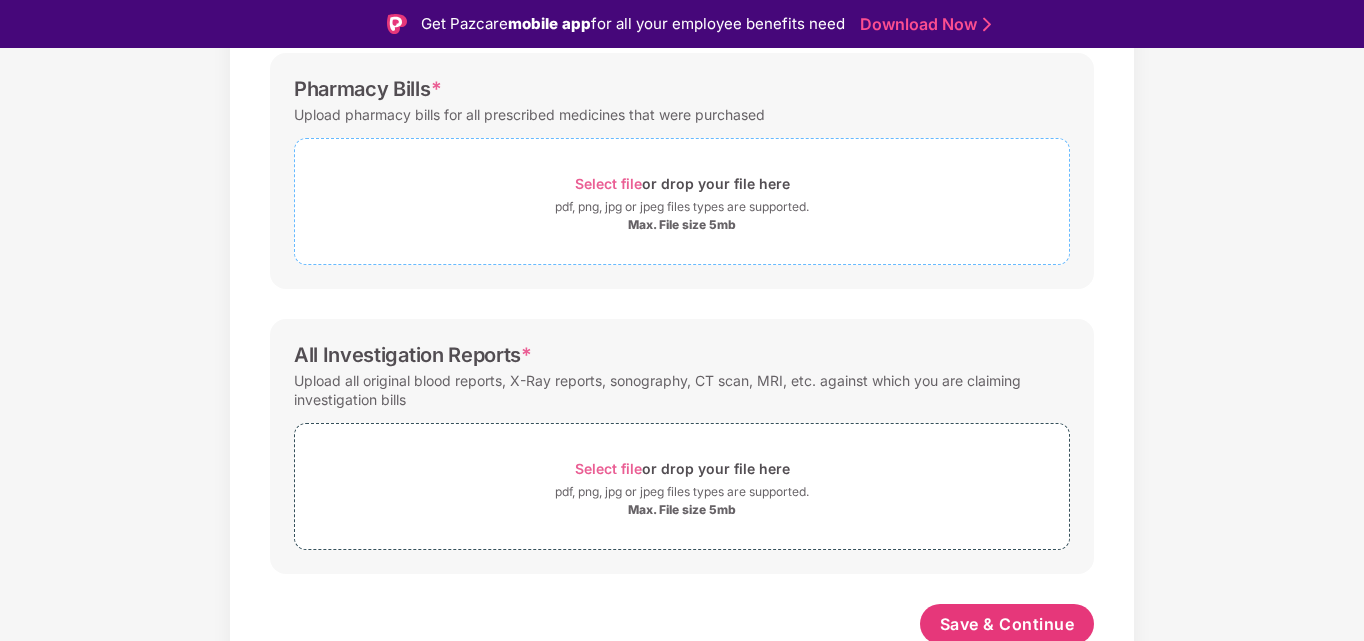 click on "Select file" at bounding box center (608, 183) 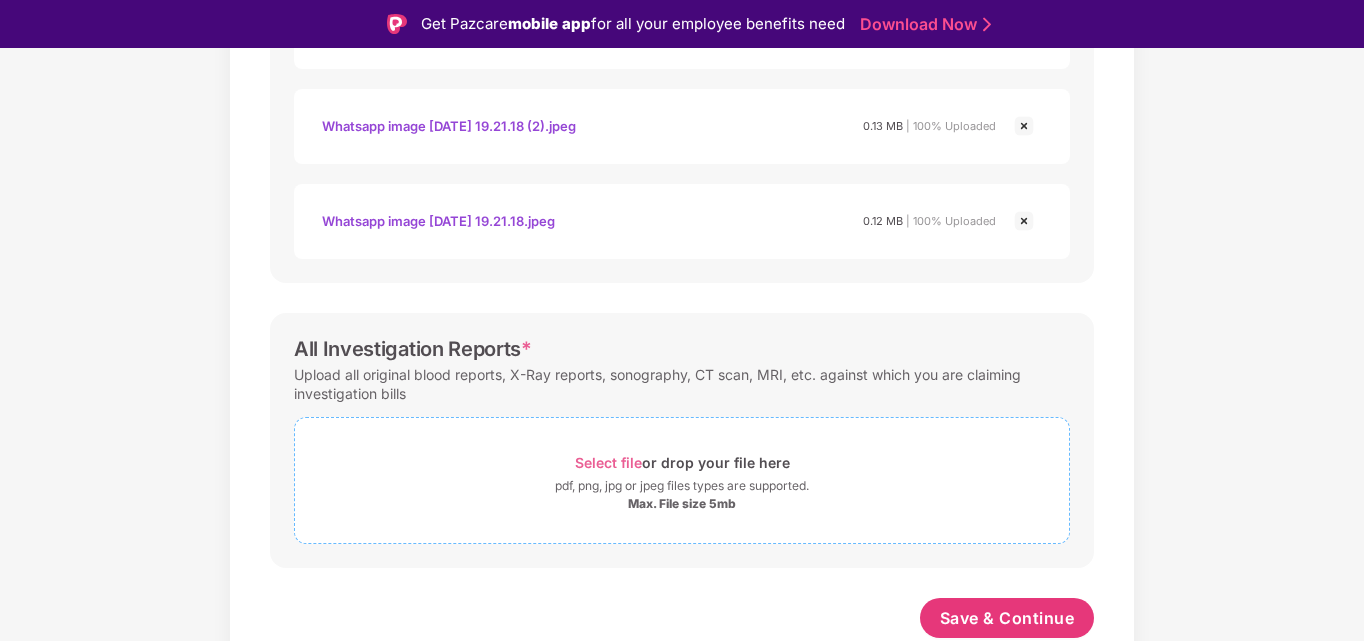 scroll, scrollTop: 2664, scrollLeft: 0, axis: vertical 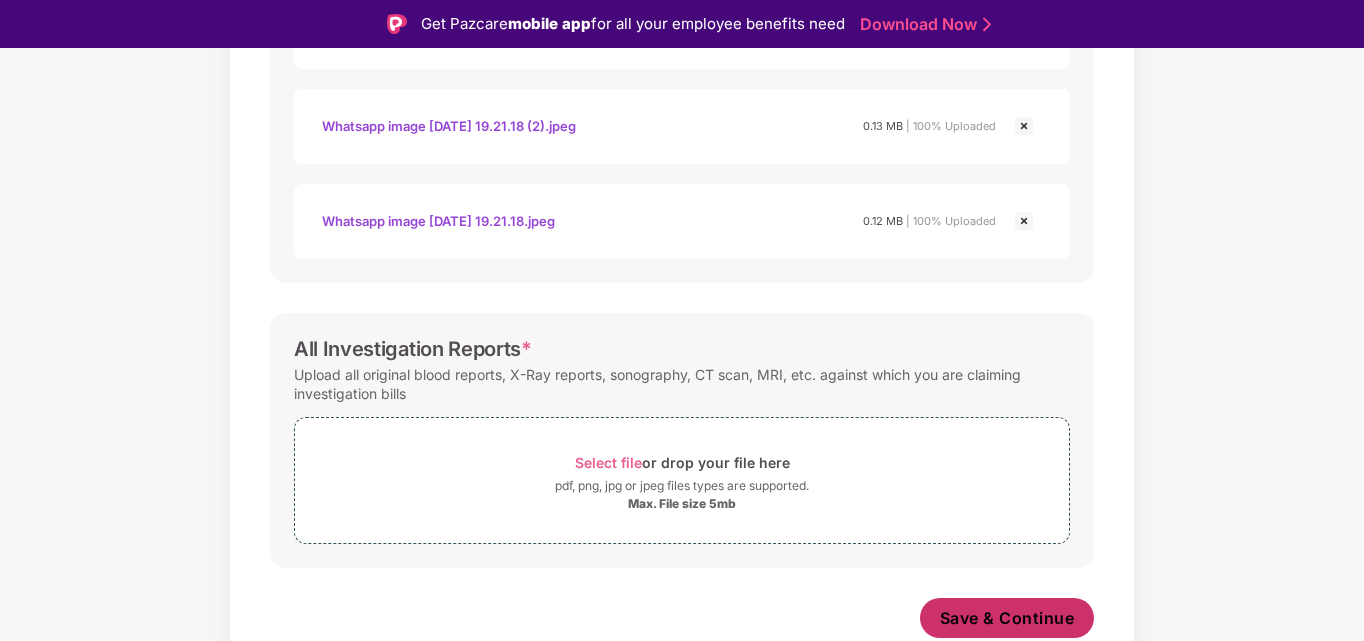 click on "Save & Continue" at bounding box center [1007, 618] 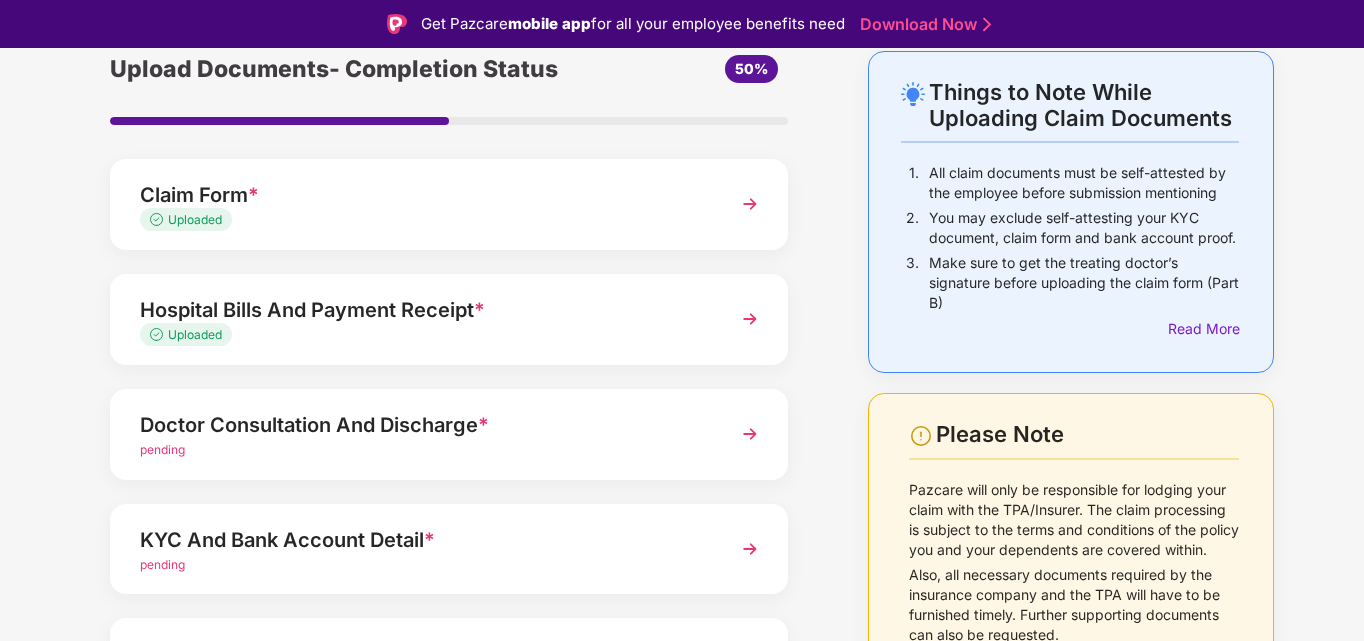 scroll, scrollTop: 243, scrollLeft: 0, axis: vertical 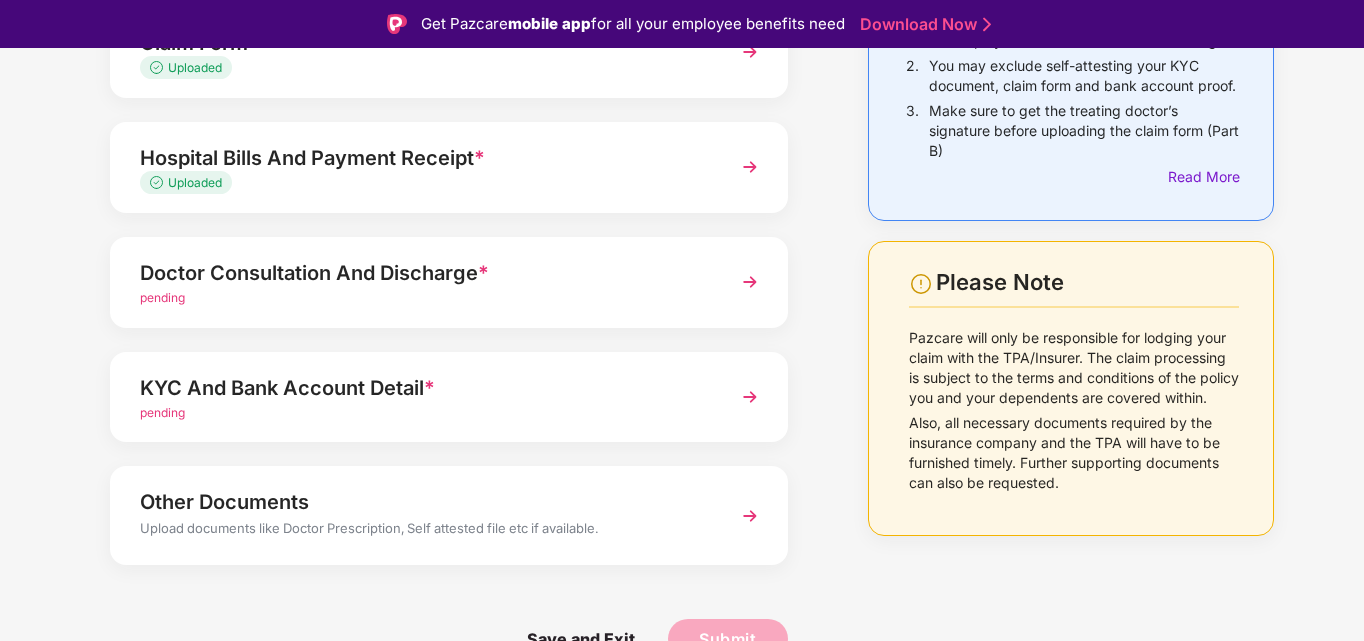 click on "Doctor Consultation And Discharge *" at bounding box center (423, 273) 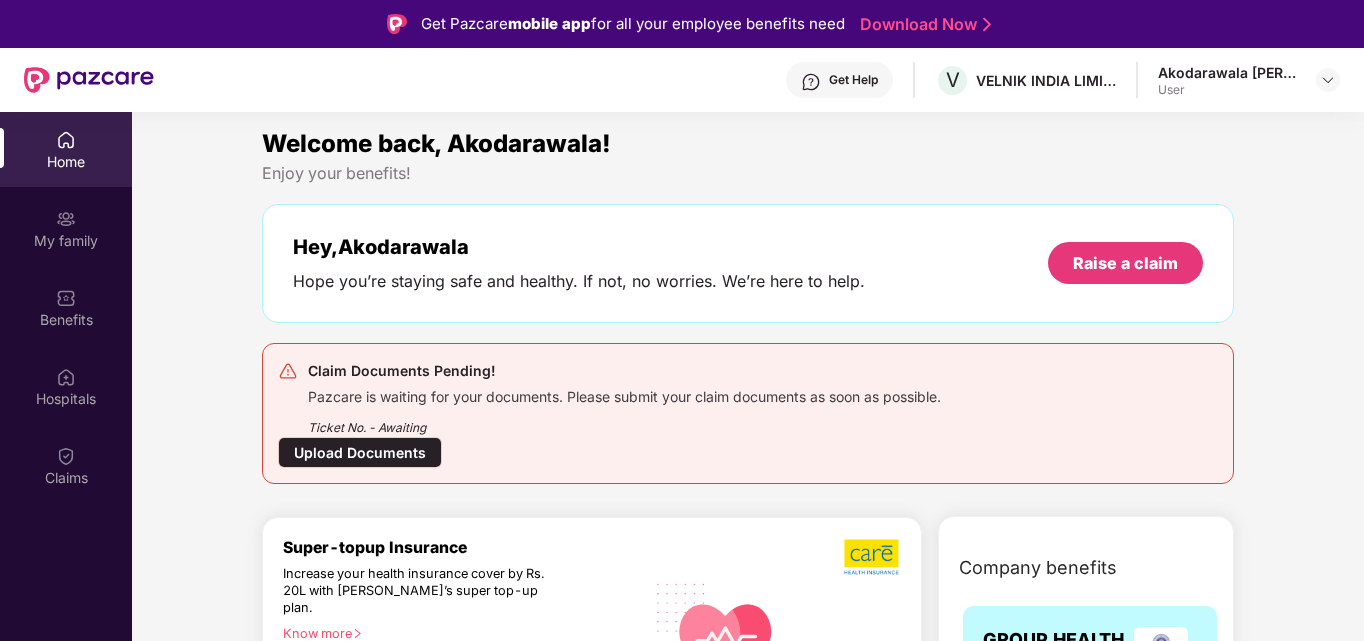 scroll, scrollTop: 0, scrollLeft: 0, axis: both 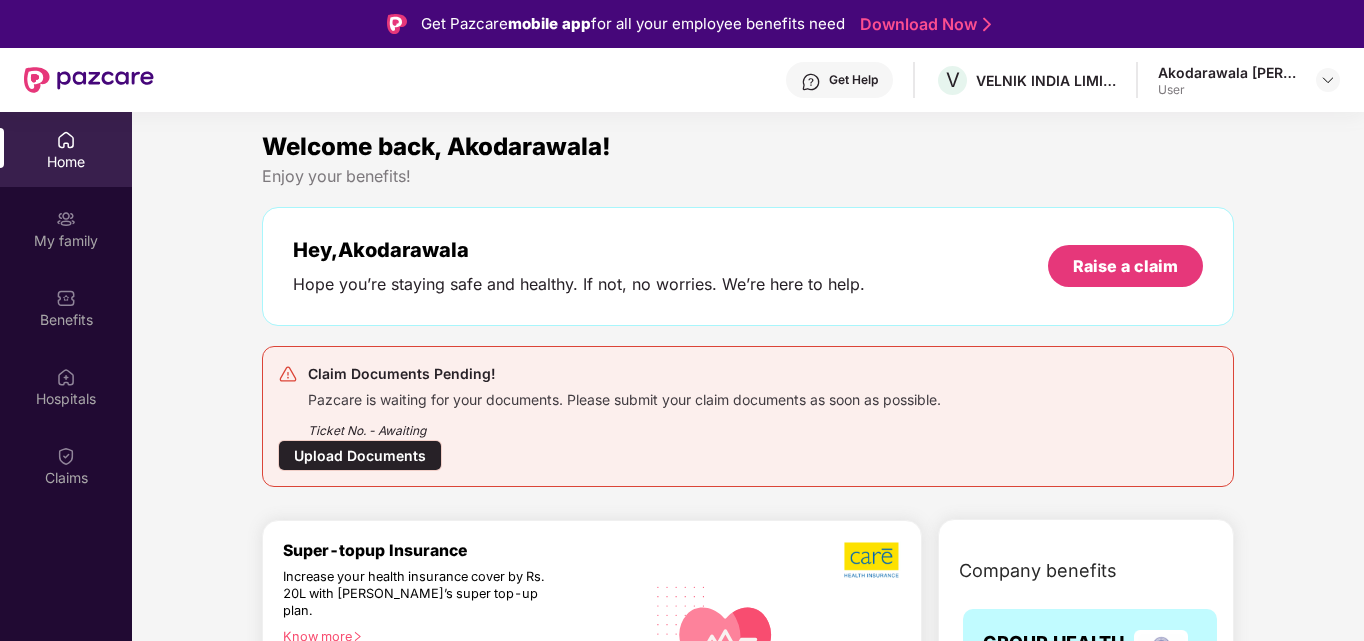 click on "Upload Documents" at bounding box center (360, 455) 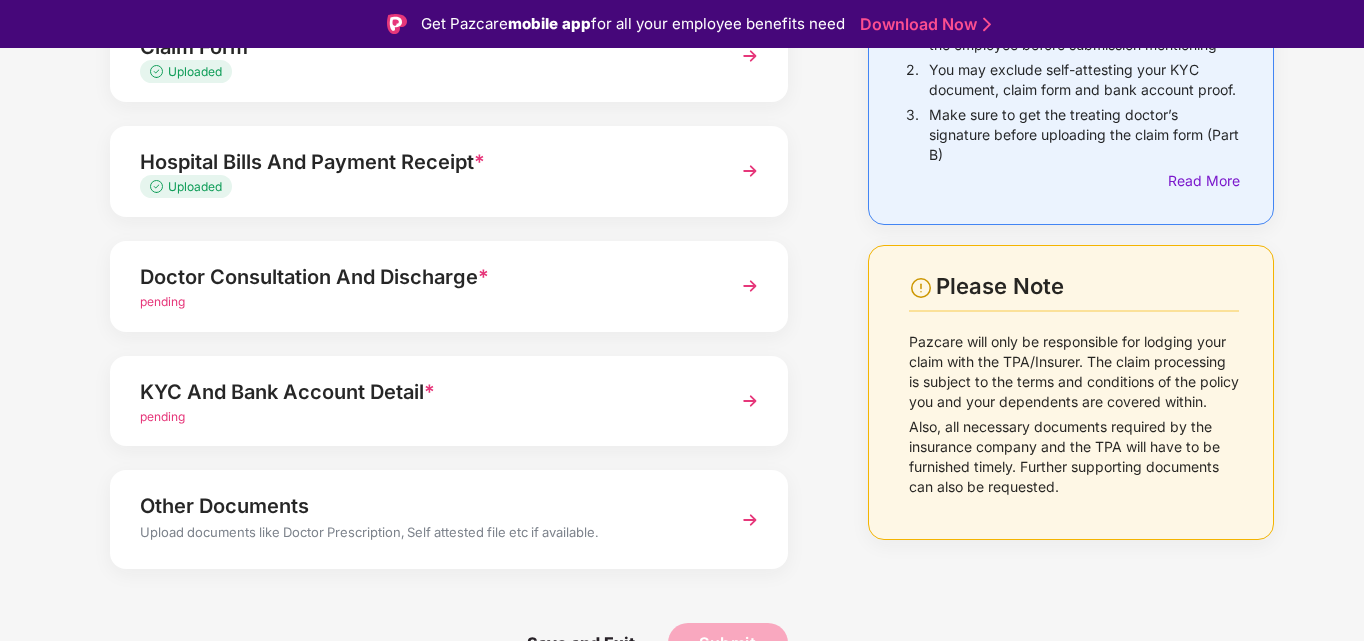 scroll, scrollTop: 243, scrollLeft: 0, axis: vertical 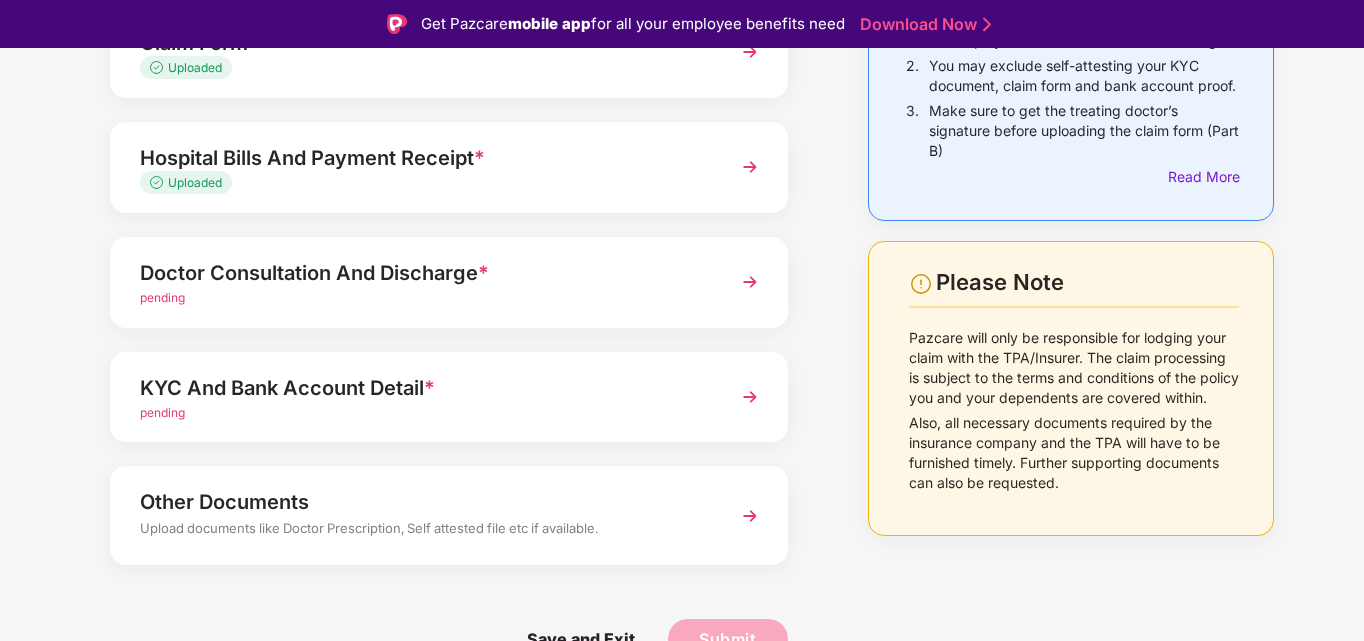click on "KYC And Bank Account Detail *" at bounding box center (423, 388) 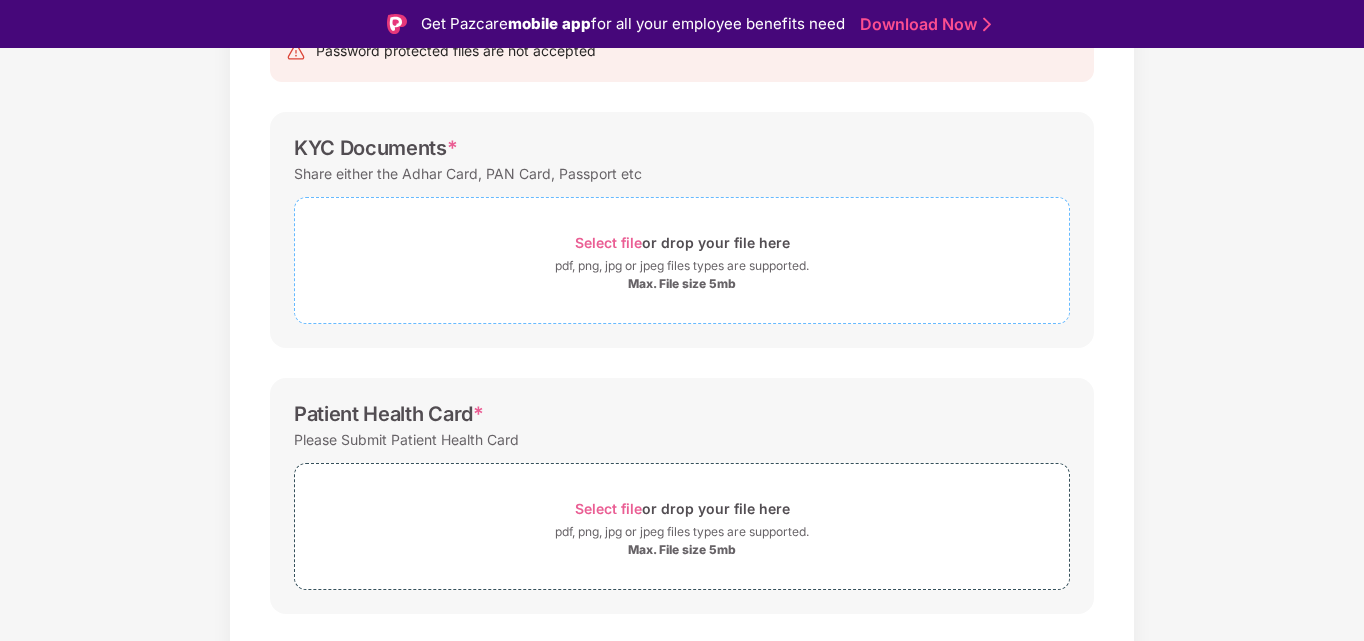 click on "Select file" at bounding box center (608, 242) 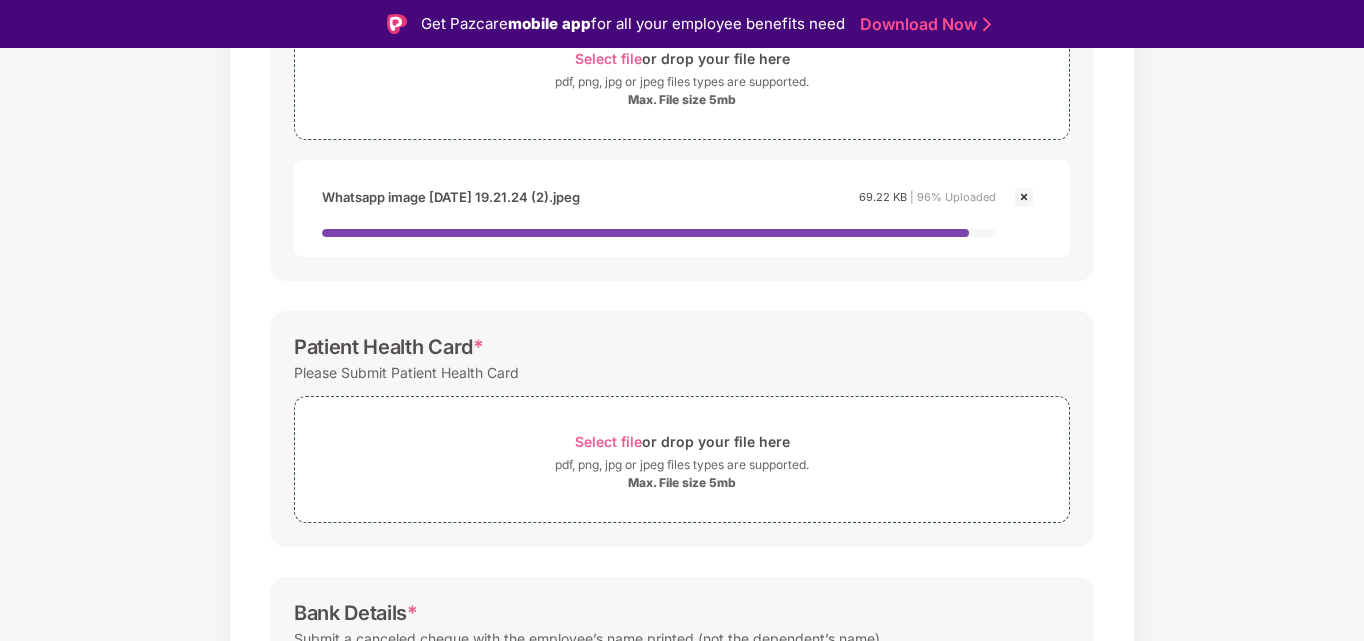 scroll, scrollTop: 643, scrollLeft: 0, axis: vertical 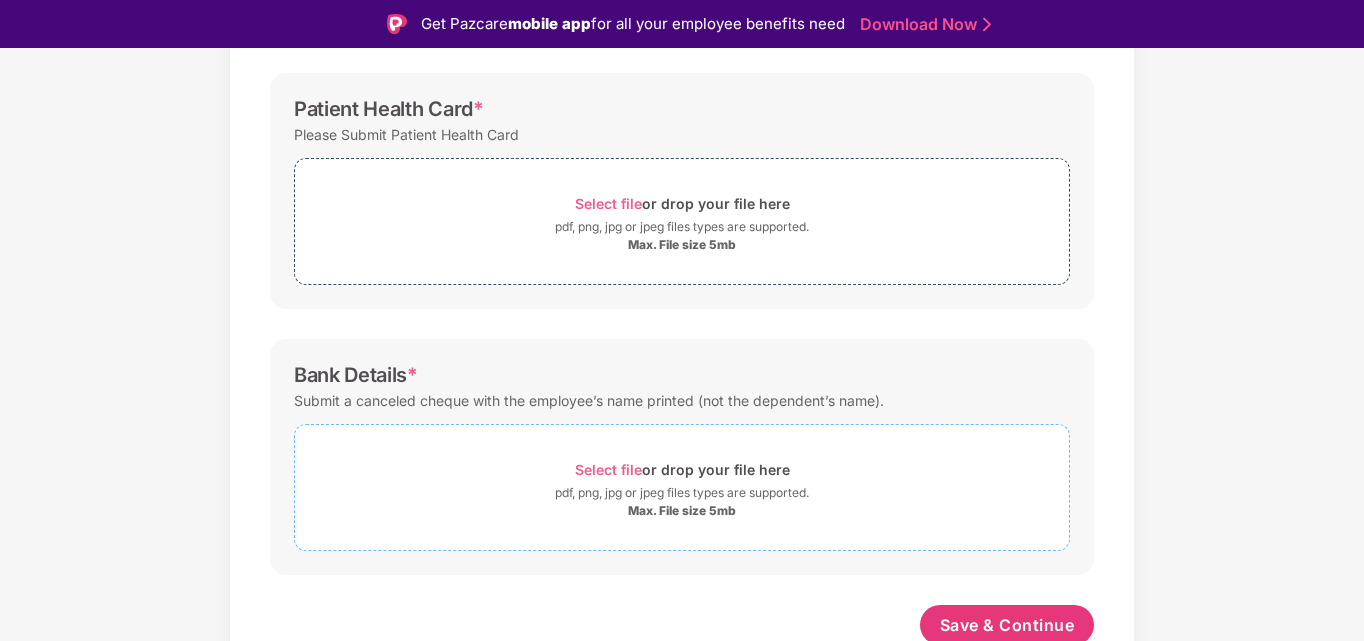 click on "Select file" at bounding box center (608, 469) 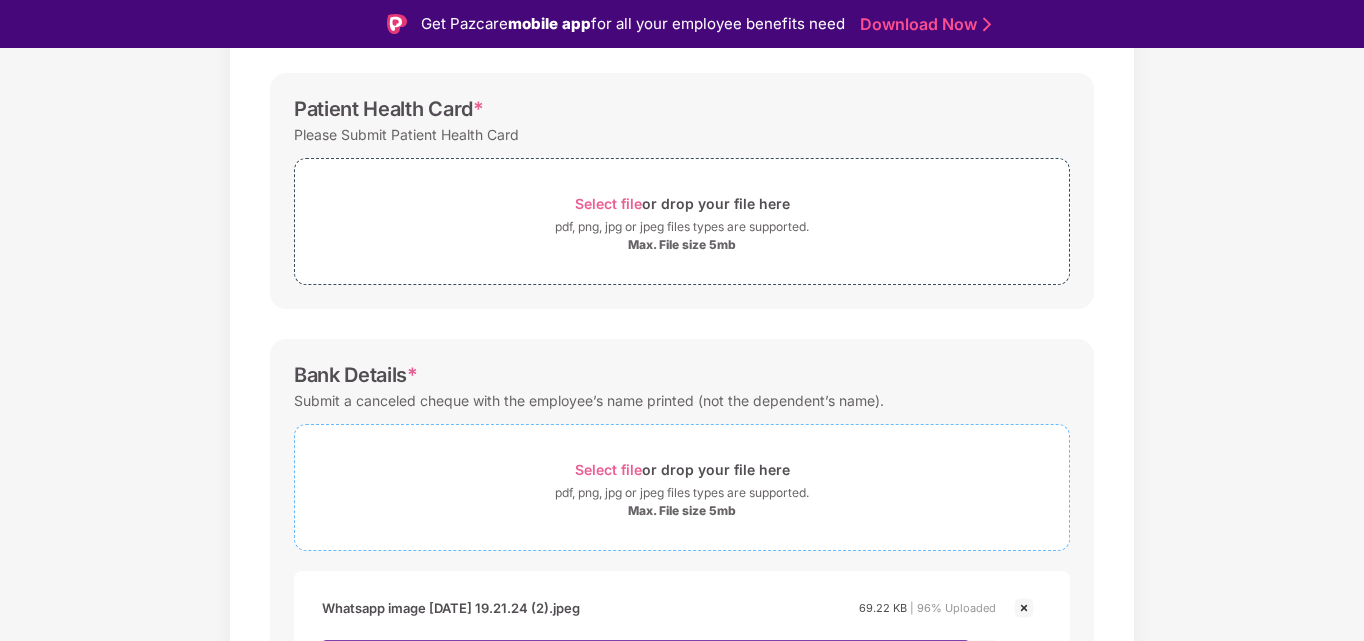 scroll, scrollTop: 43, scrollLeft: 0, axis: vertical 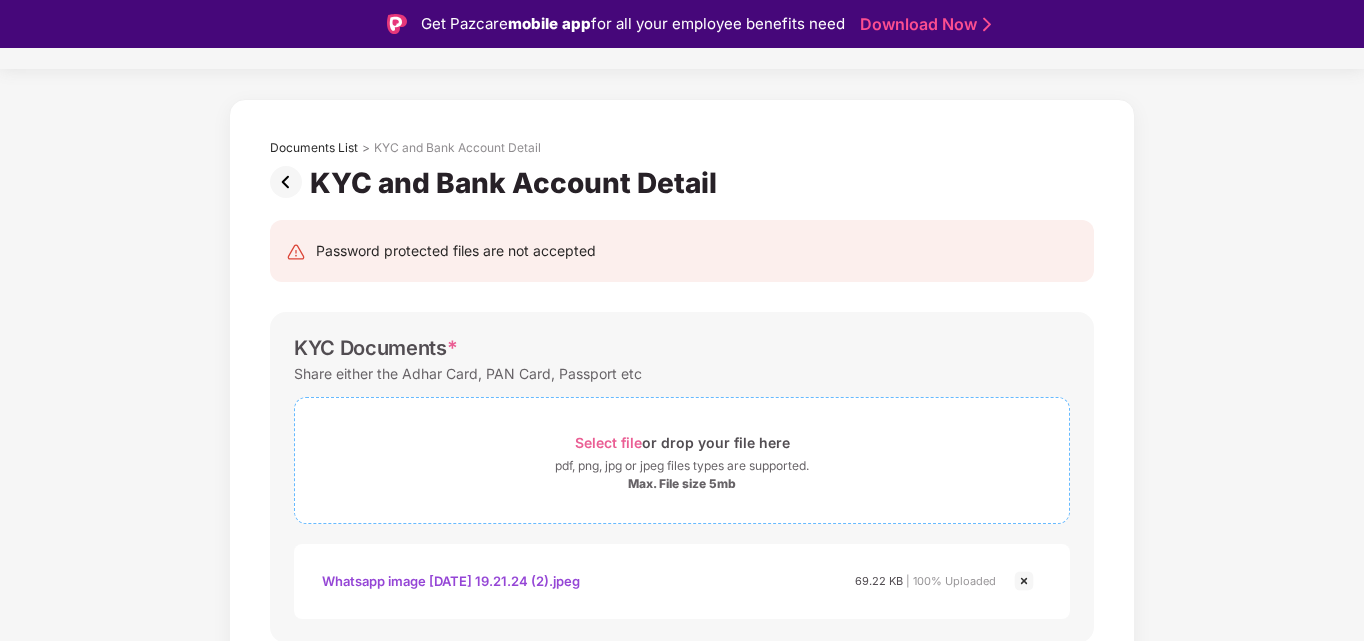 click on "Select file" at bounding box center (608, 442) 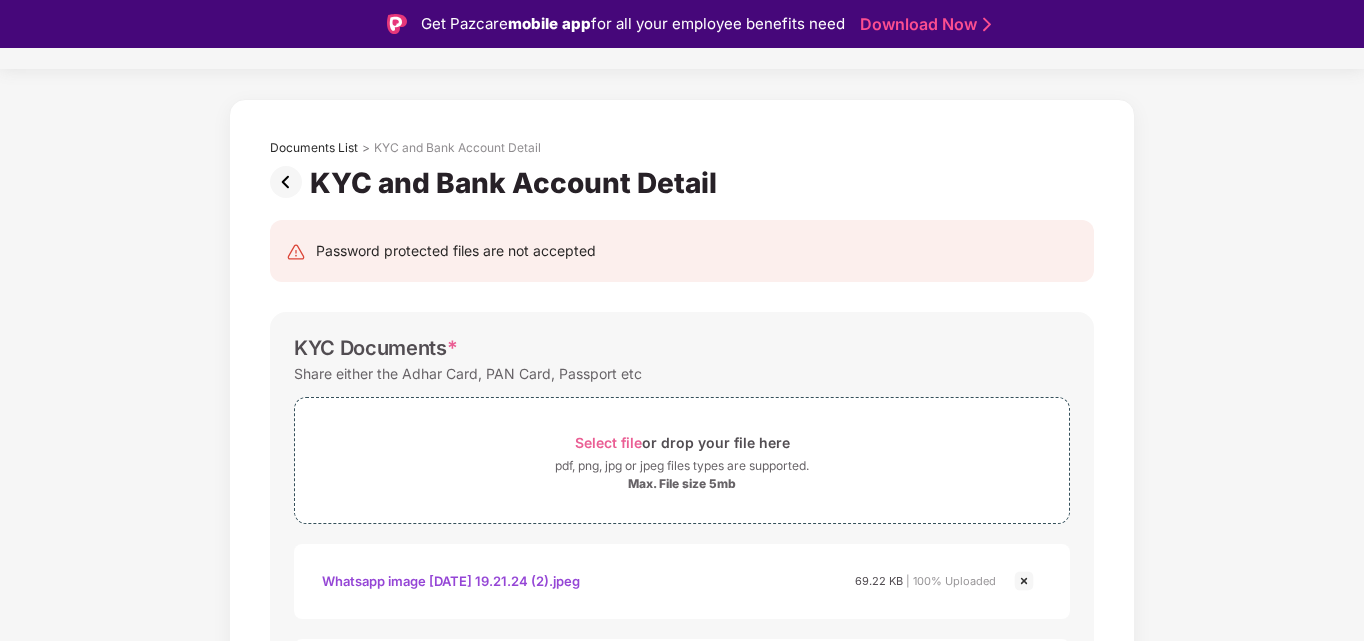 scroll, scrollTop: 343, scrollLeft: 0, axis: vertical 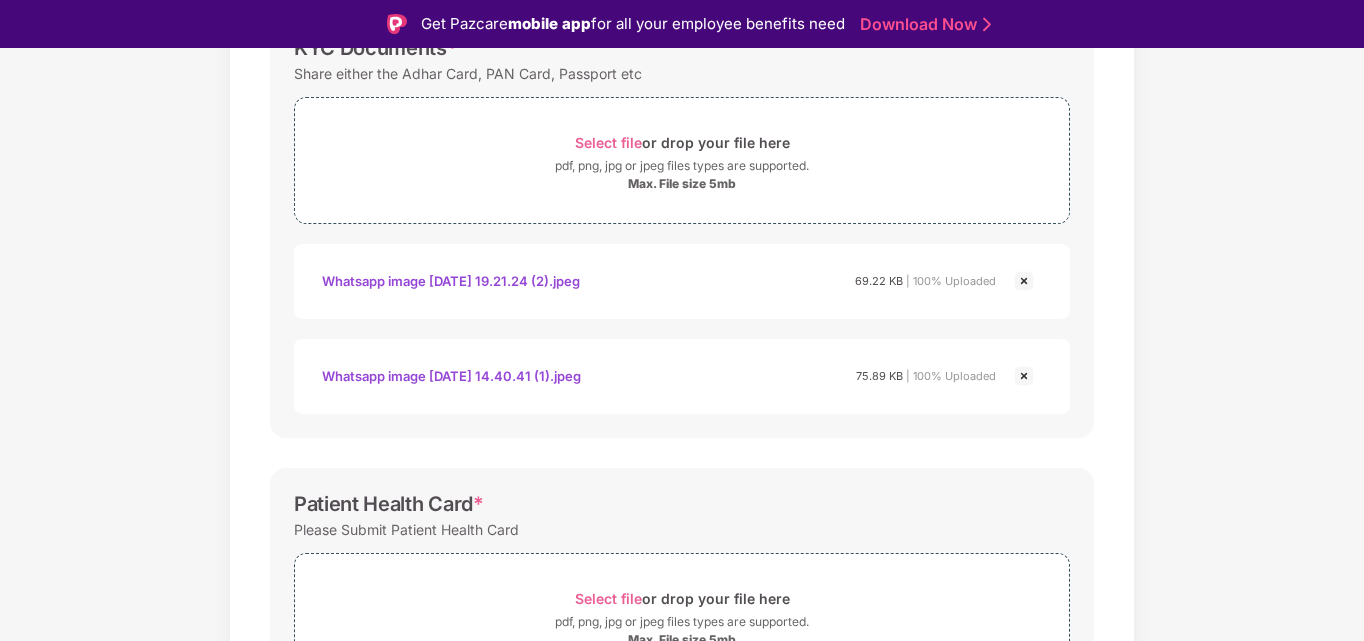 click at bounding box center (1024, 281) 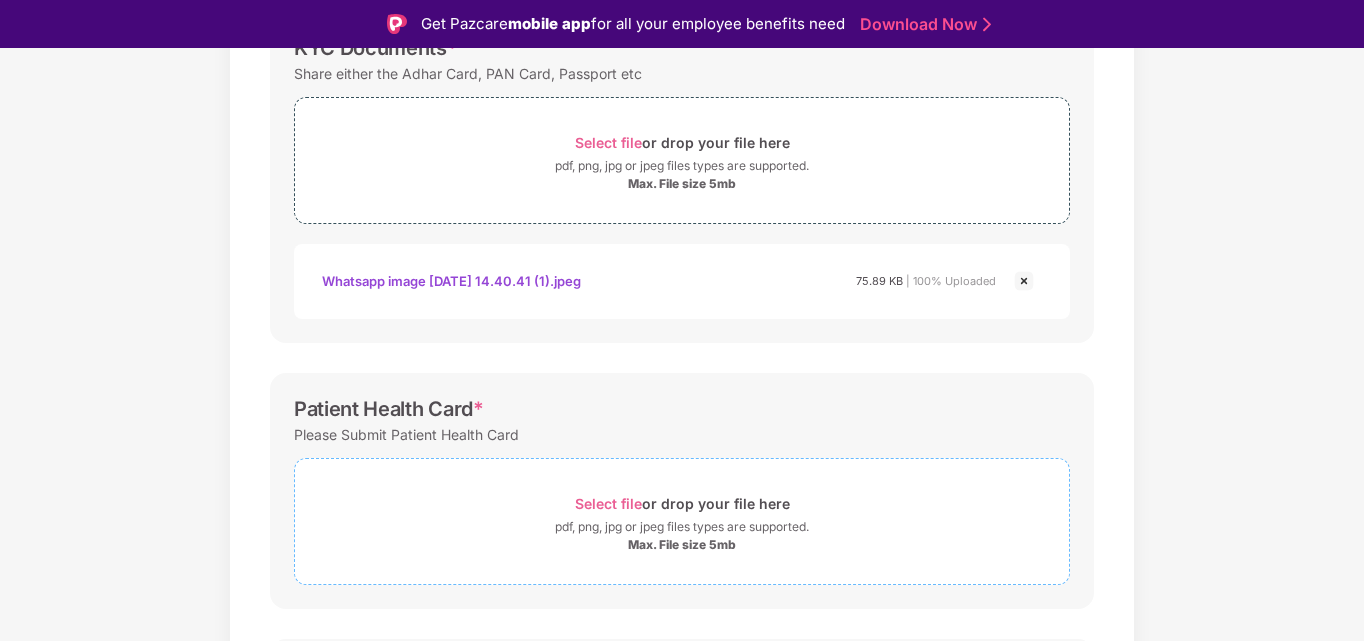 click on "Select file" at bounding box center (608, 503) 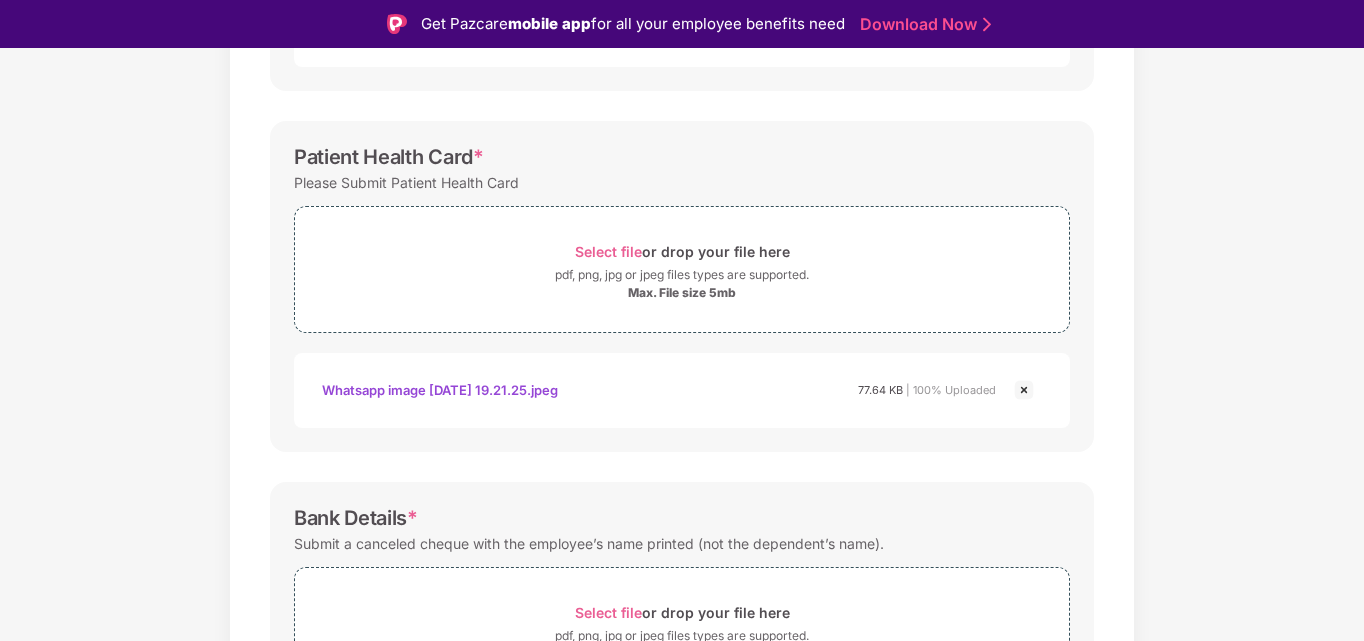 scroll, scrollTop: 743, scrollLeft: 0, axis: vertical 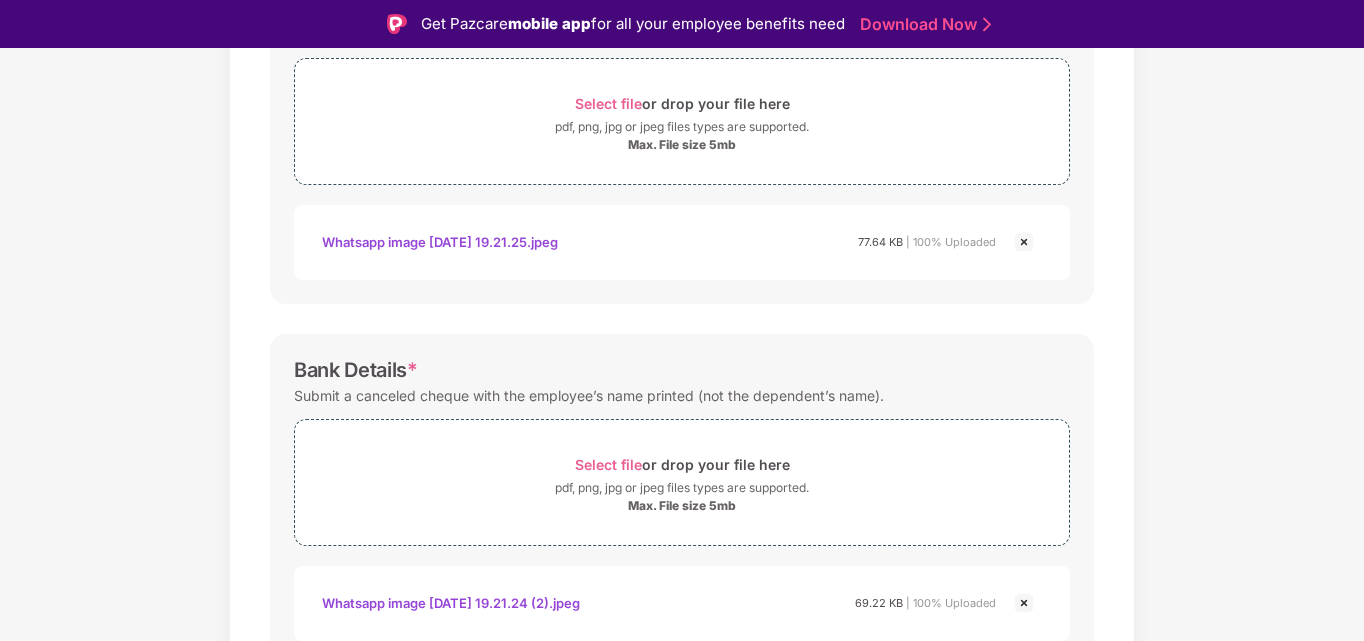 click on "Whatsapp image [DATE] 19.21.25.jpeg" at bounding box center (440, 242) 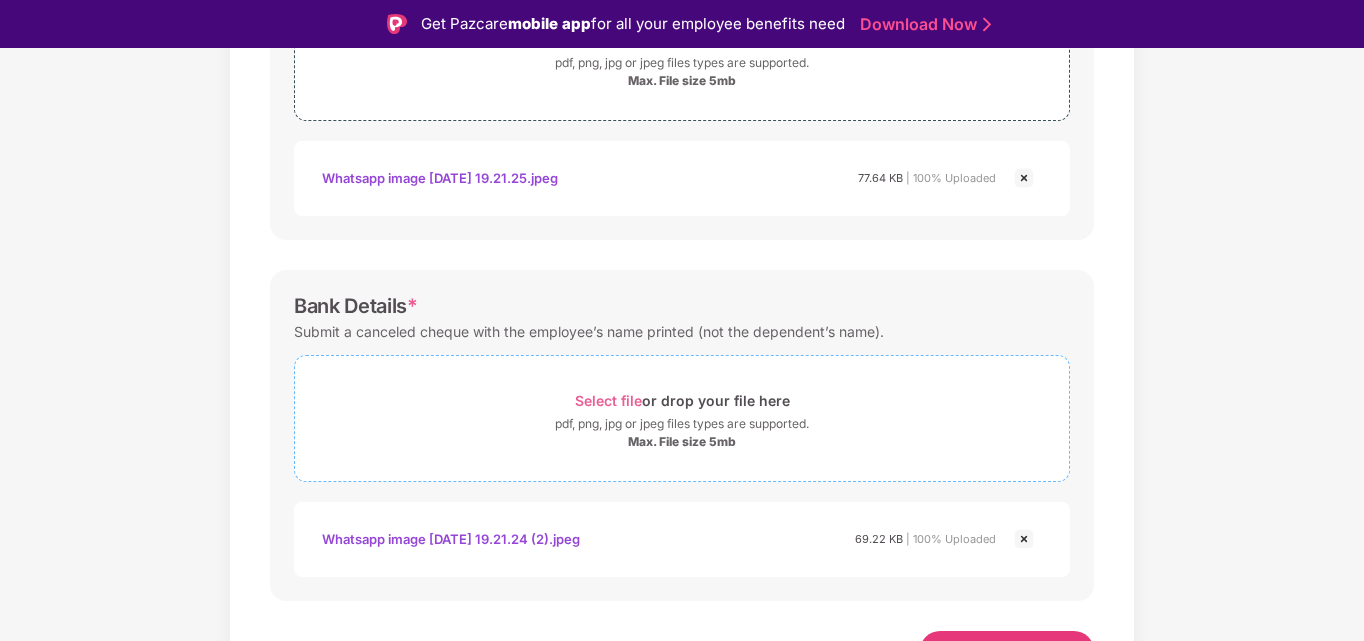 scroll, scrollTop: 840, scrollLeft: 0, axis: vertical 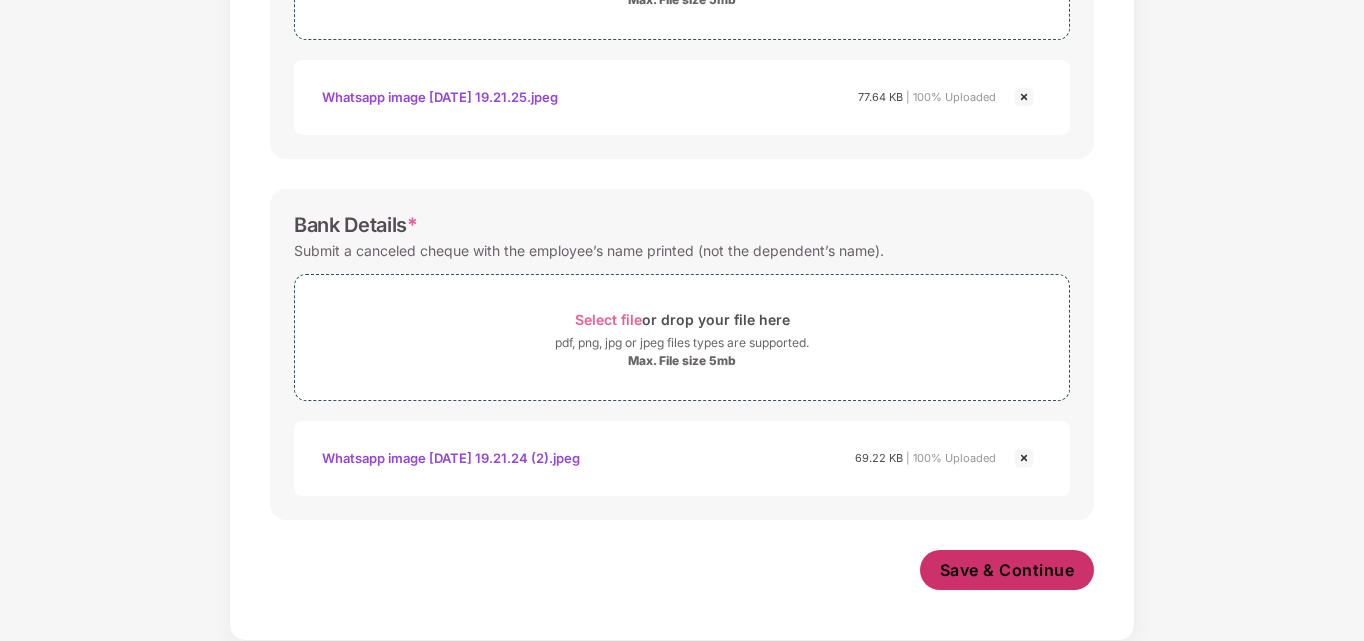 click on "Save & Continue" at bounding box center (1007, 570) 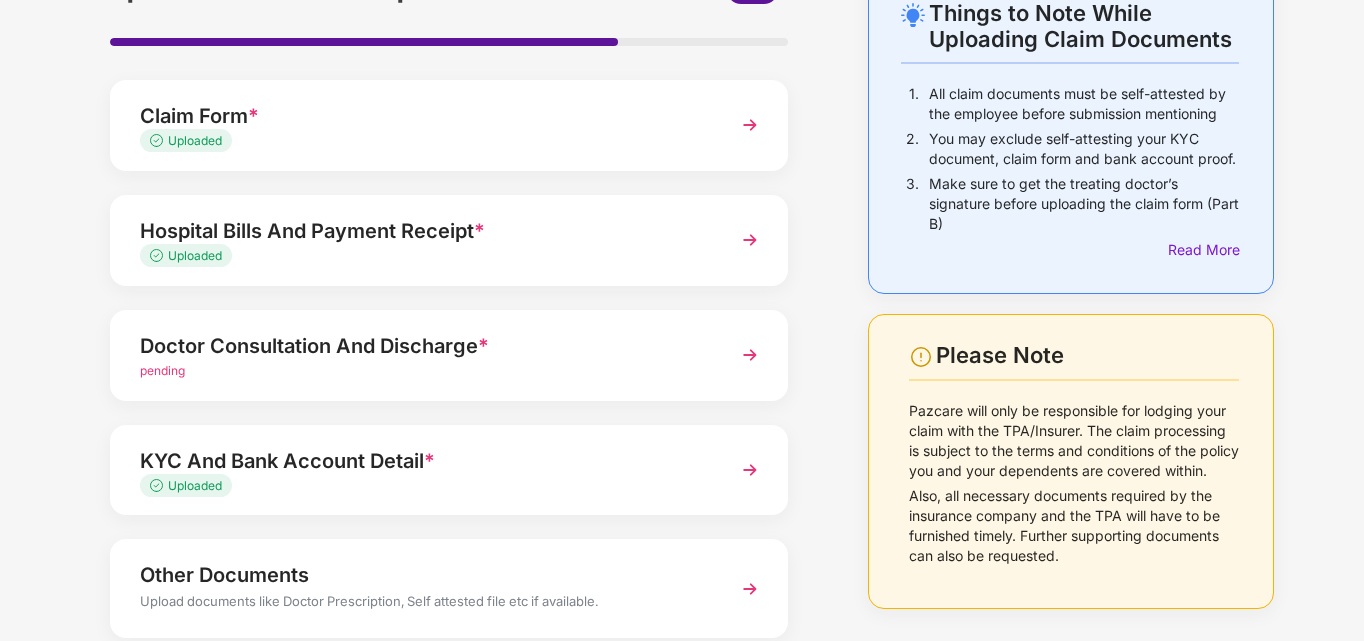 scroll, scrollTop: 243, scrollLeft: 0, axis: vertical 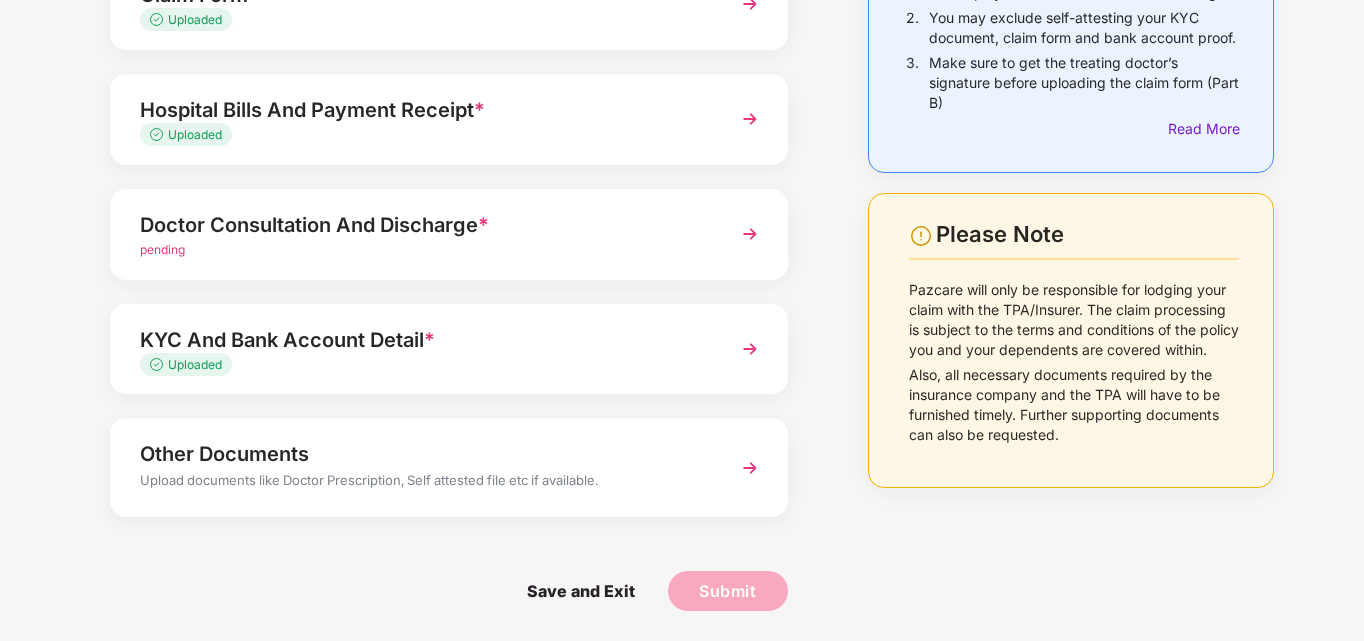 click on "Doctor Consultation And Discharge *" at bounding box center [423, 225] 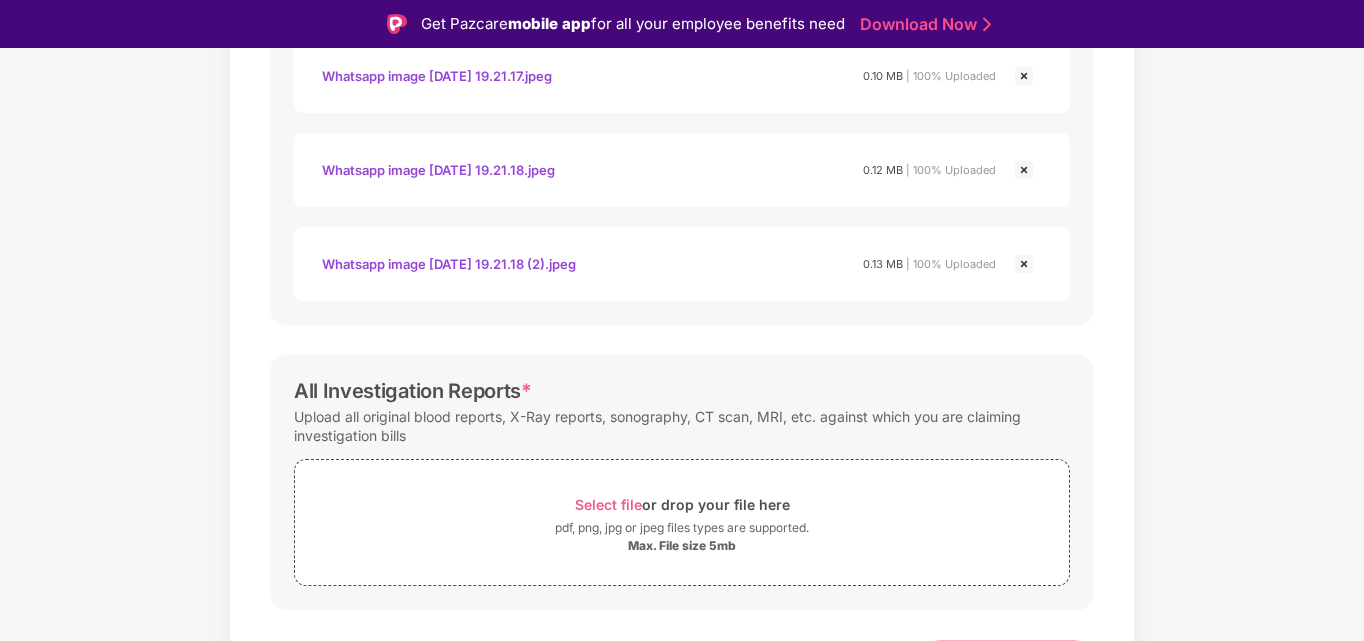scroll, scrollTop: 2642, scrollLeft: 0, axis: vertical 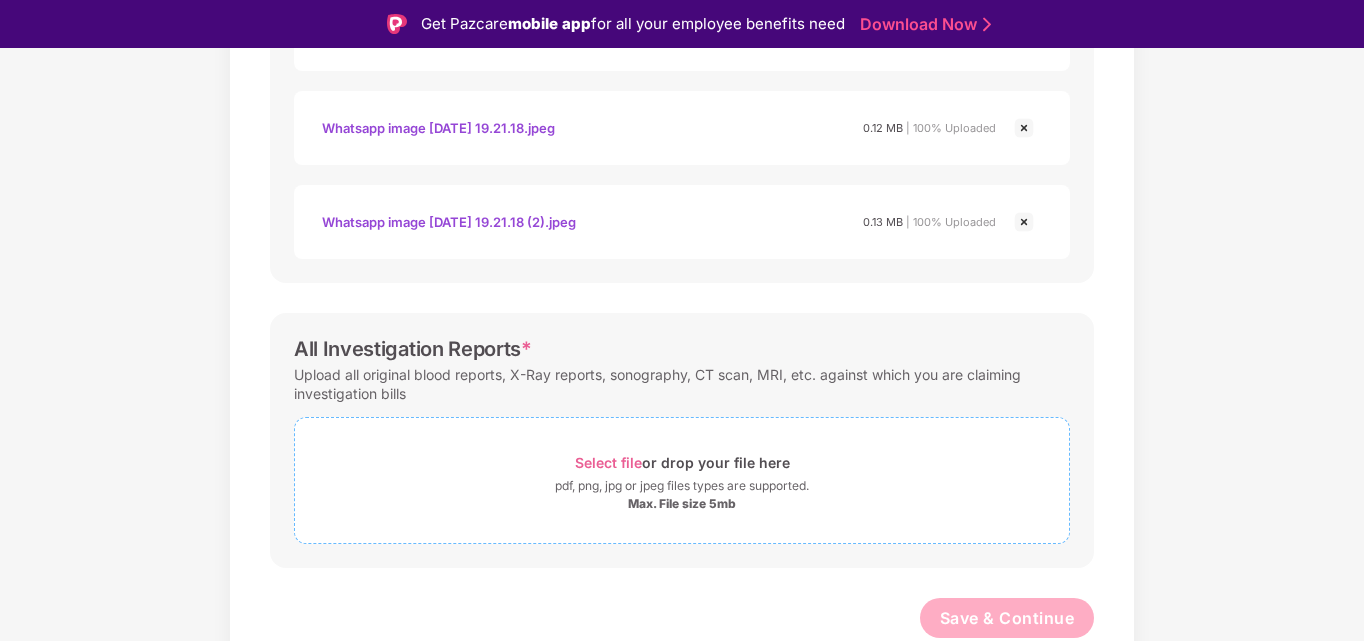 click on "Select file" at bounding box center [608, 462] 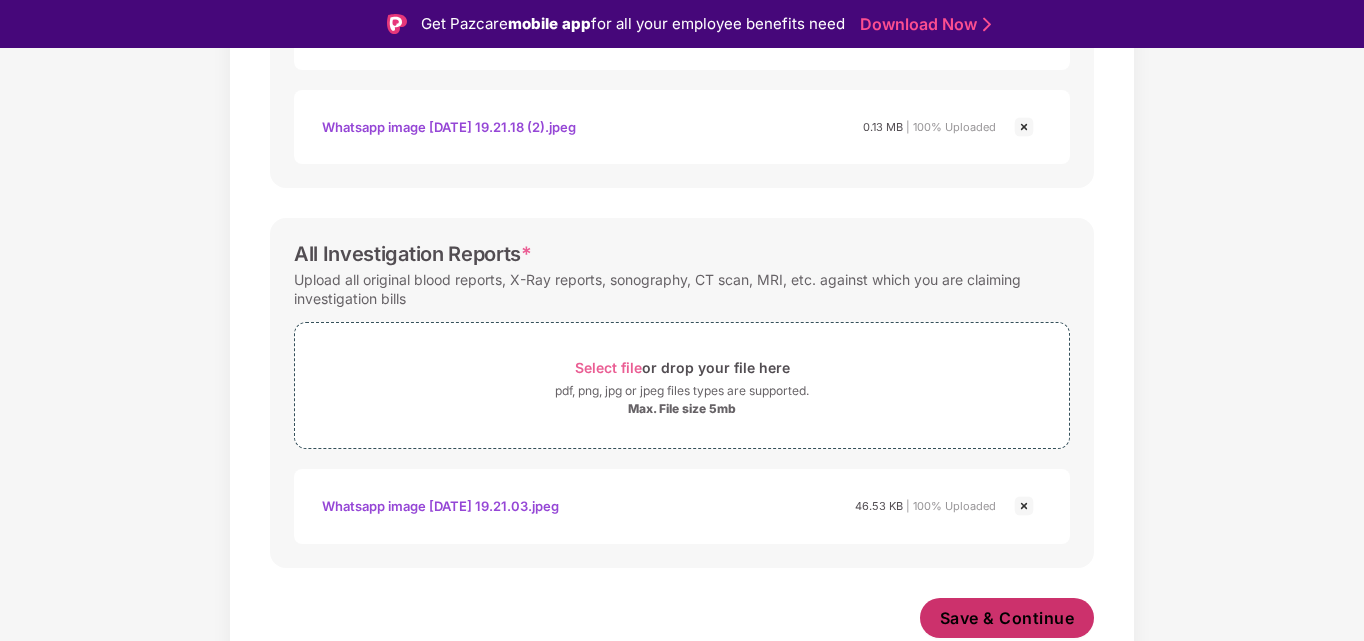 scroll, scrollTop: 2737, scrollLeft: 0, axis: vertical 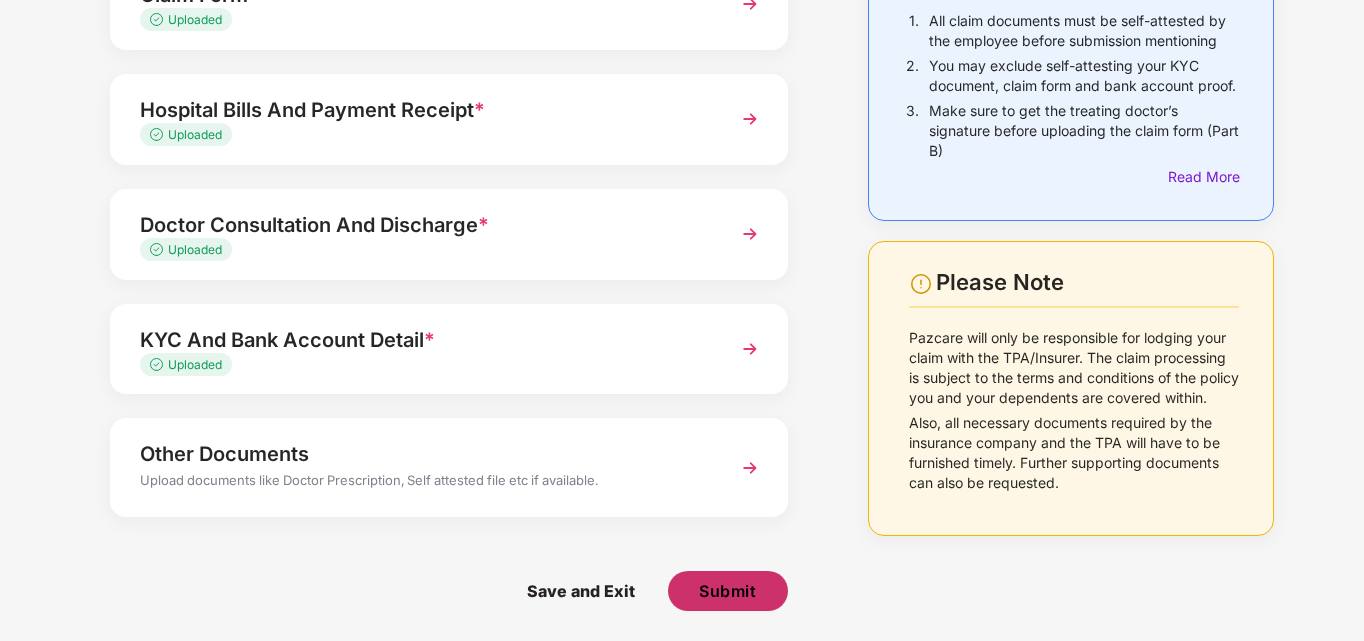 click on "Submit" at bounding box center (727, 591) 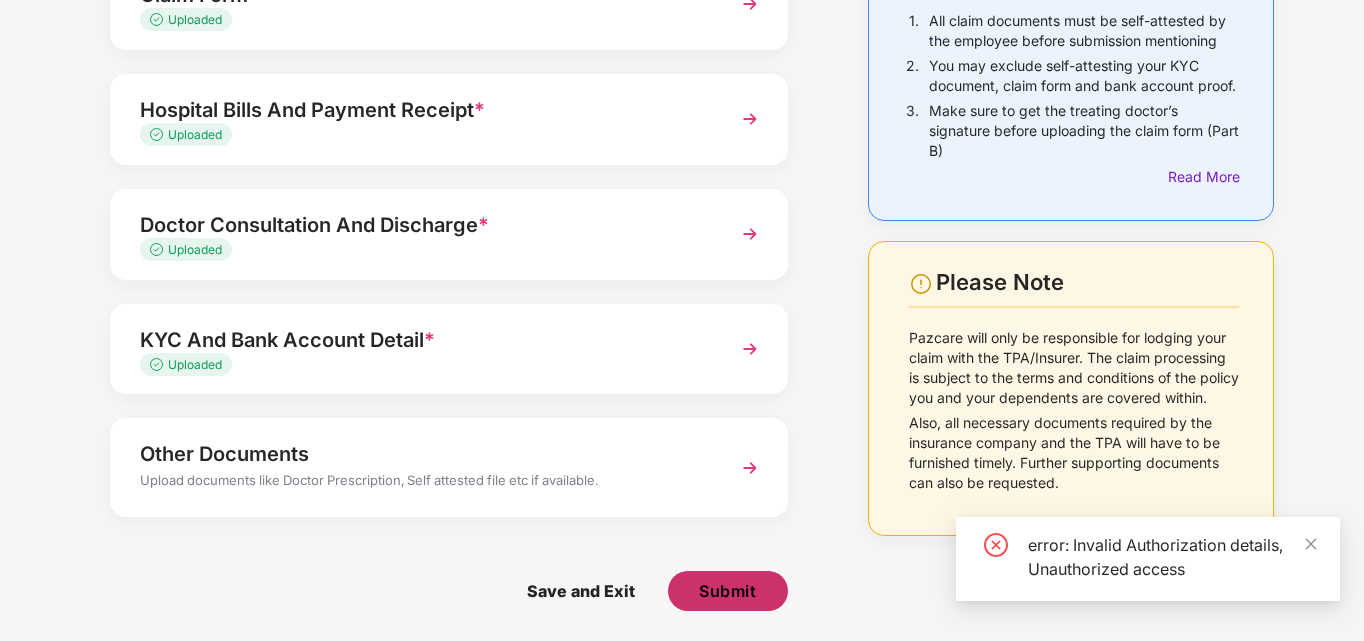 click on "Submit" at bounding box center (728, 591) 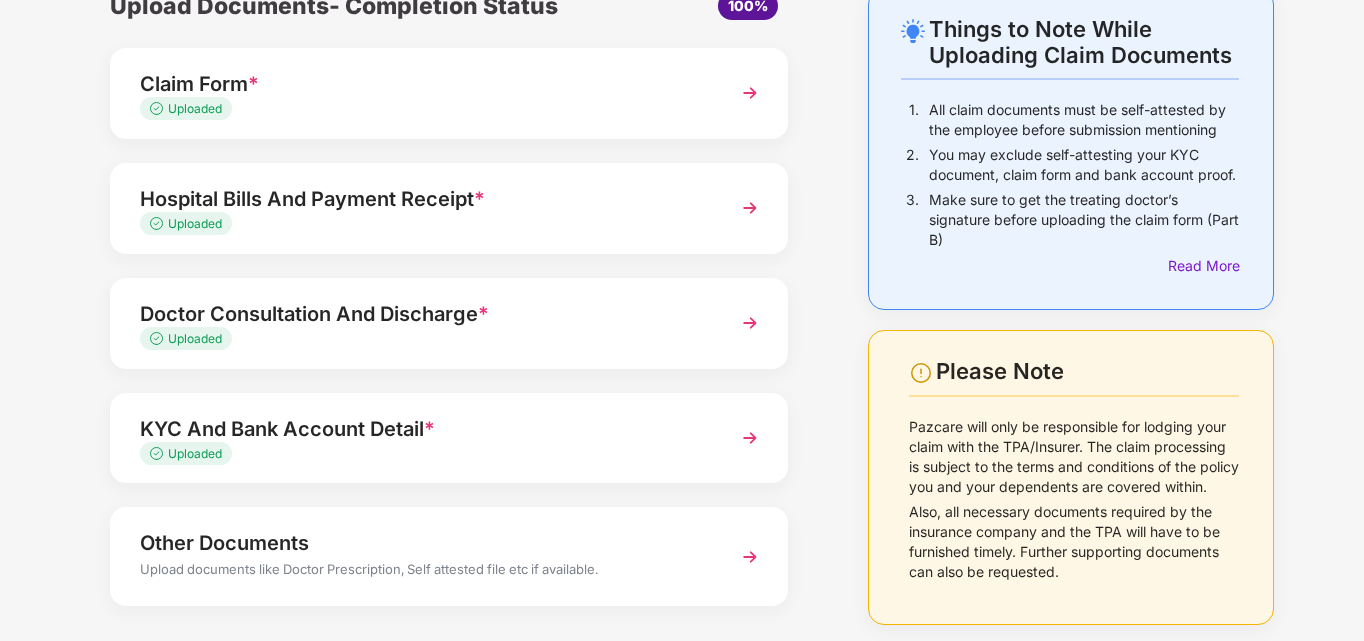 scroll, scrollTop: 195, scrollLeft: 0, axis: vertical 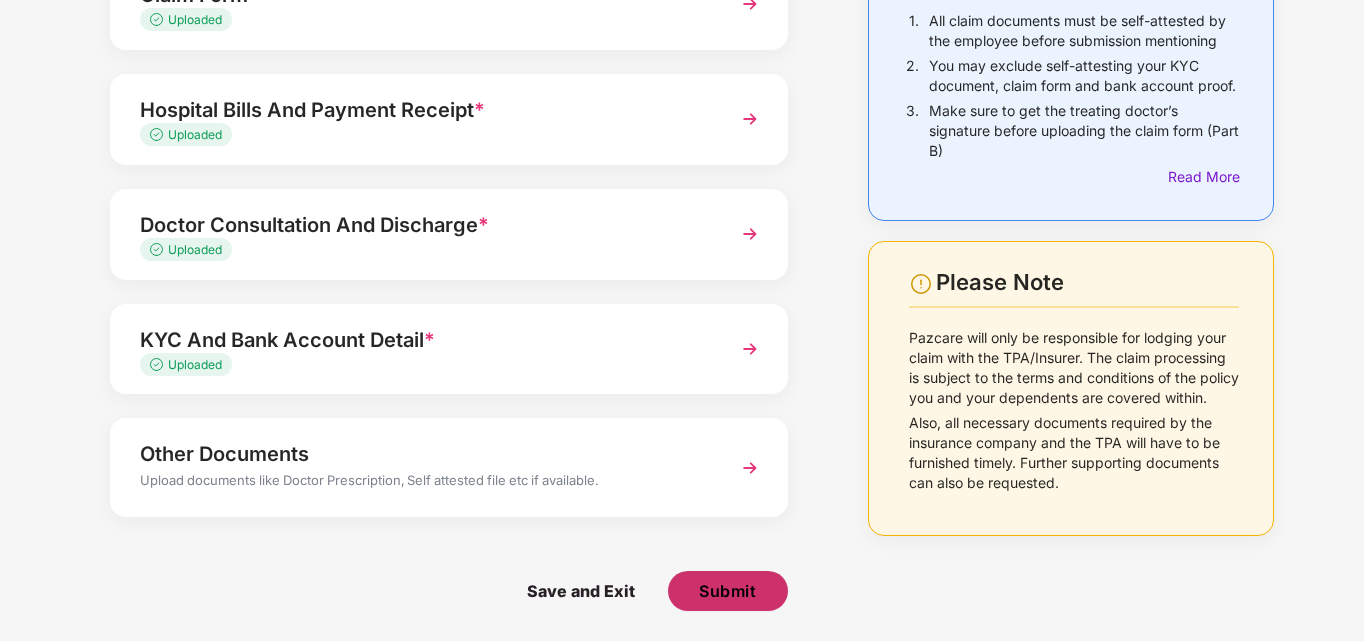click on "Submit" at bounding box center [728, 591] 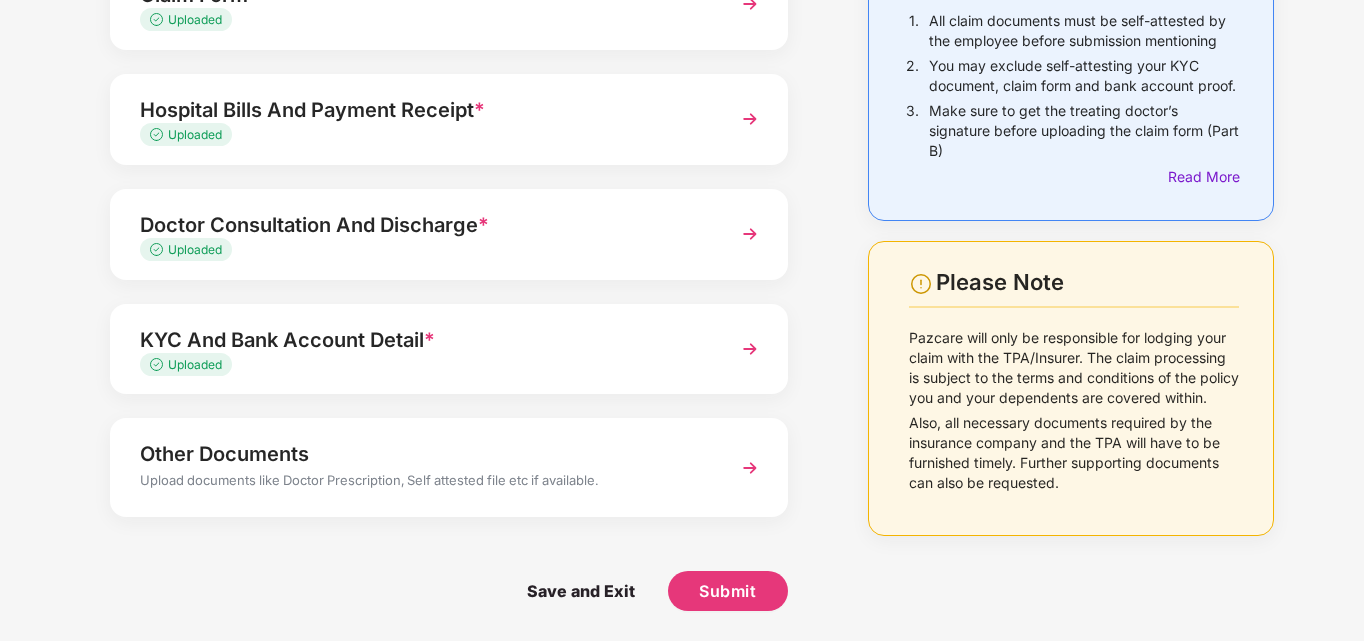 click on "Submit" at bounding box center [731, 596] 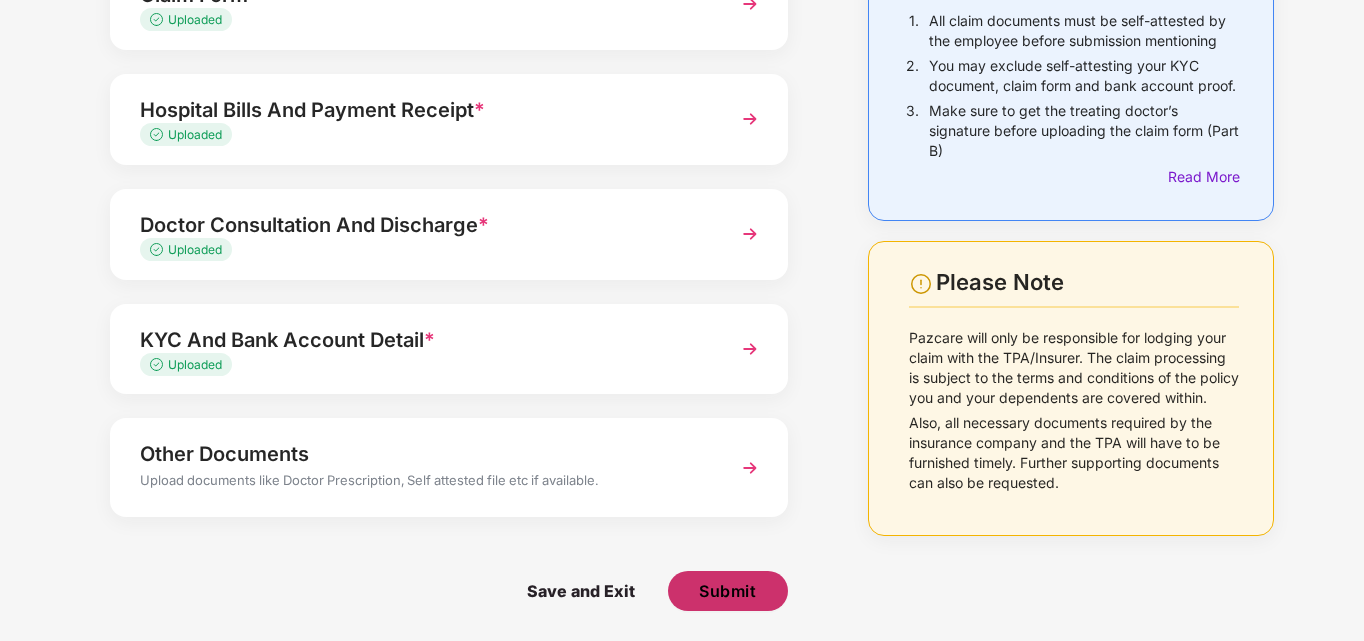 type 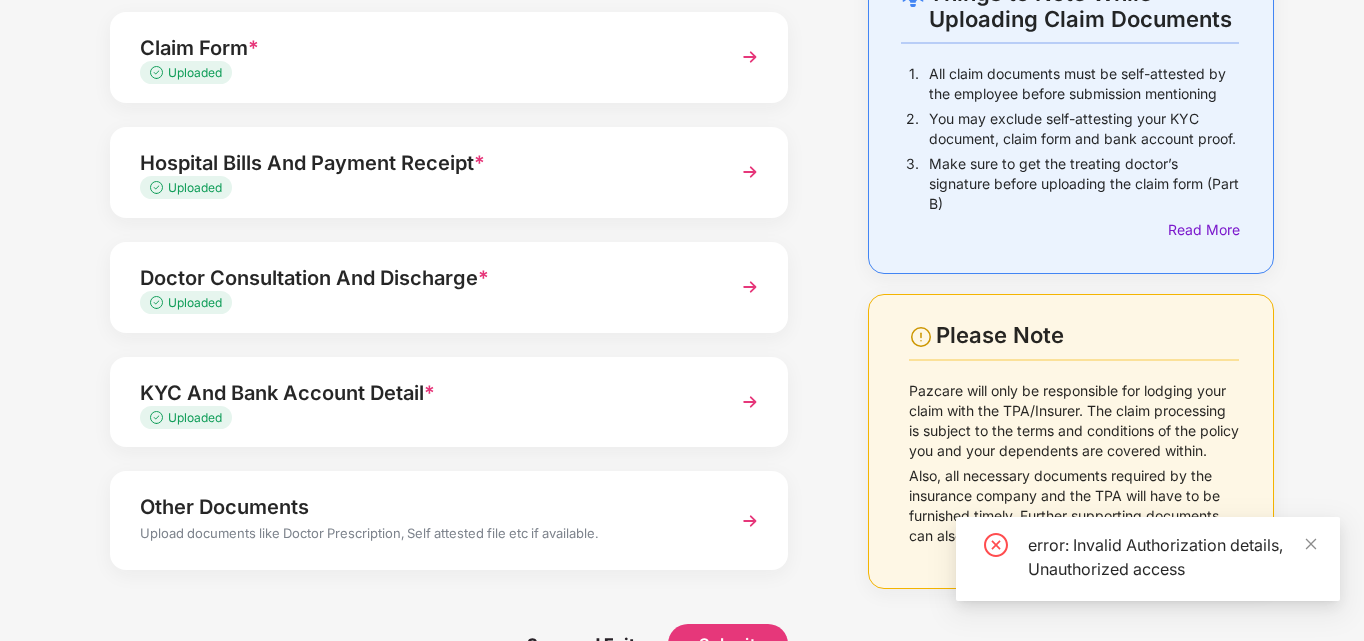 scroll, scrollTop: 0, scrollLeft: 0, axis: both 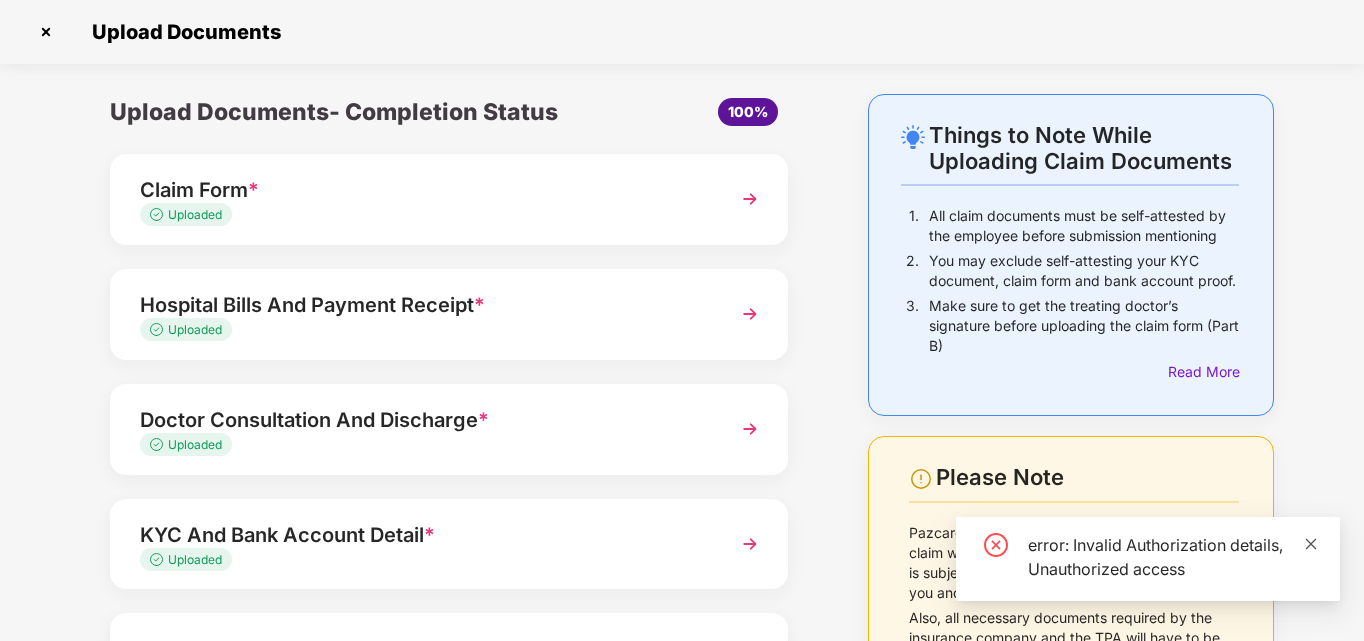 click 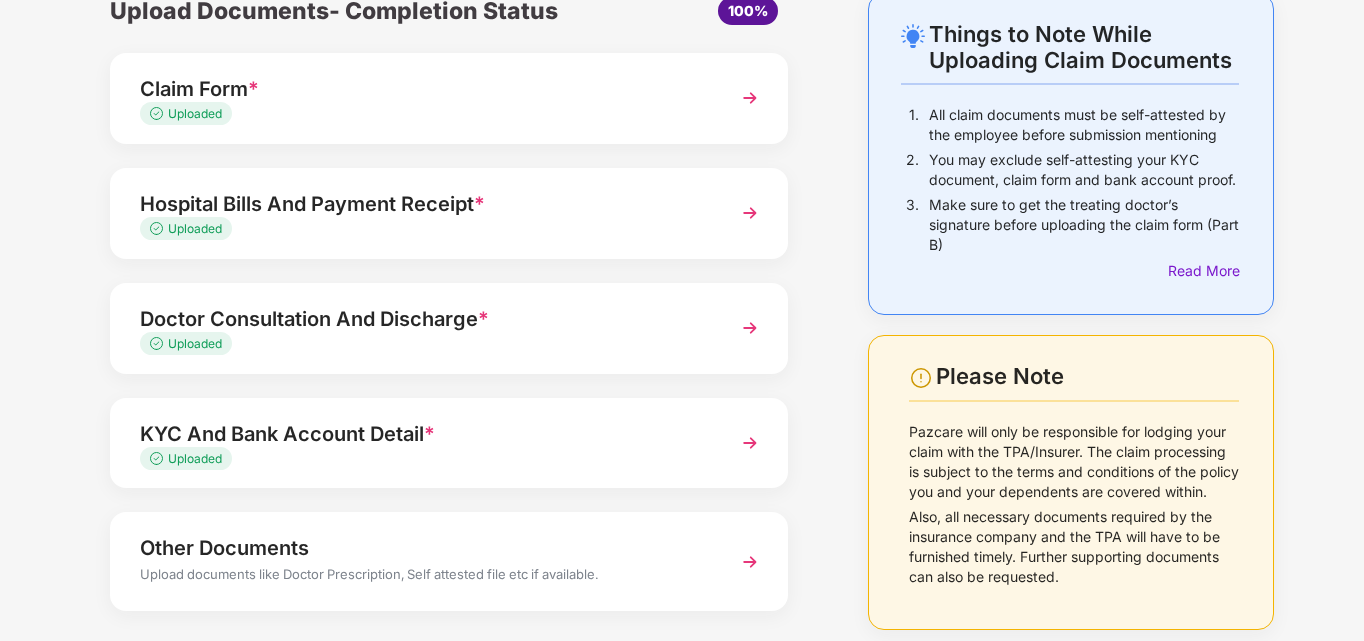 scroll, scrollTop: 0, scrollLeft: 0, axis: both 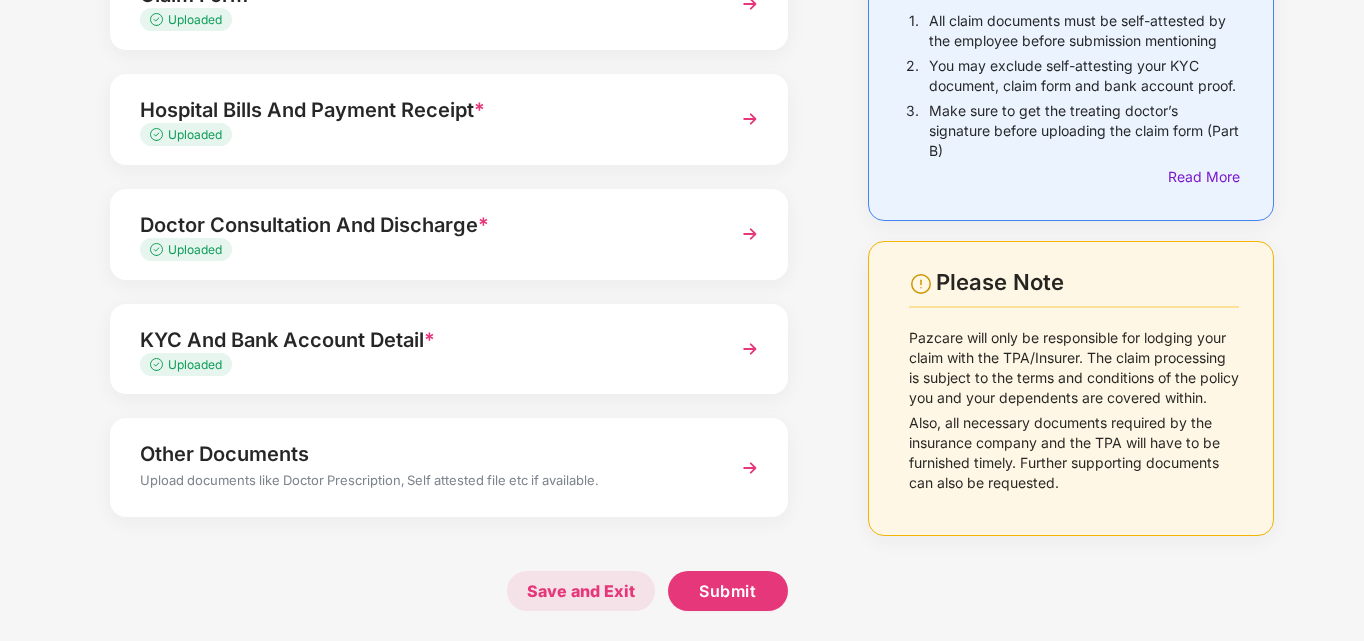 click on "Save and Exit" at bounding box center (581, 591) 